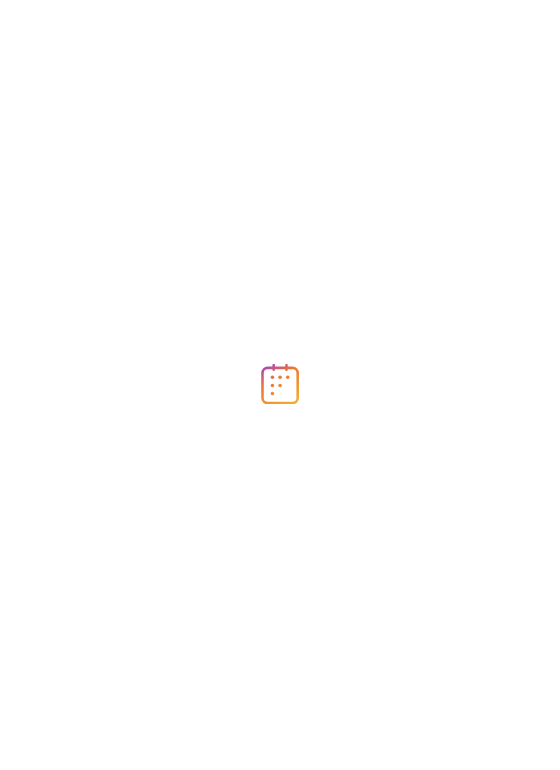 scroll, scrollTop: 0, scrollLeft: 0, axis: both 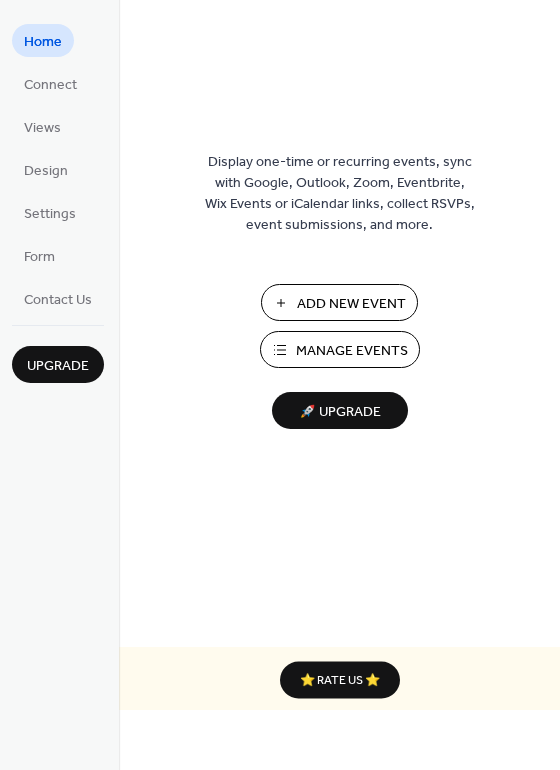 click on "Manage Events" at bounding box center (340, 349) 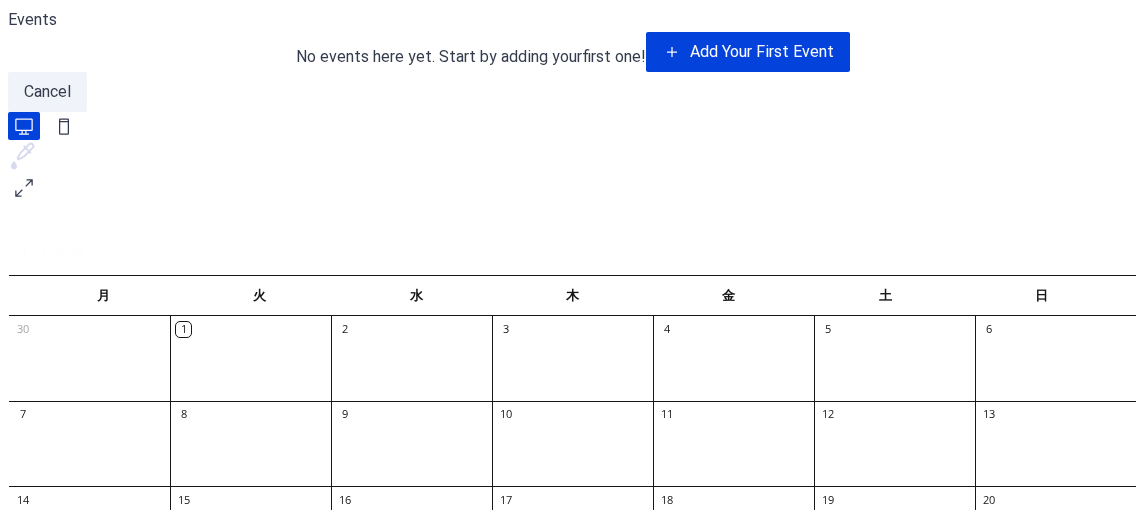 scroll, scrollTop: 0, scrollLeft: 0, axis: both 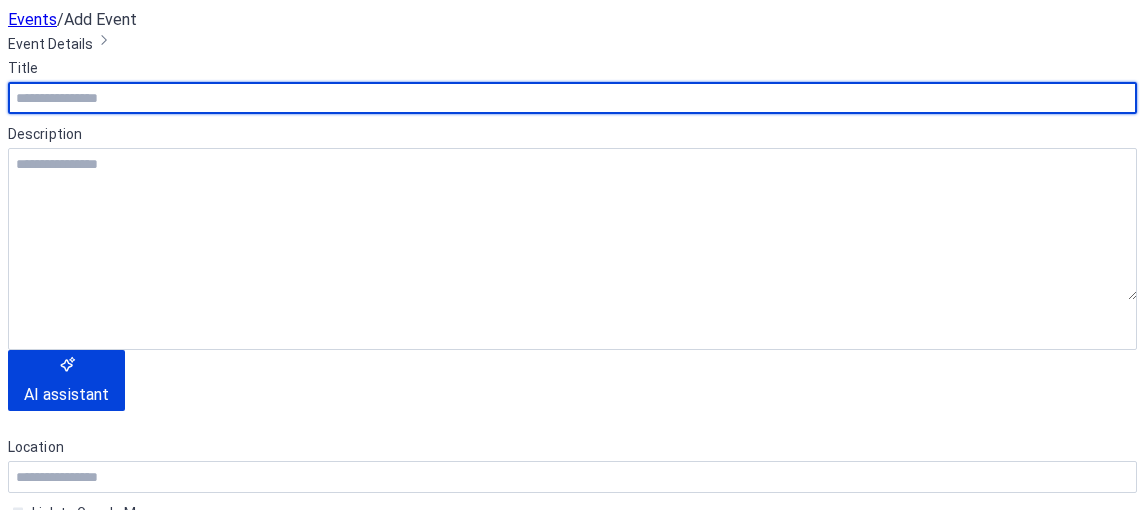 click at bounding box center (572, 98) 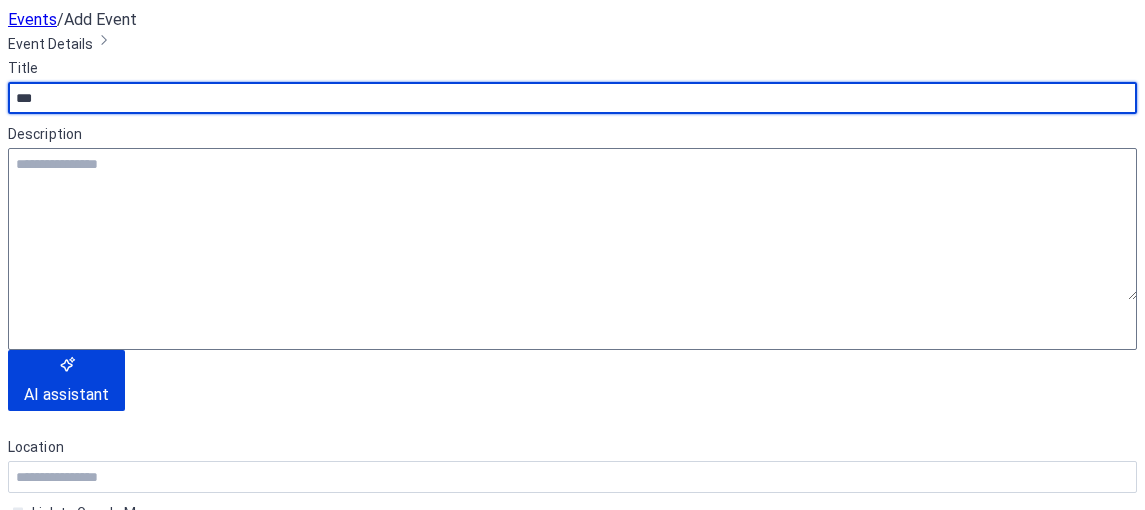 type on "***" 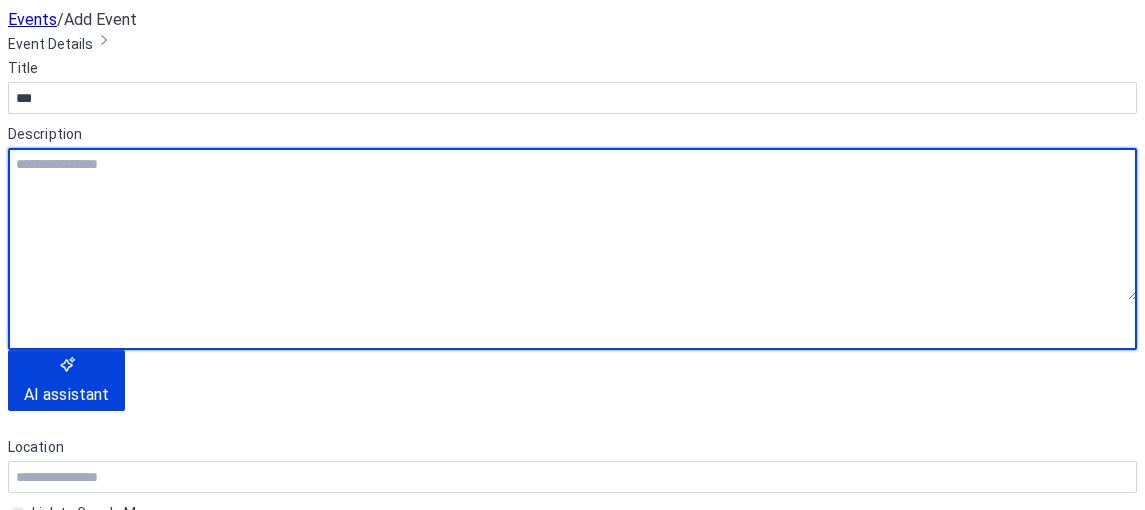 click at bounding box center [572, 224] 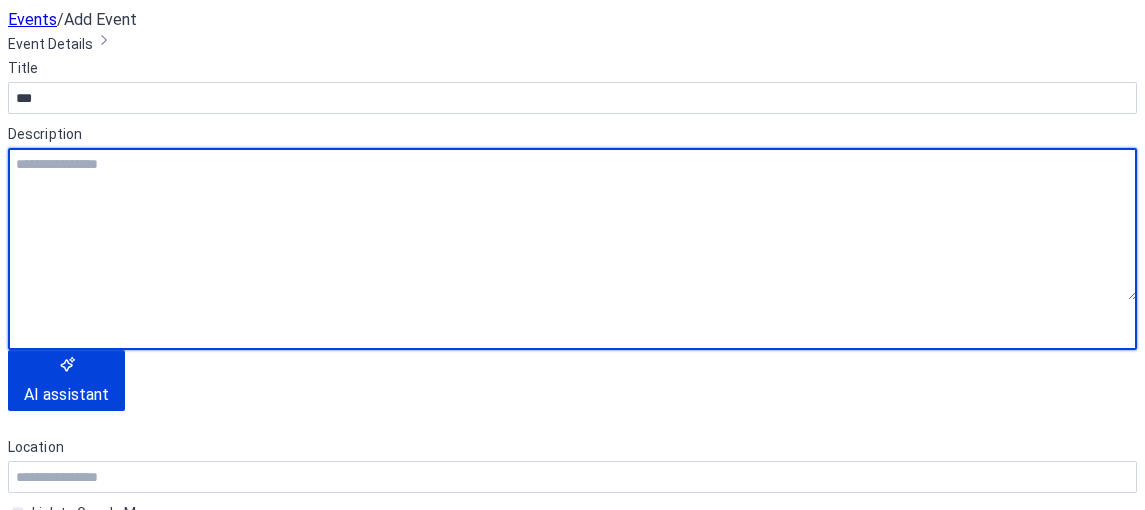 type on "*" 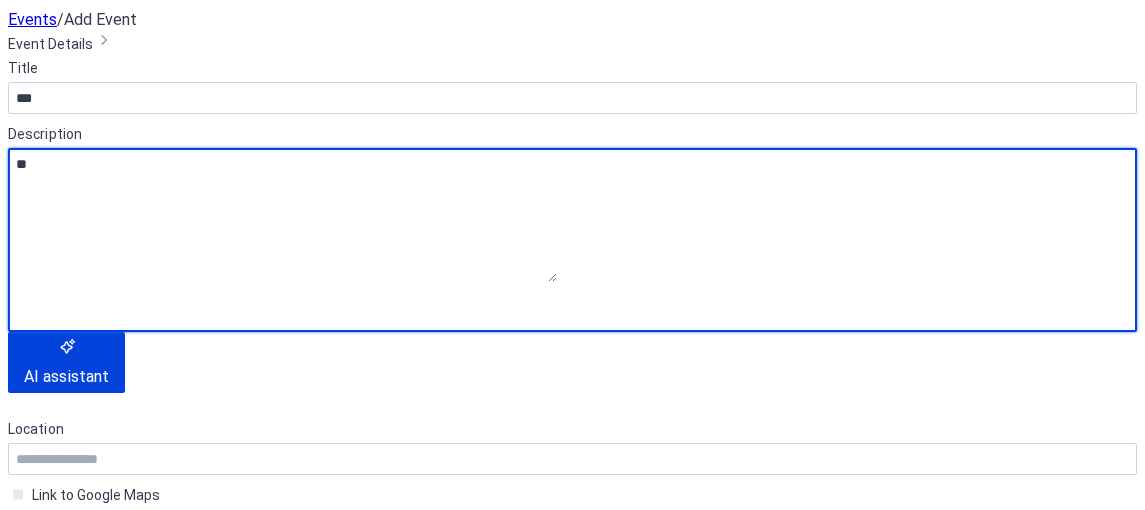 type on "*" 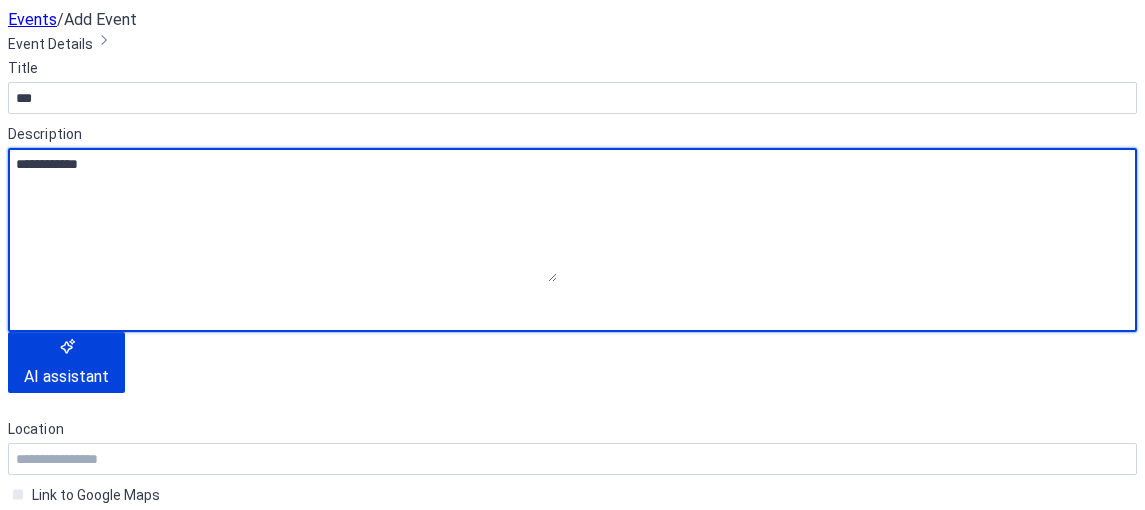 scroll, scrollTop: 40, scrollLeft: 0, axis: vertical 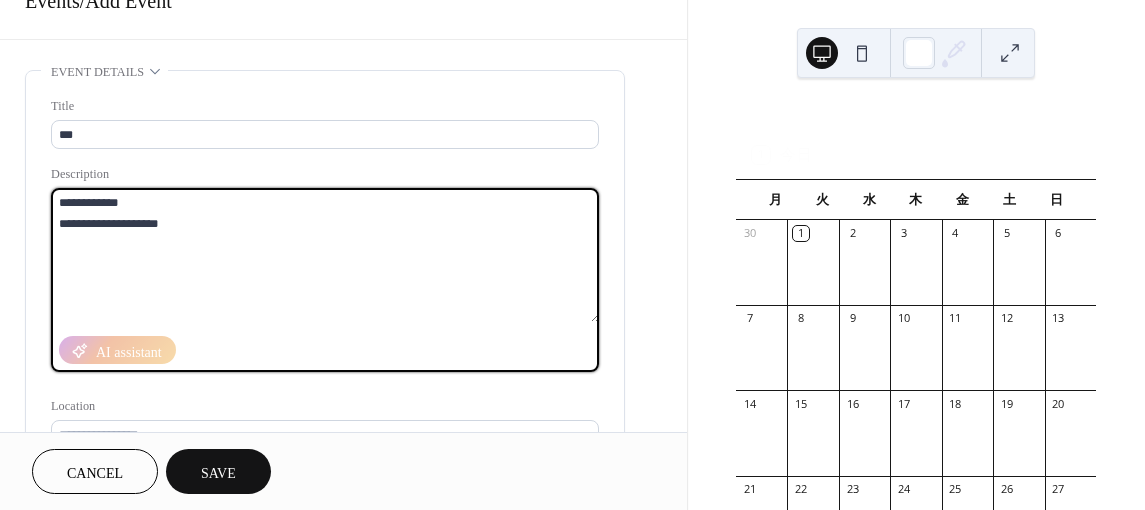 type on "**********" 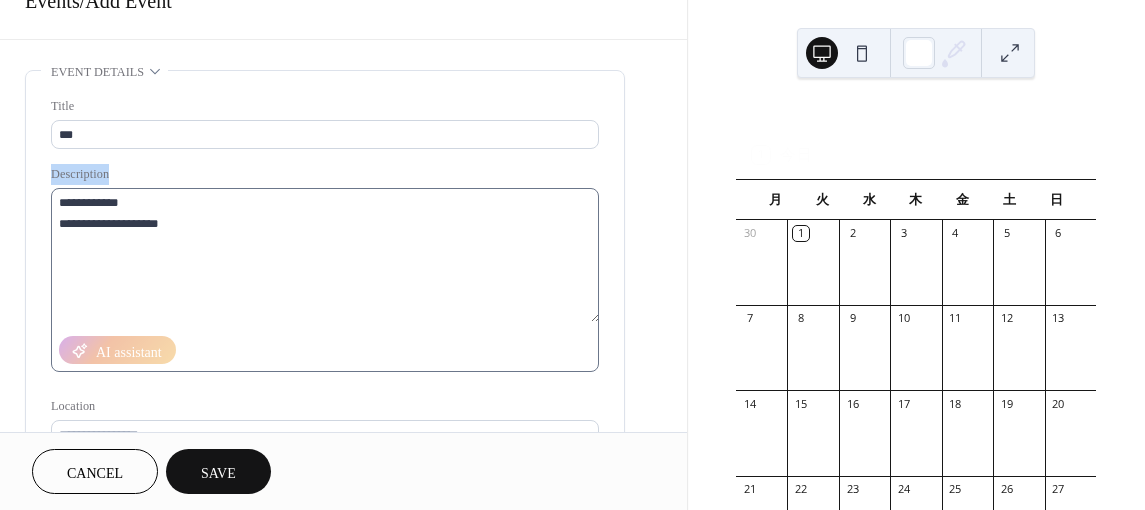 click on "**********" at bounding box center [325, 324] 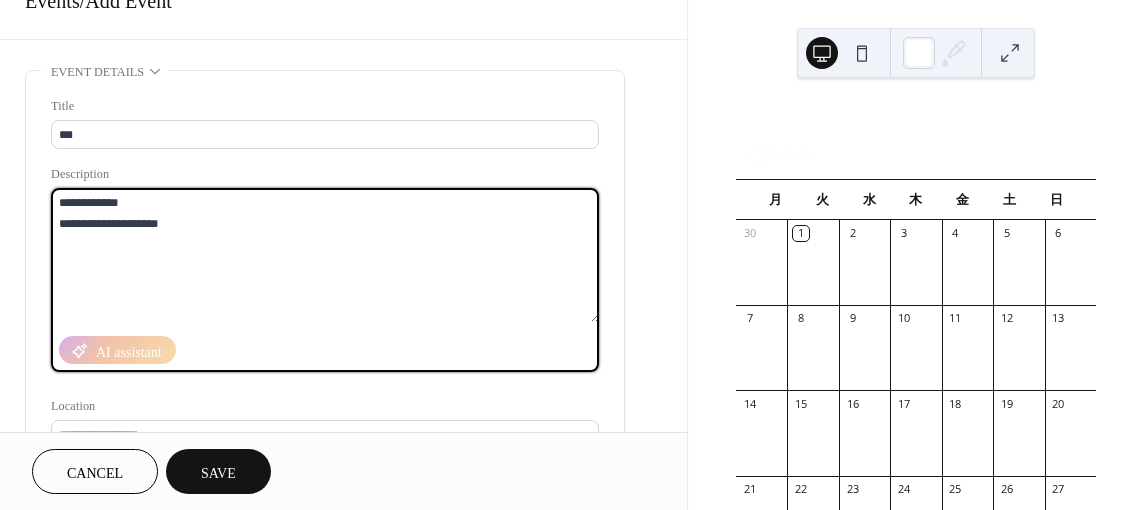drag, startPoint x: 58, startPoint y: 199, endPoint x: 293, endPoint y: 254, distance: 241.35037 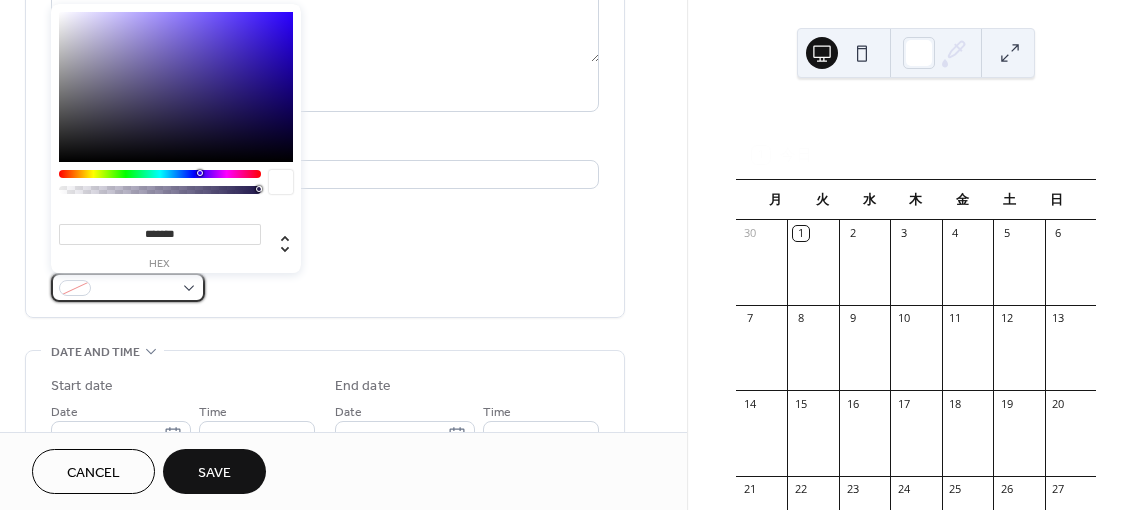click at bounding box center [128, 287] 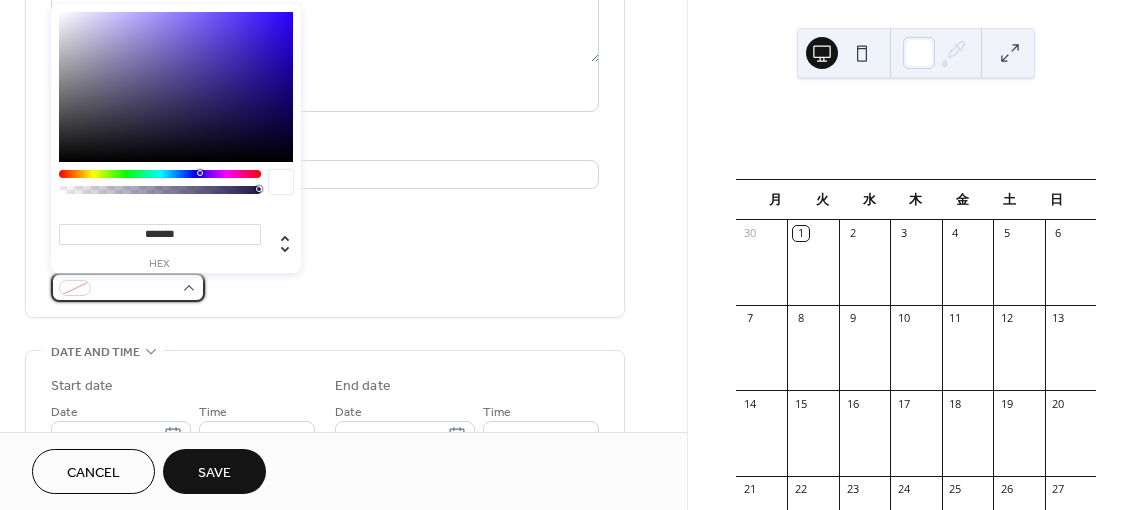 click at bounding box center (136, 289) 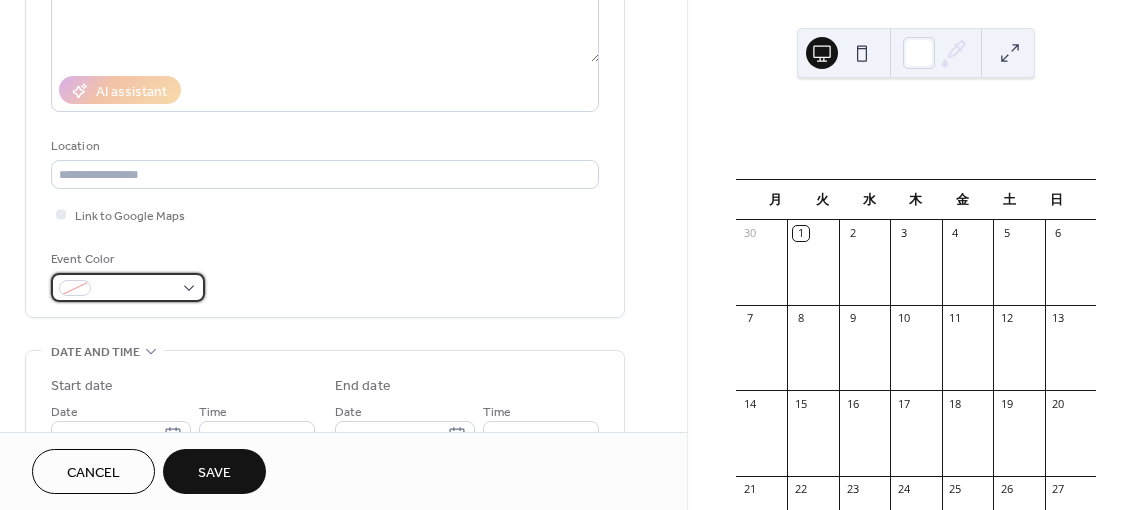 click at bounding box center [75, 288] 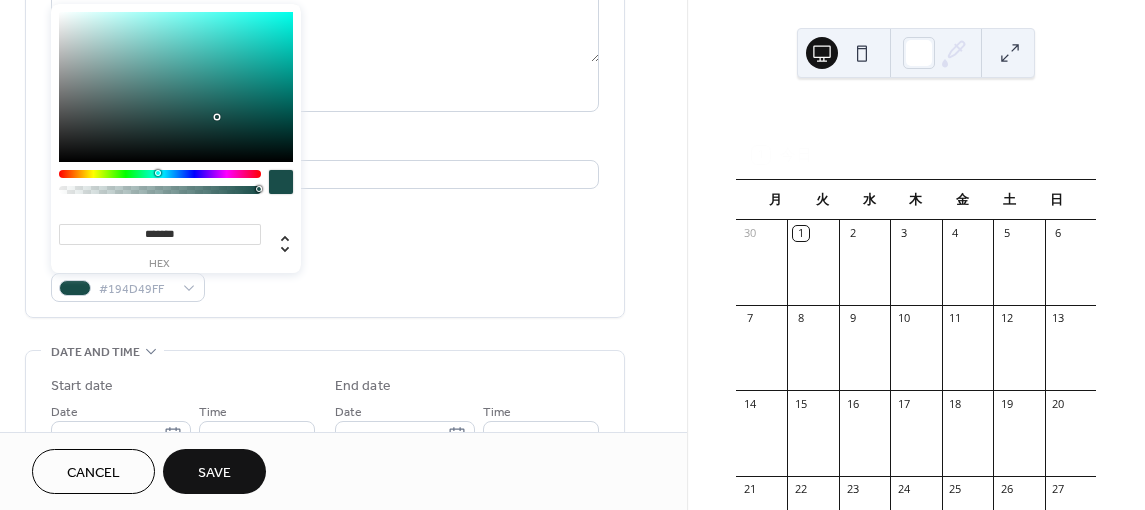 click at bounding box center (160, 174) 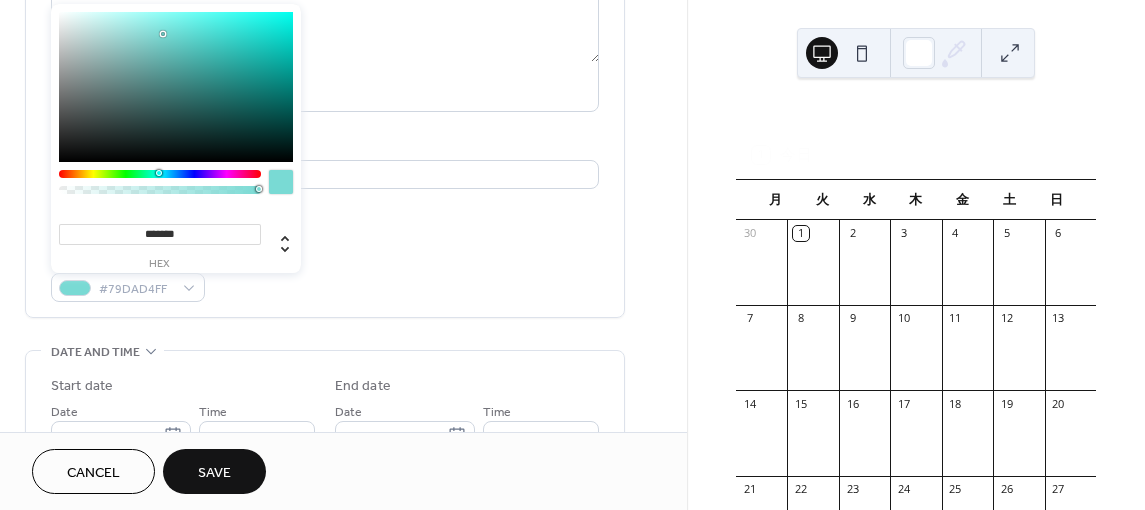 type on "*******" 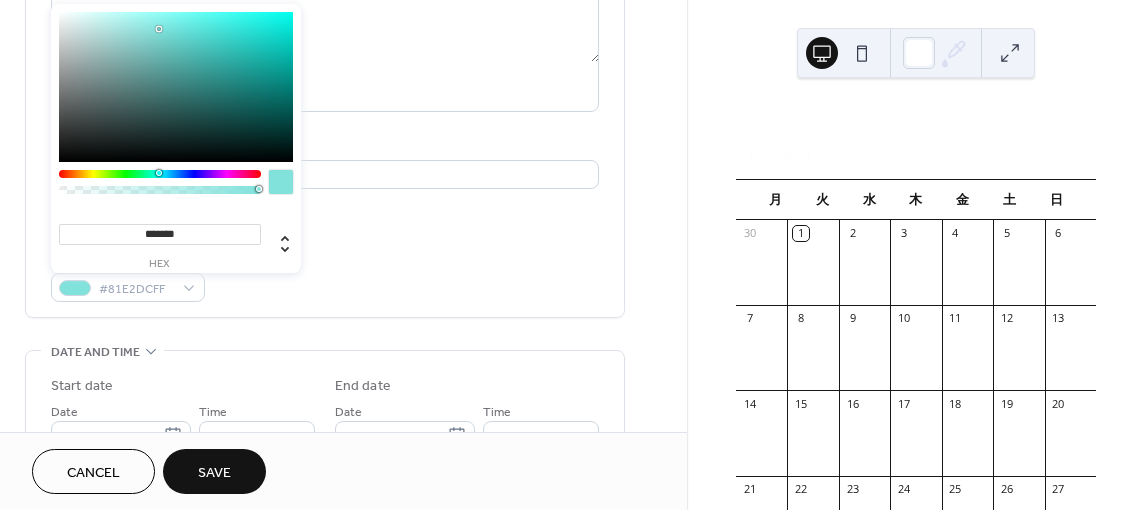 drag, startPoint x: 183, startPoint y: 103, endPoint x: 159, endPoint y: 29, distance: 77.7946 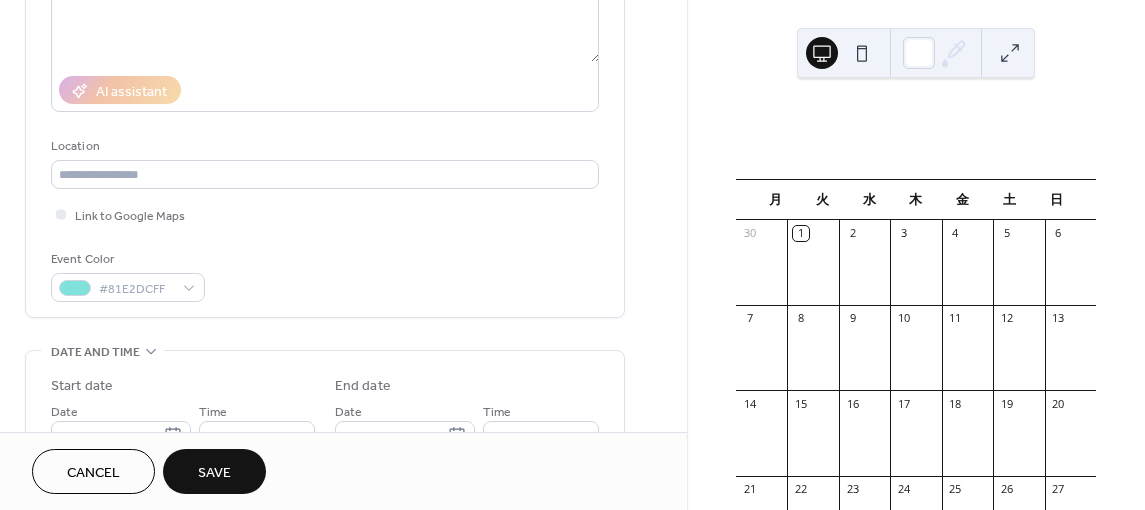 click on "**********" at bounding box center (325, 451) 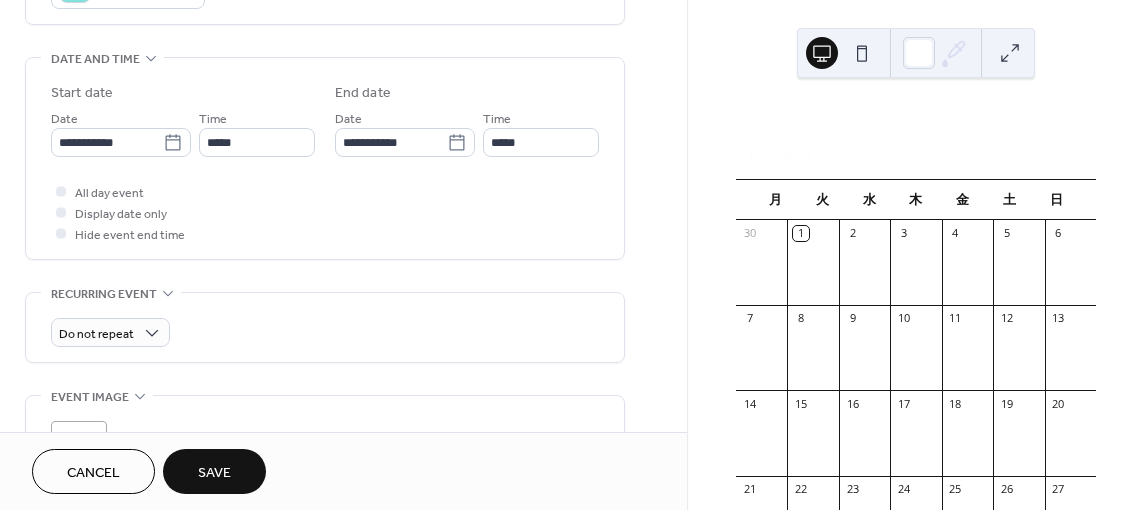 scroll, scrollTop: 594, scrollLeft: 0, axis: vertical 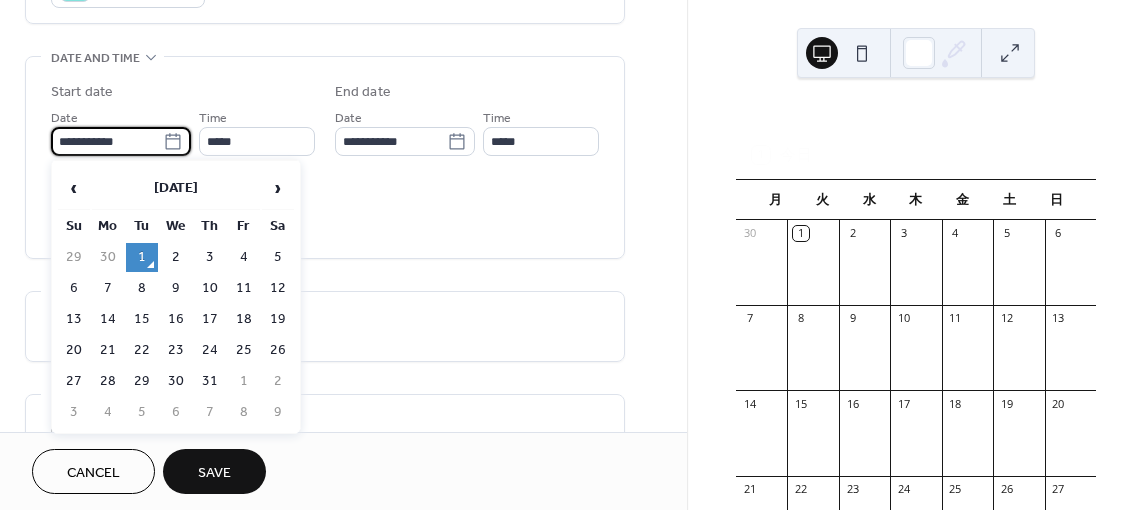 click on "**********" at bounding box center (107, 141) 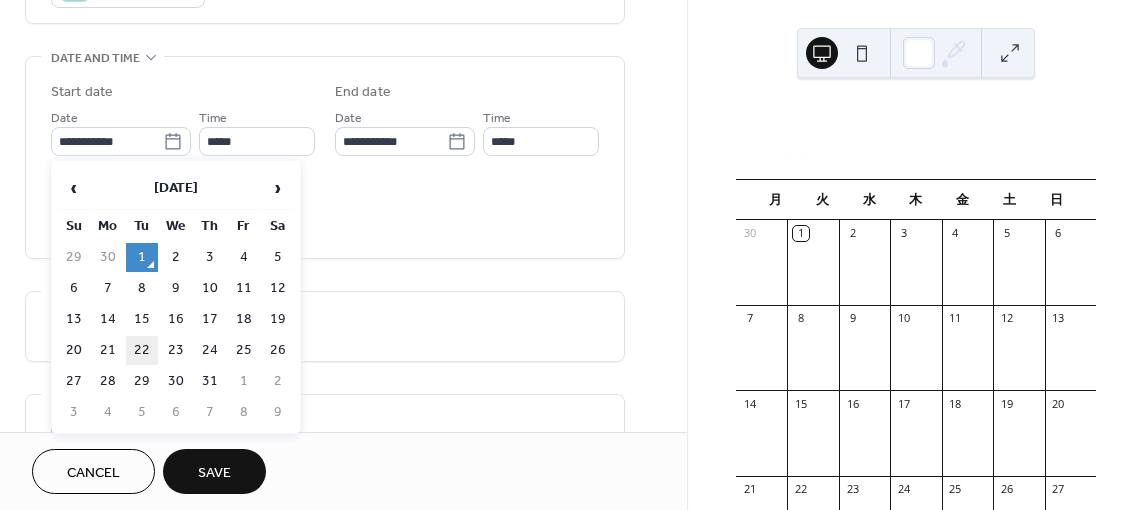 click on "22" at bounding box center (142, 350) 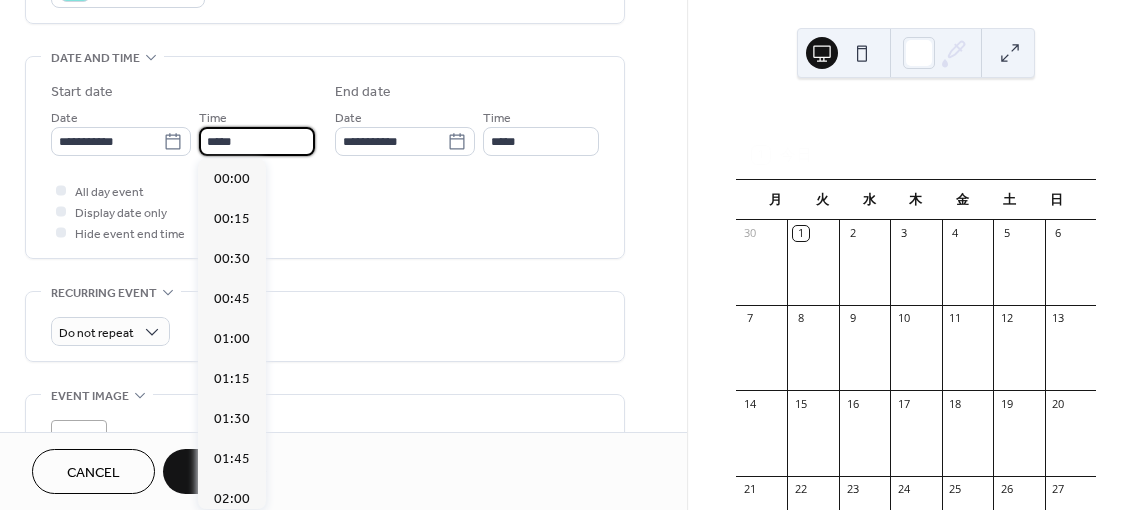 click on "*****" at bounding box center [257, 141] 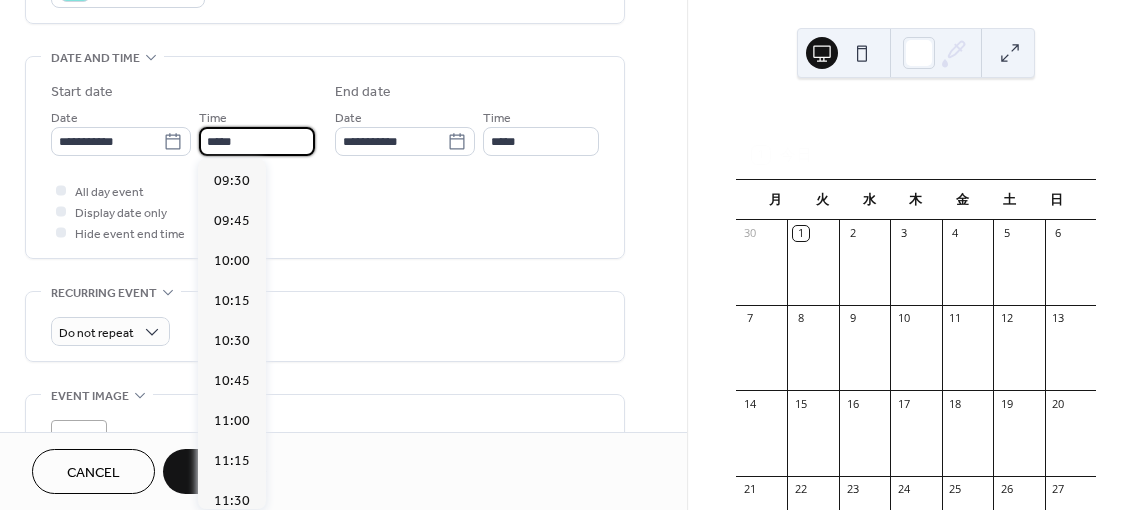 scroll, scrollTop: 1517, scrollLeft: 0, axis: vertical 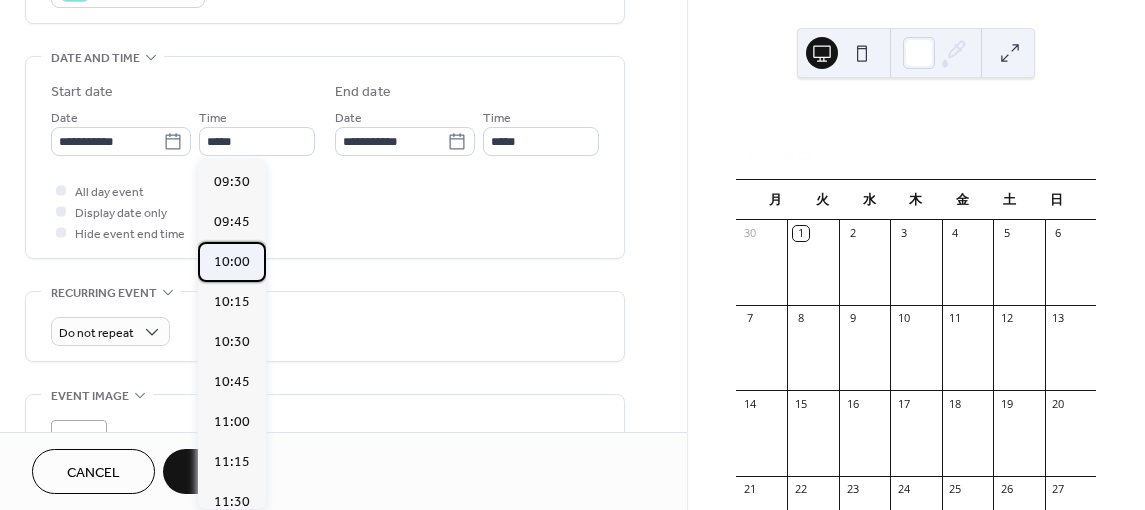 click on "10:00" at bounding box center (232, 262) 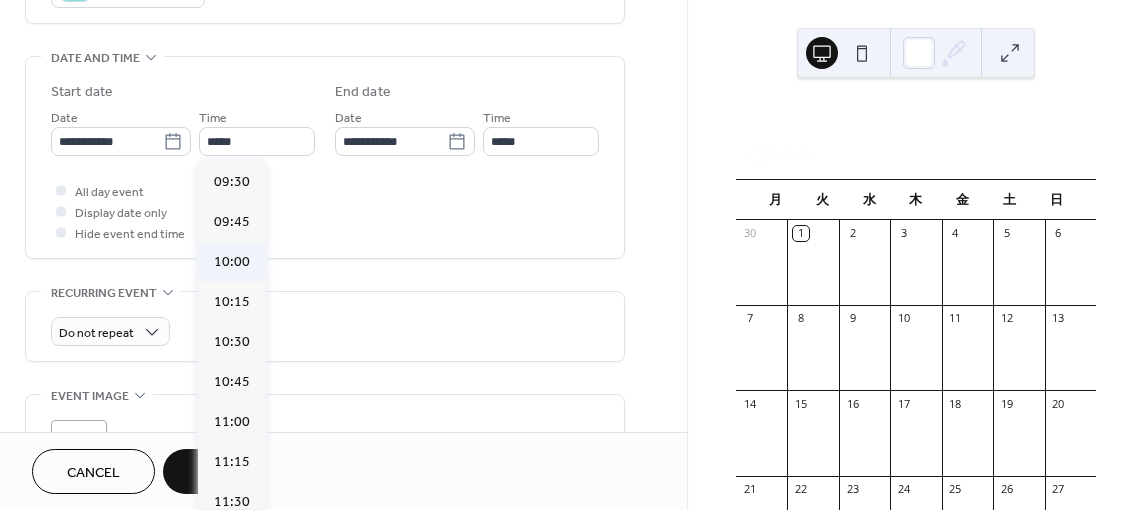 type on "*****" 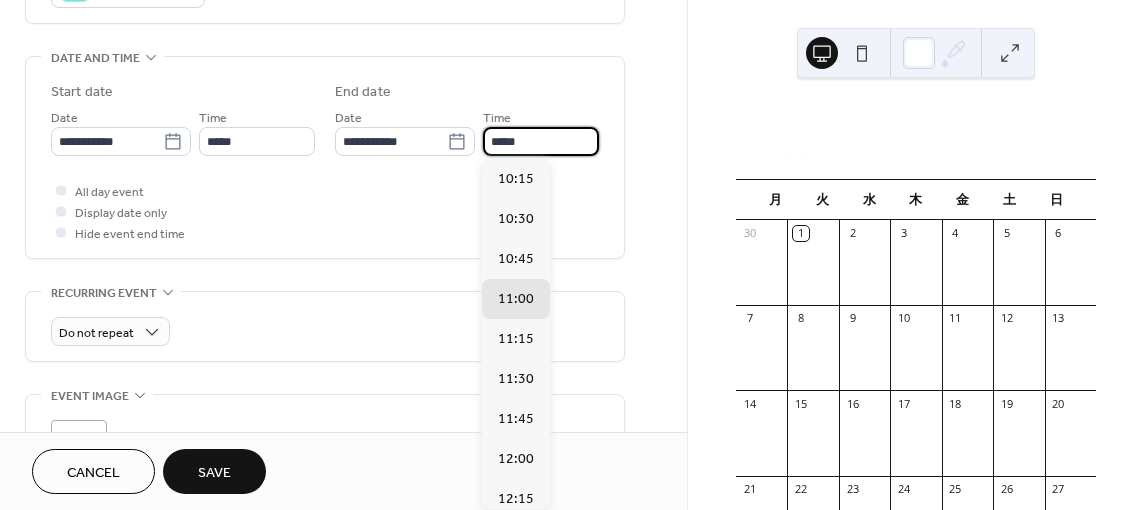 click on "*****" at bounding box center [541, 141] 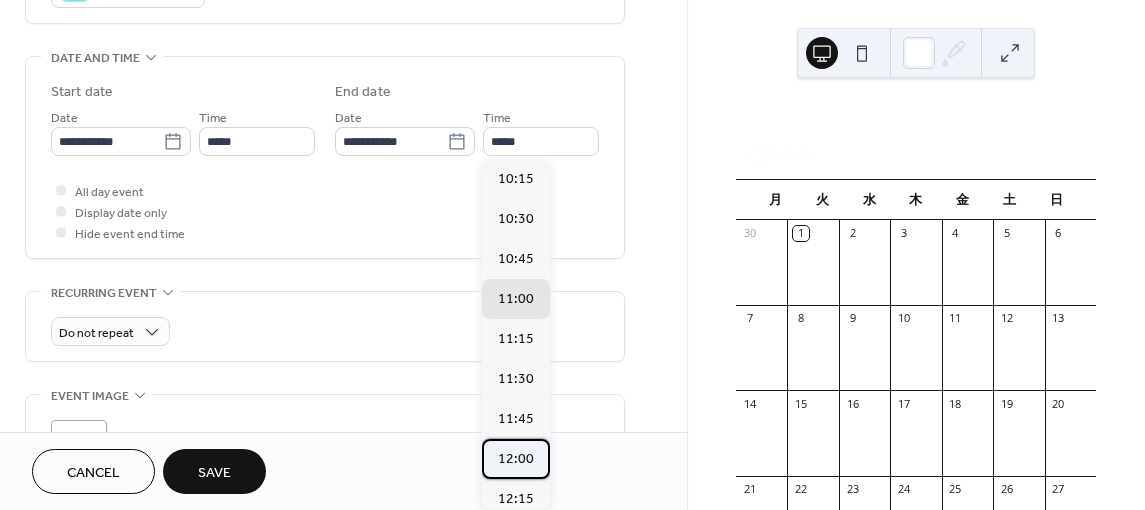 click on "12:00" at bounding box center (516, 459) 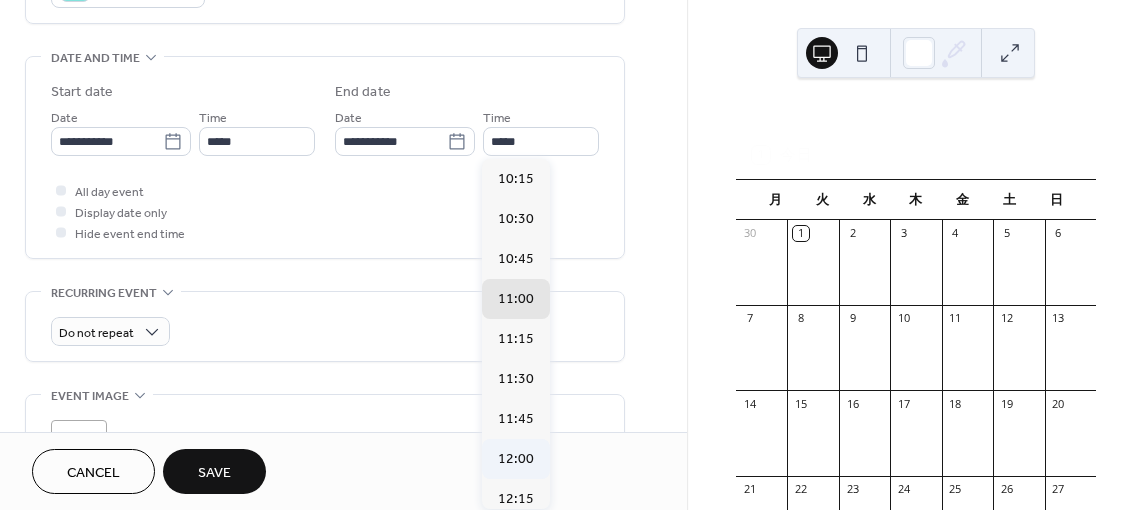 type on "*****" 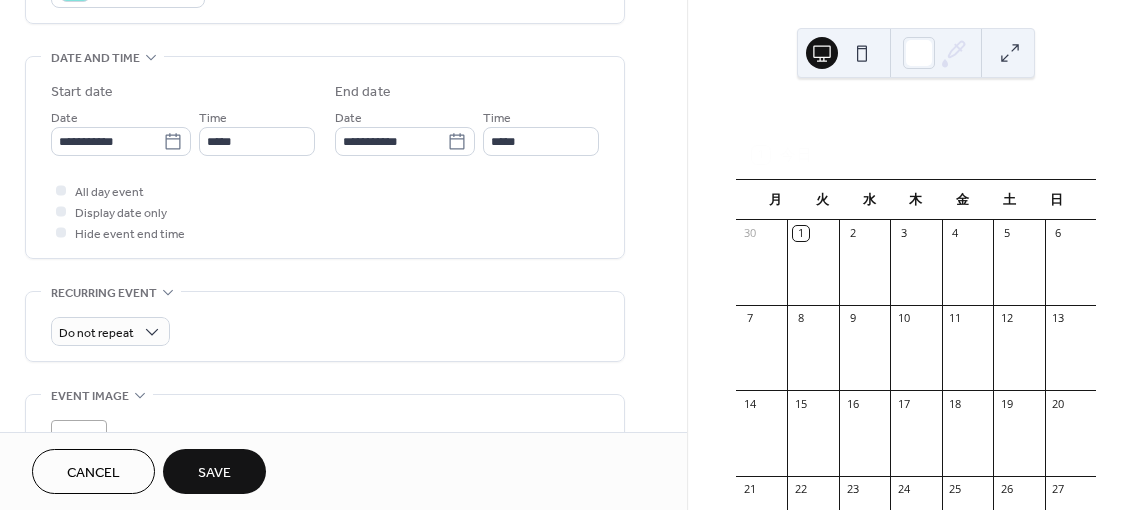 click on "Save" at bounding box center (214, 471) 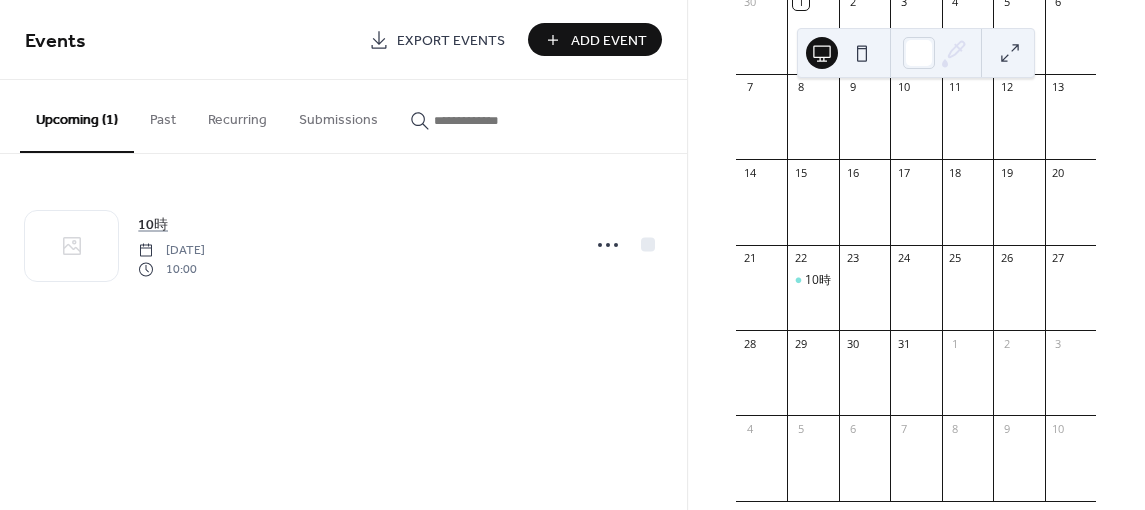scroll, scrollTop: 232, scrollLeft: 0, axis: vertical 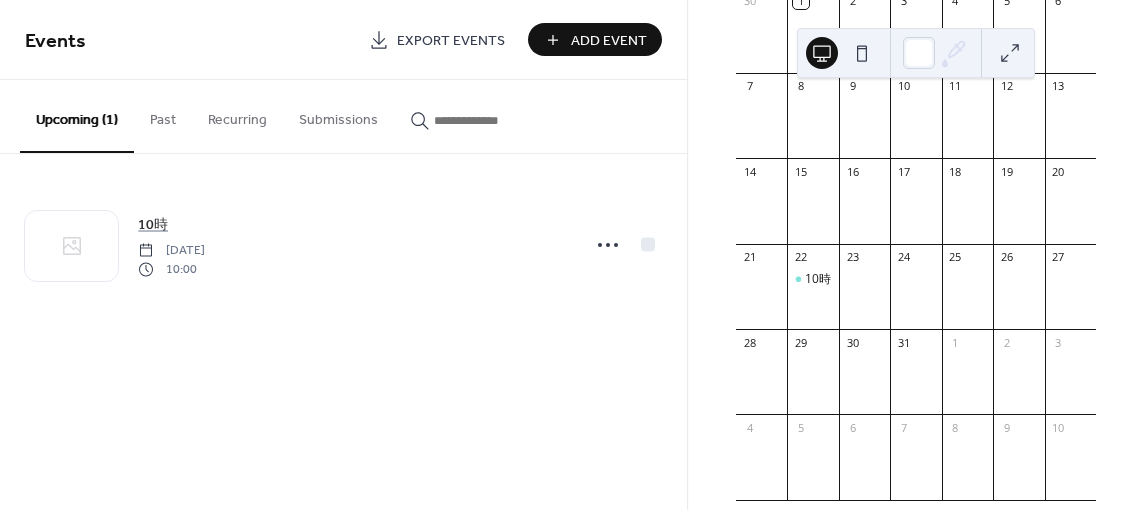 click on "Add Event" at bounding box center (609, 41) 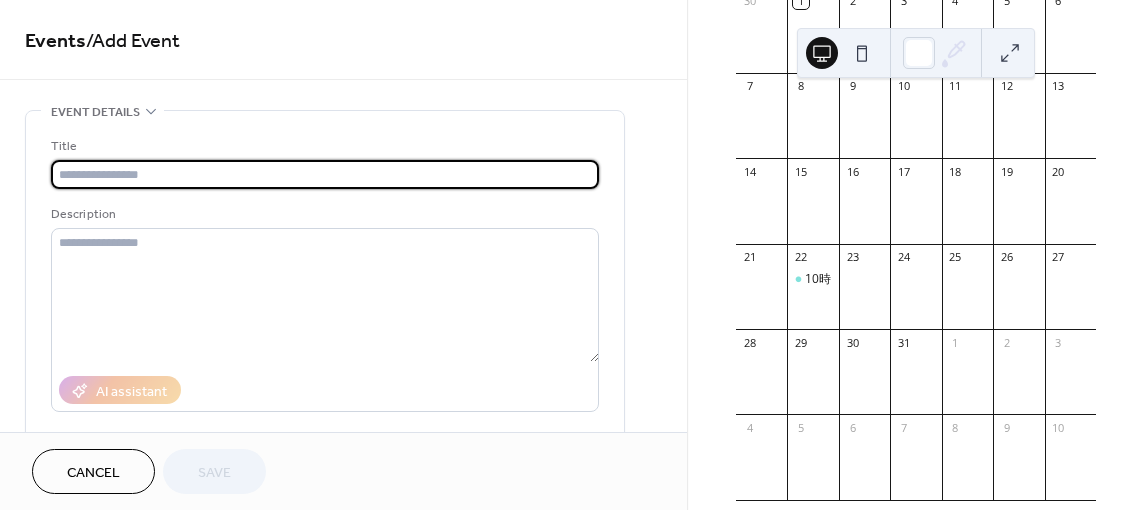 click at bounding box center (325, 174) 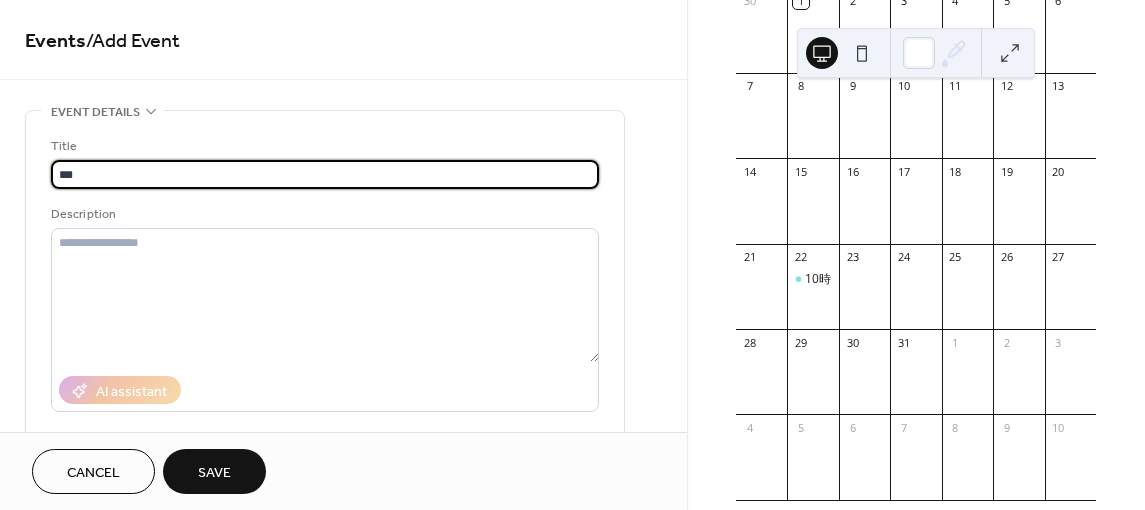type on "***" 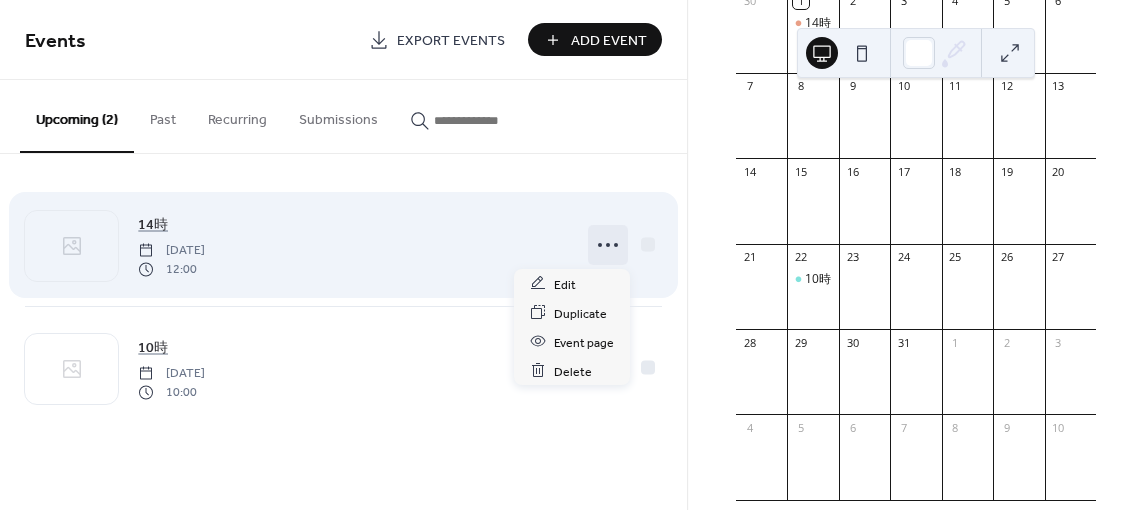 click 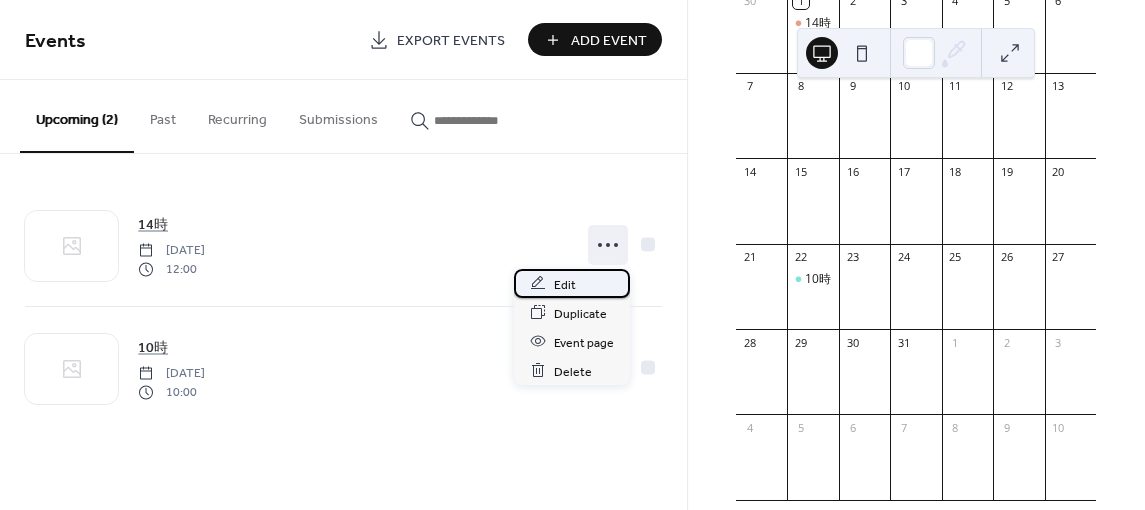 click on "Edit" at bounding box center (572, 283) 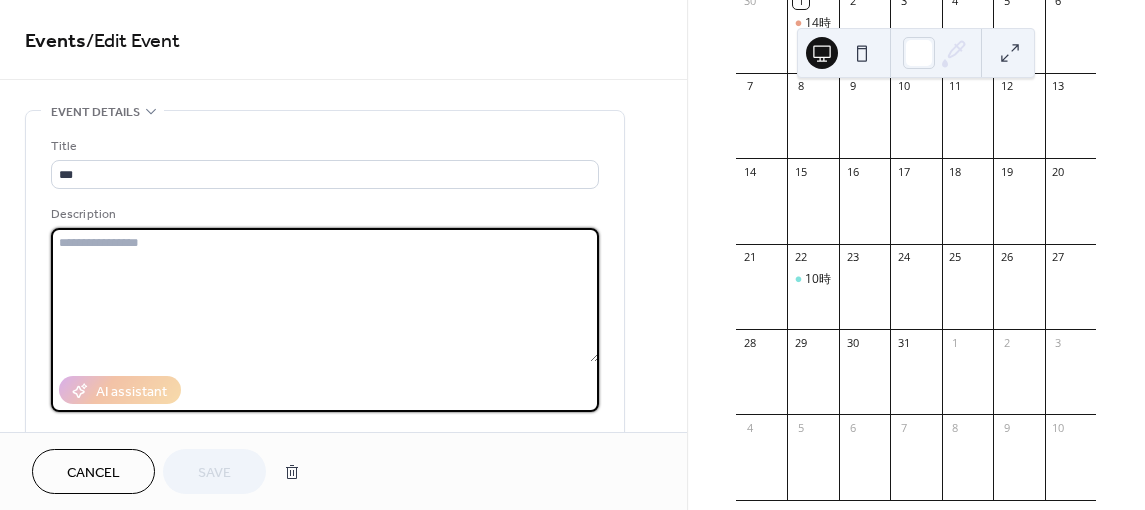 click at bounding box center (325, 295) 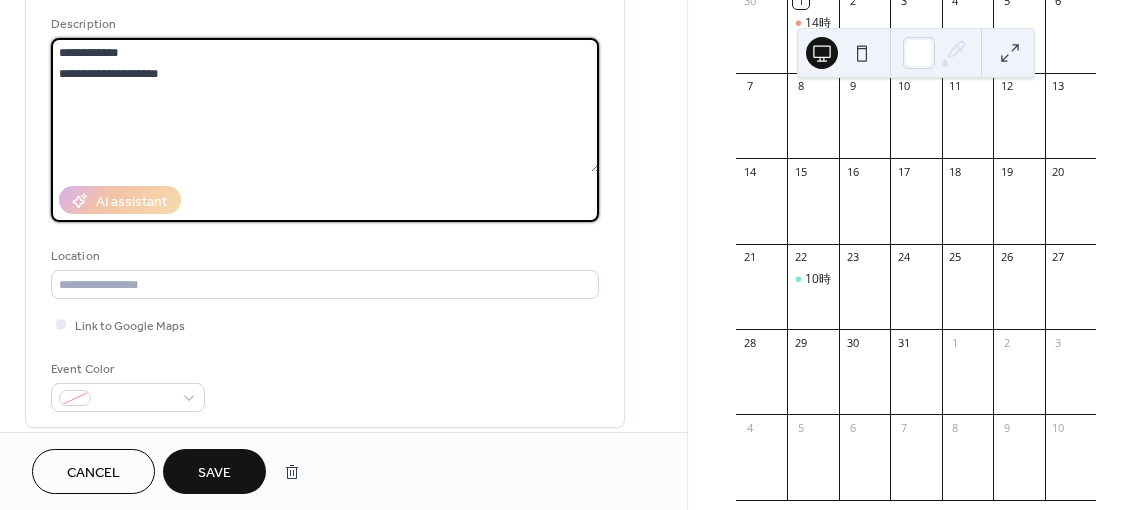 scroll, scrollTop: 191, scrollLeft: 0, axis: vertical 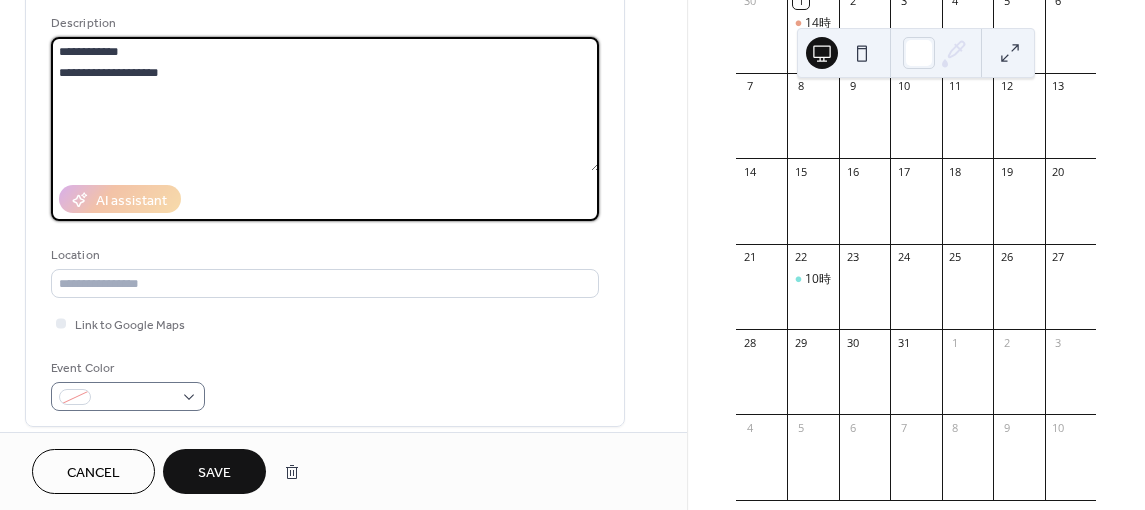 type on "**********" 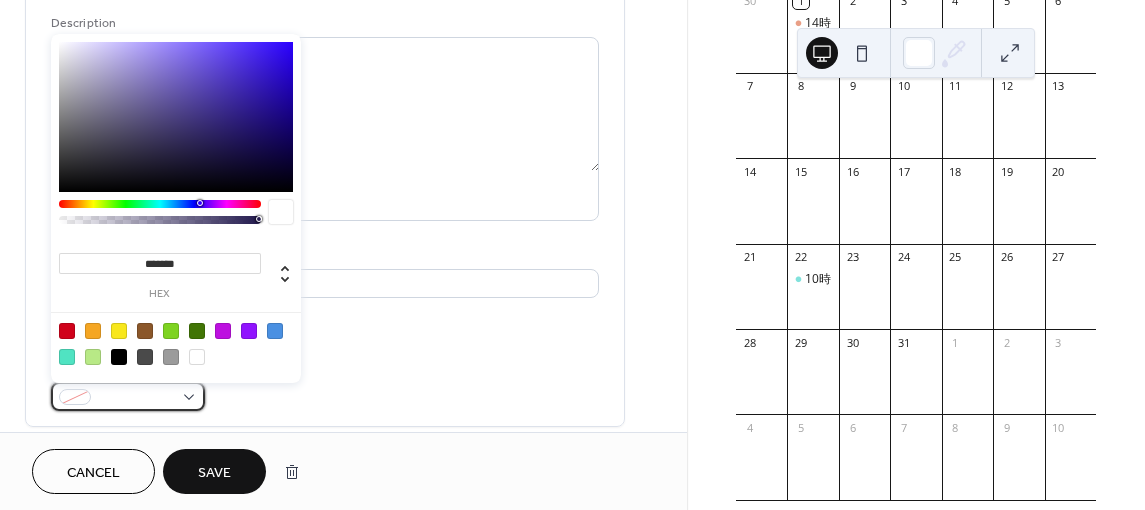 click at bounding box center (128, 396) 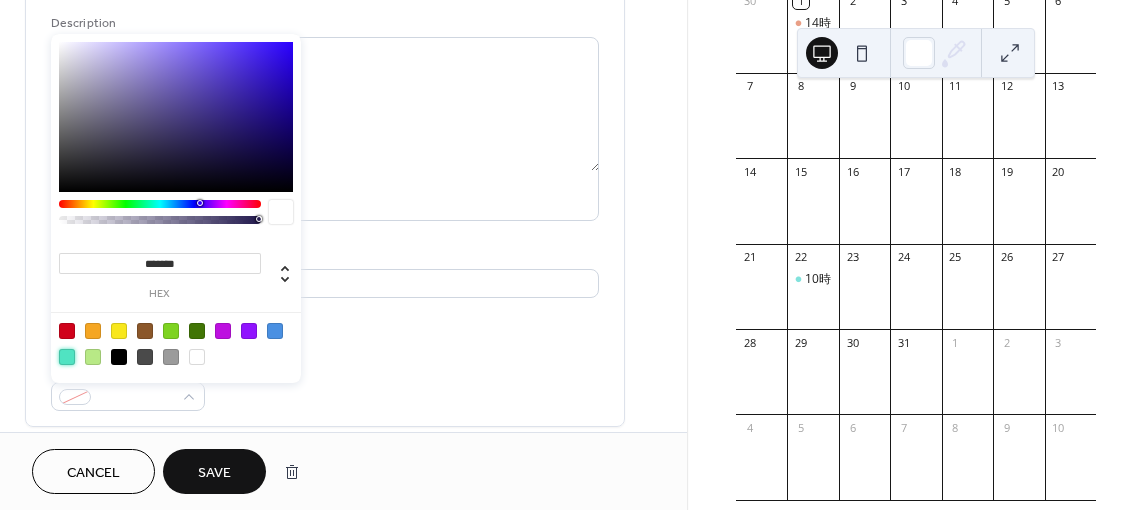click at bounding box center (67, 357) 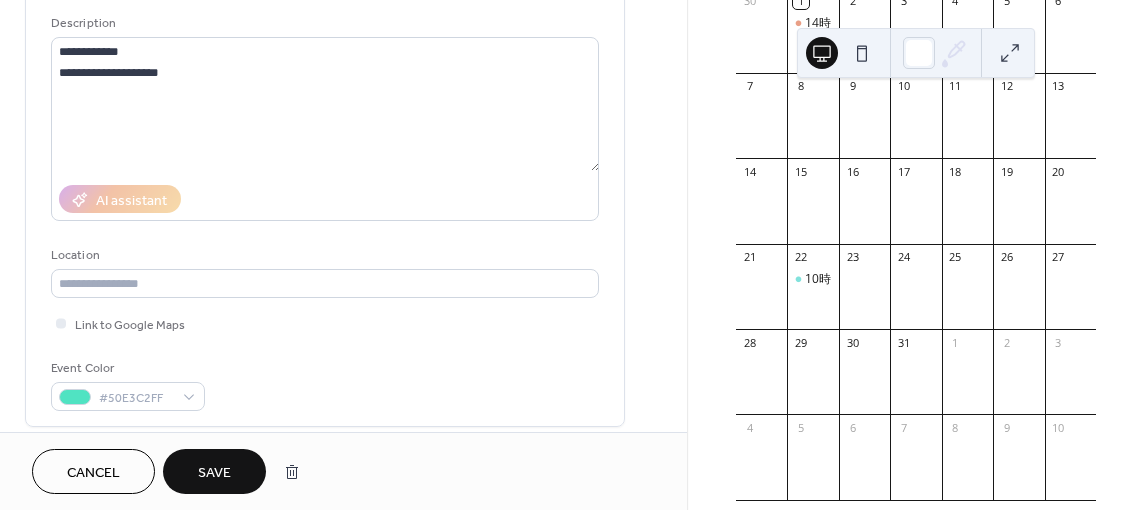 click on "**********" at bounding box center [325, 178] 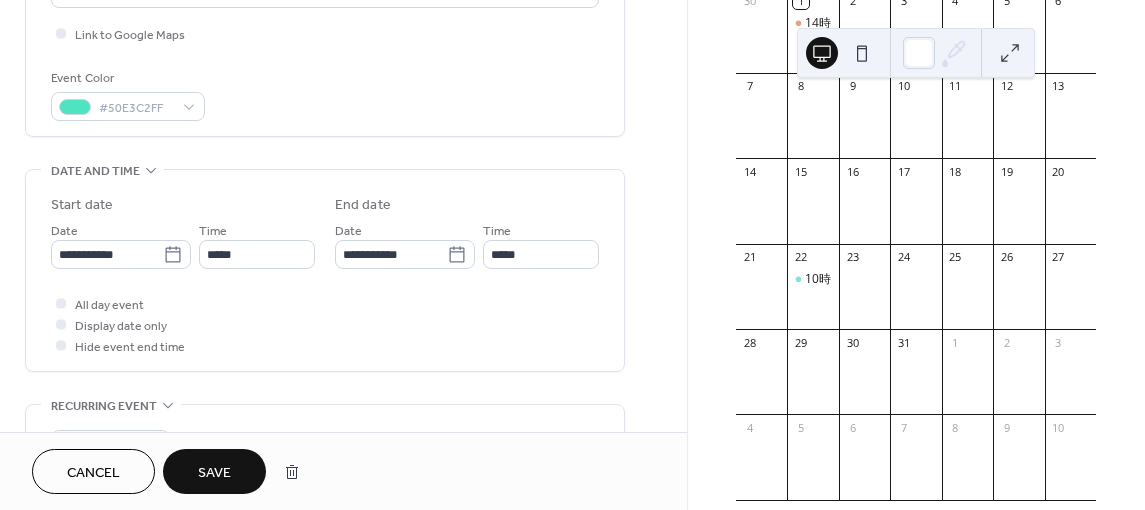 scroll, scrollTop: 526, scrollLeft: 0, axis: vertical 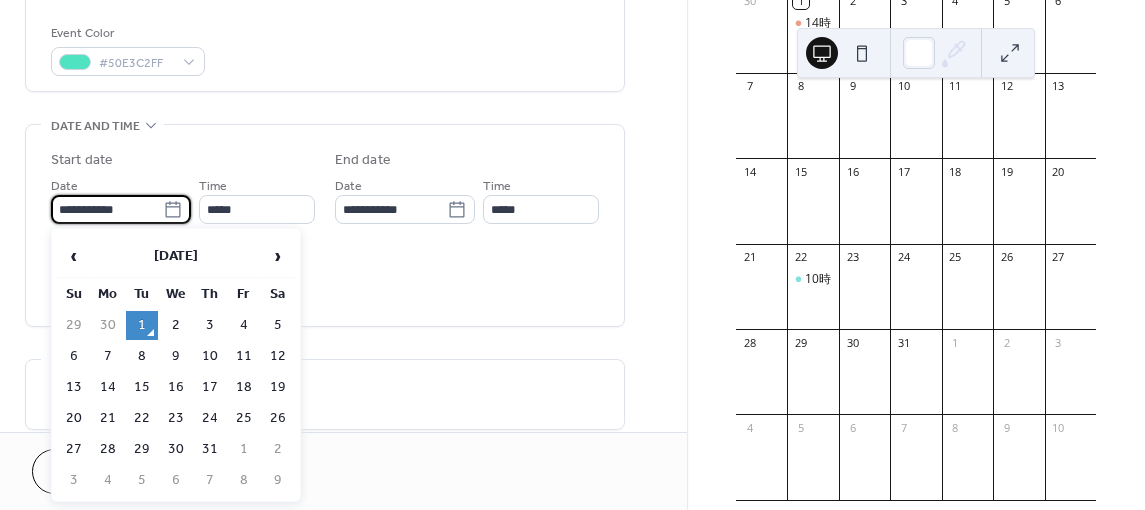 click on "**********" at bounding box center [107, 209] 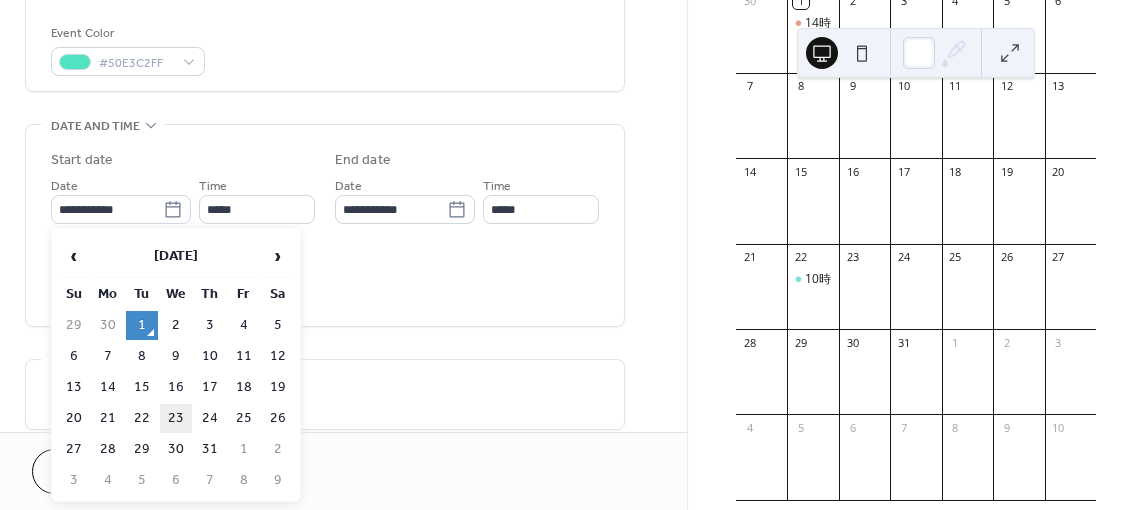 click on "23" at bounding box center (176, 418) 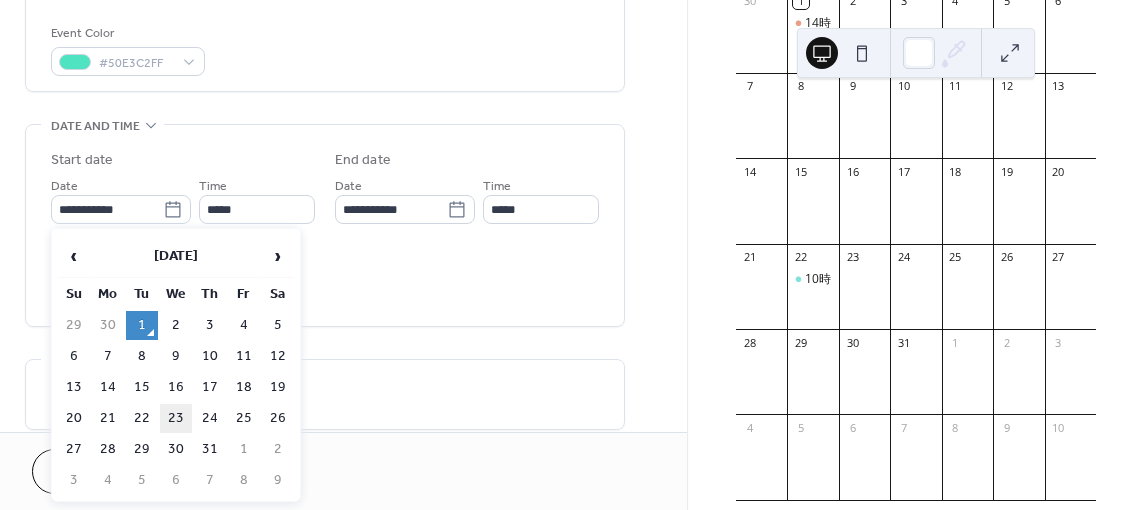 type on "**********" 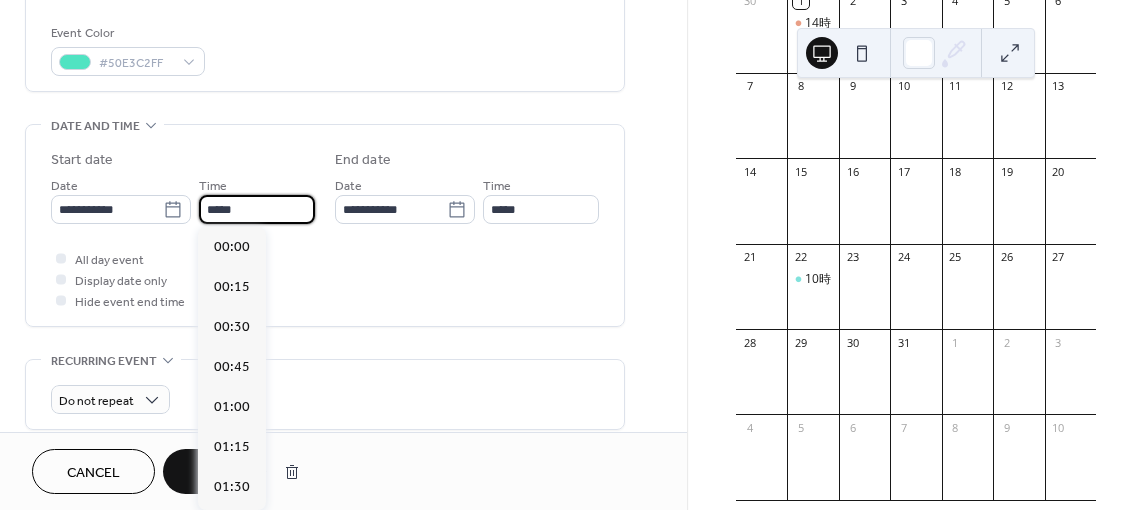 click on "*****" at bounding box center (257, 209) 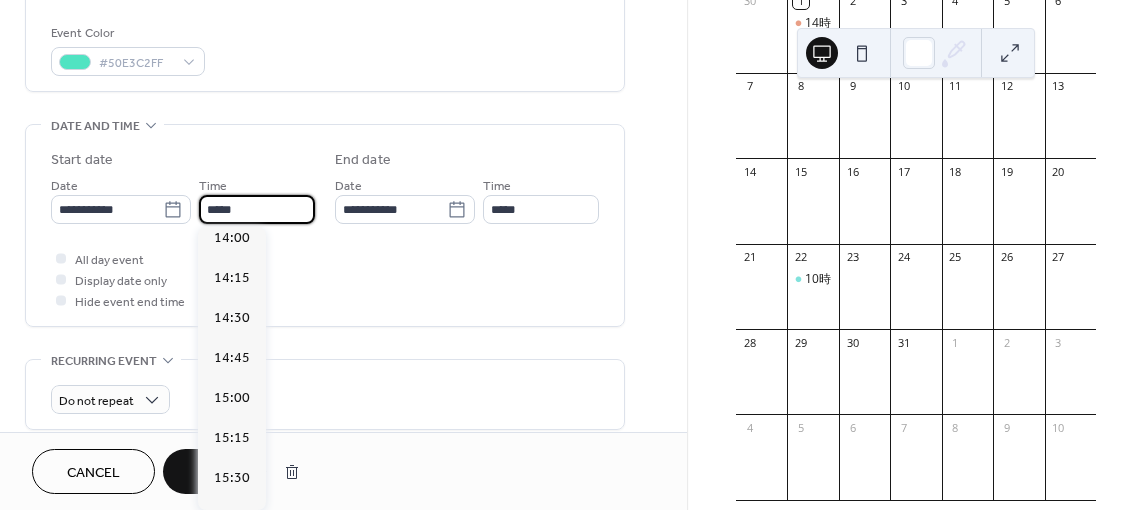 scroll, scrollTop: 2250, scrollLeft: 0, axis: vertical 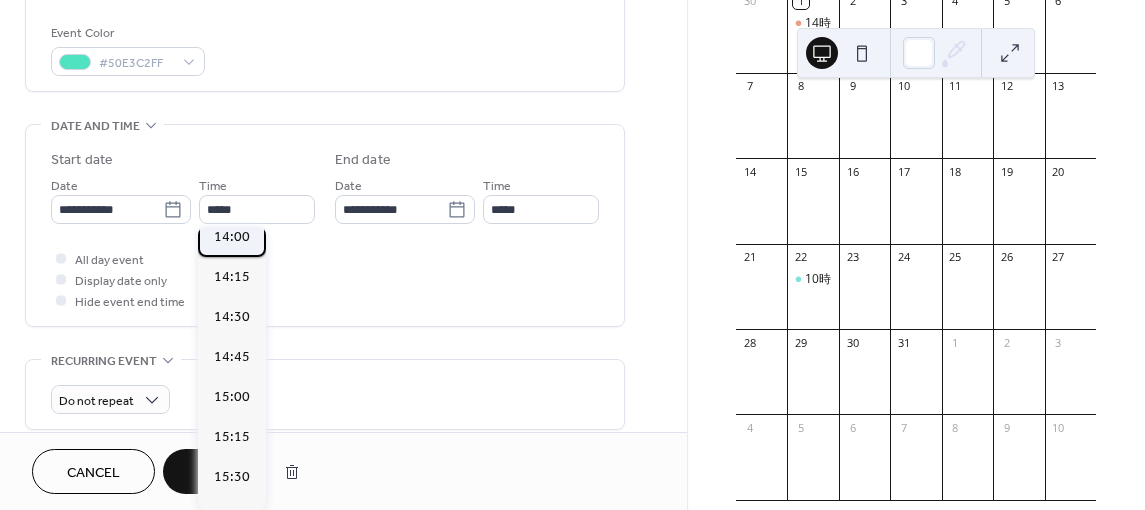click on "14:00" at bounding box center (232, 237) 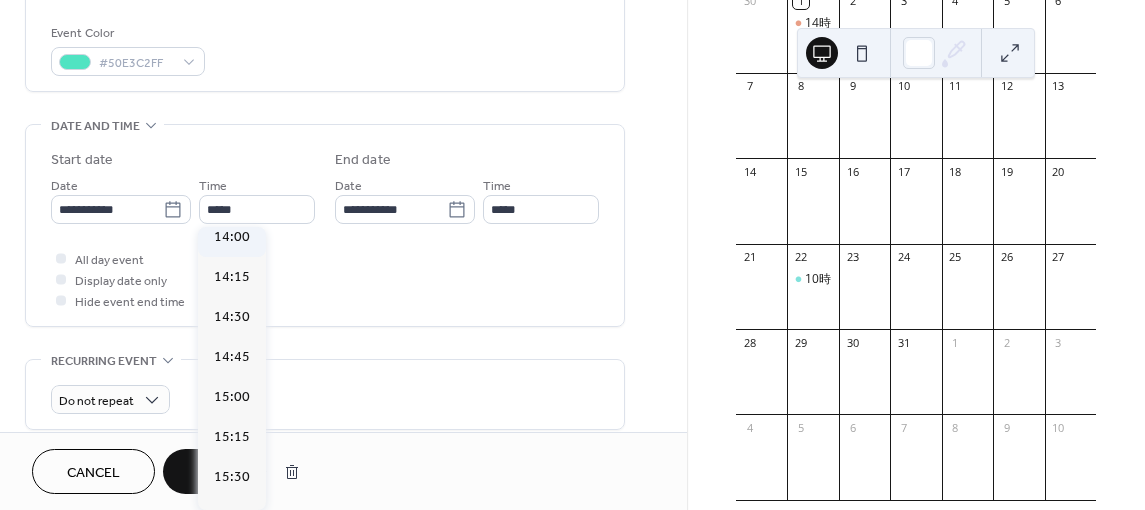 type on "*****" 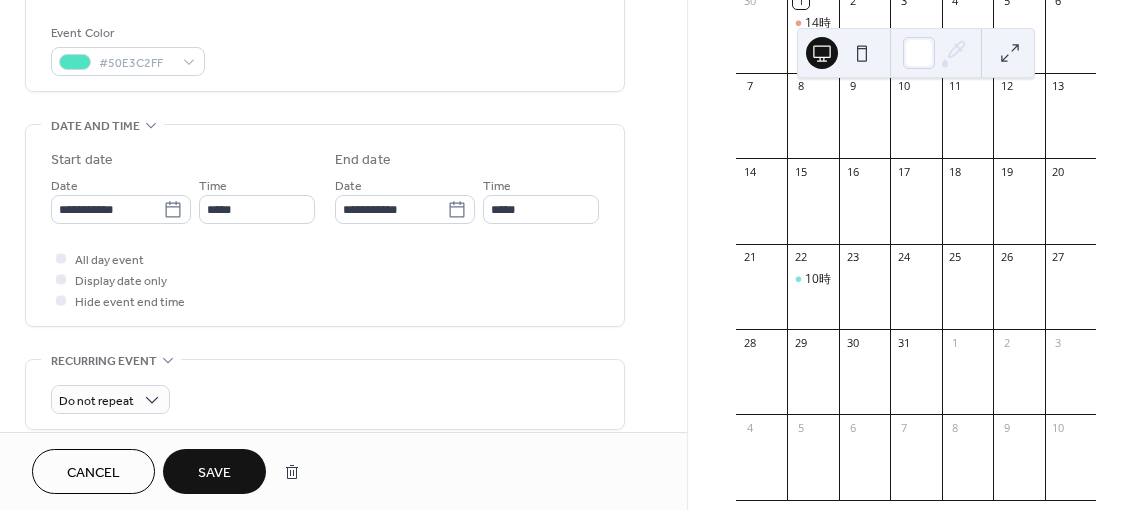 click on "Save" at bounding box center (214, 471) 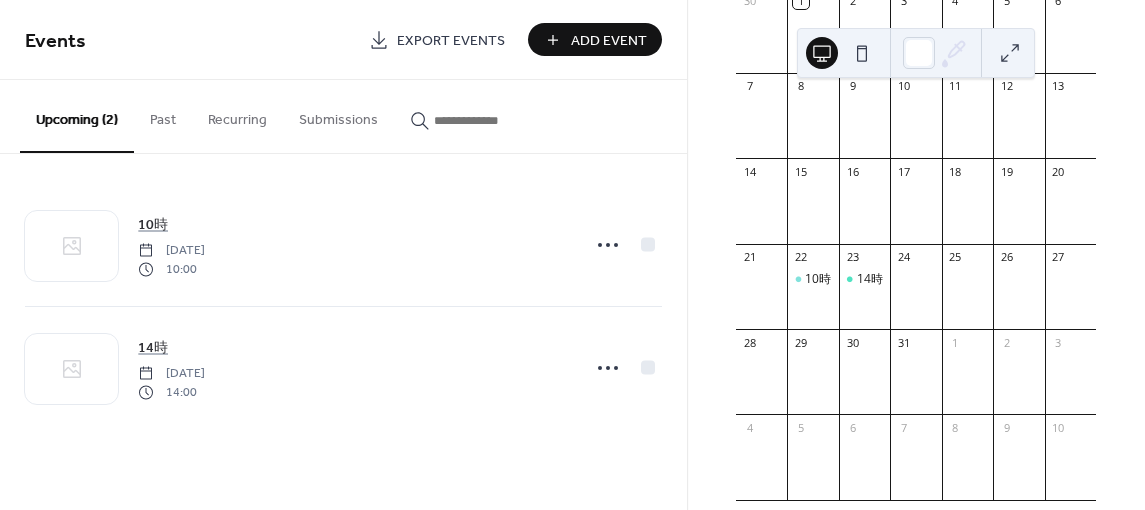 click on "Add Event" at bounding box center (609, 41) 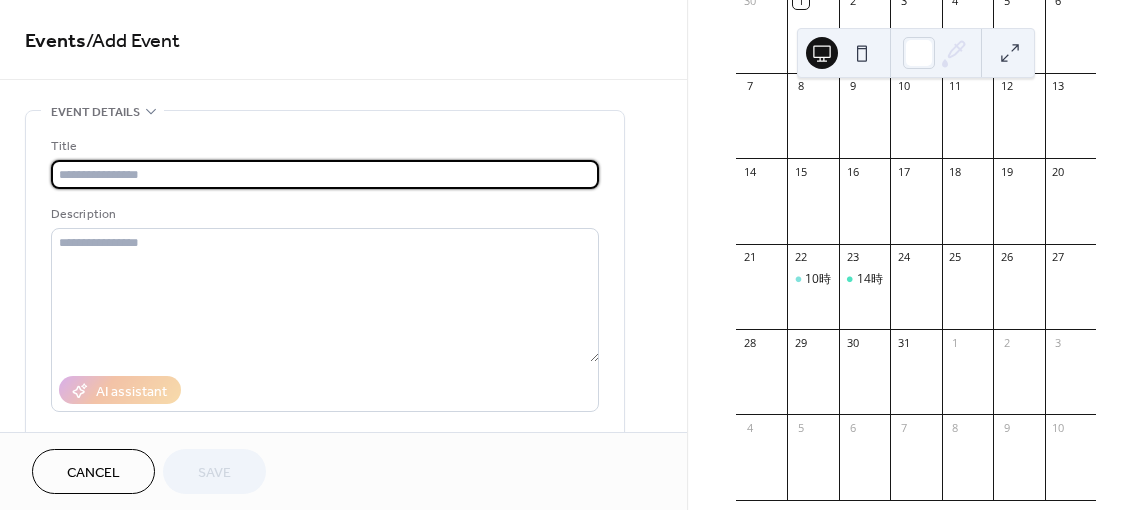click at bounding box center (325, 174) 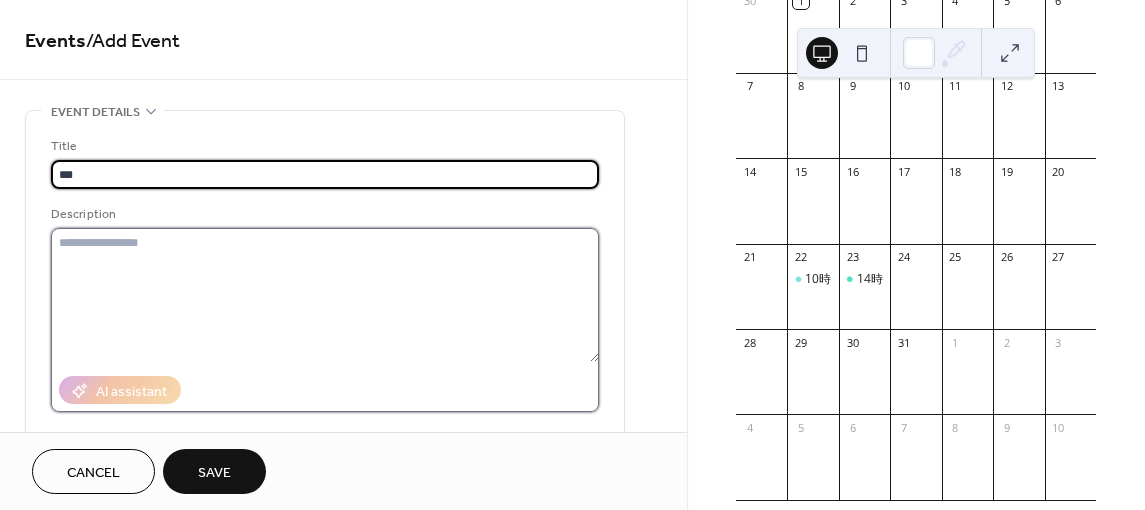 click at bounding box center (325, 295) 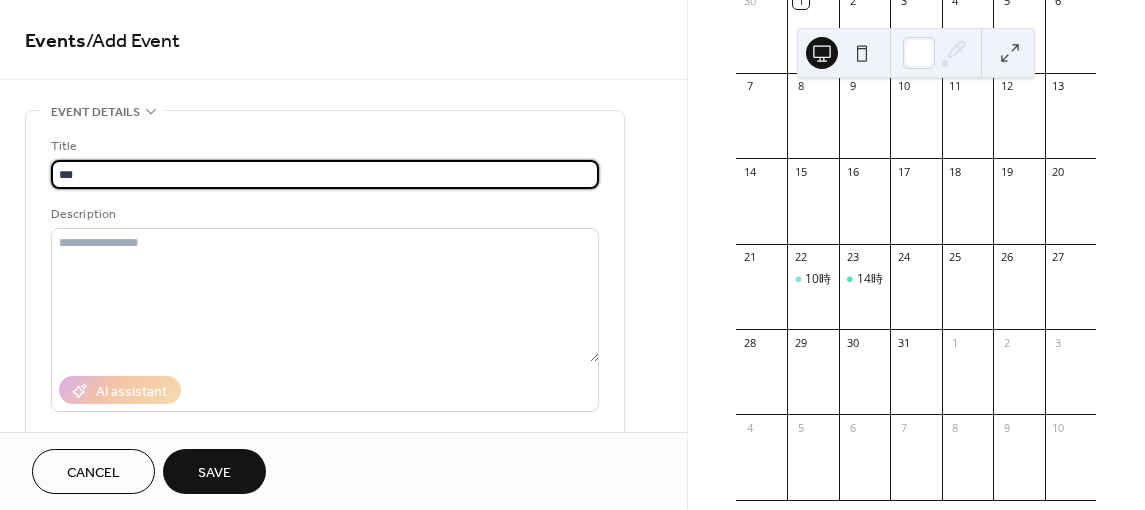 click on "***" at bounding box center [325, 174] 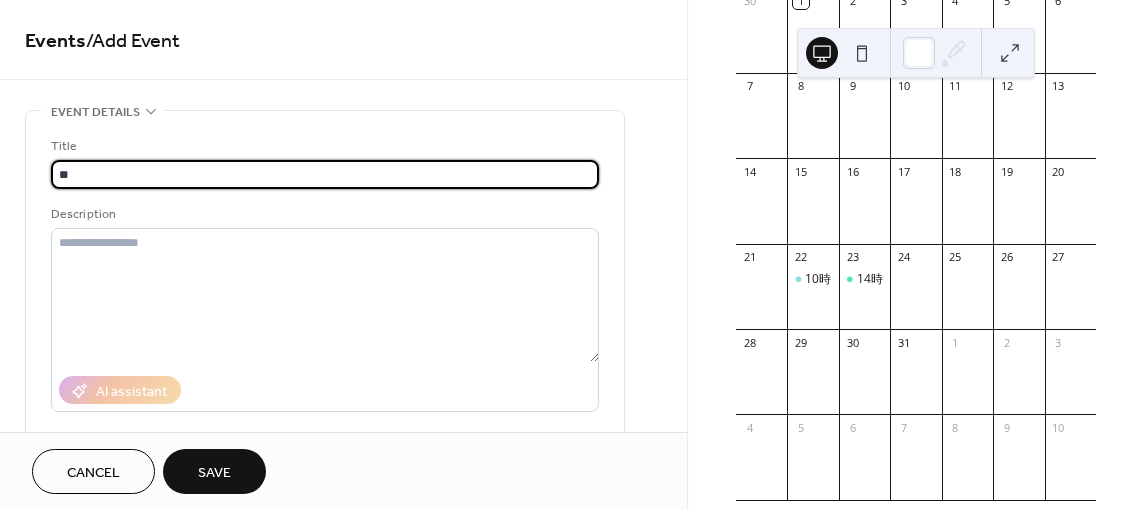 type on "*" 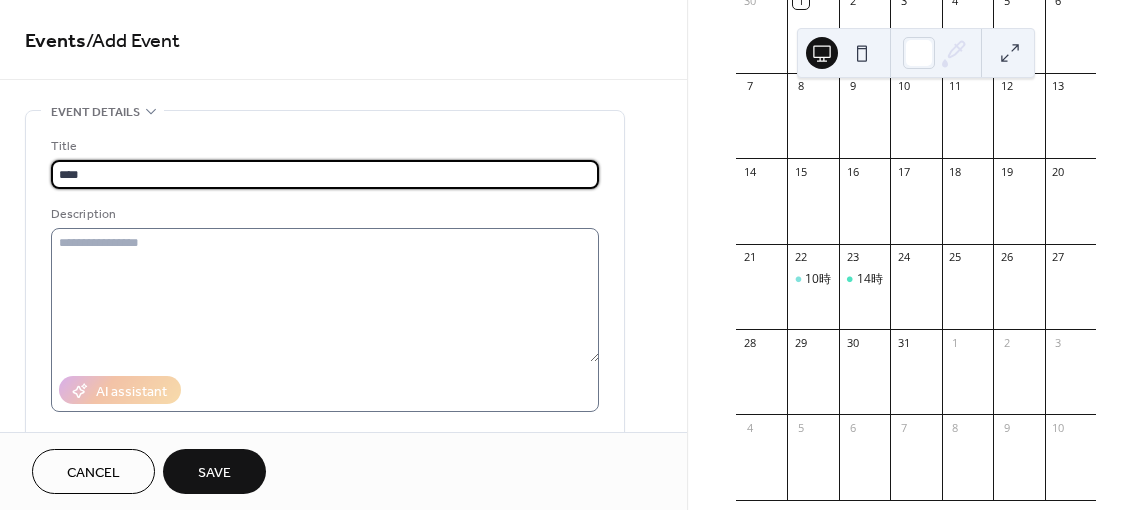 type on "****" 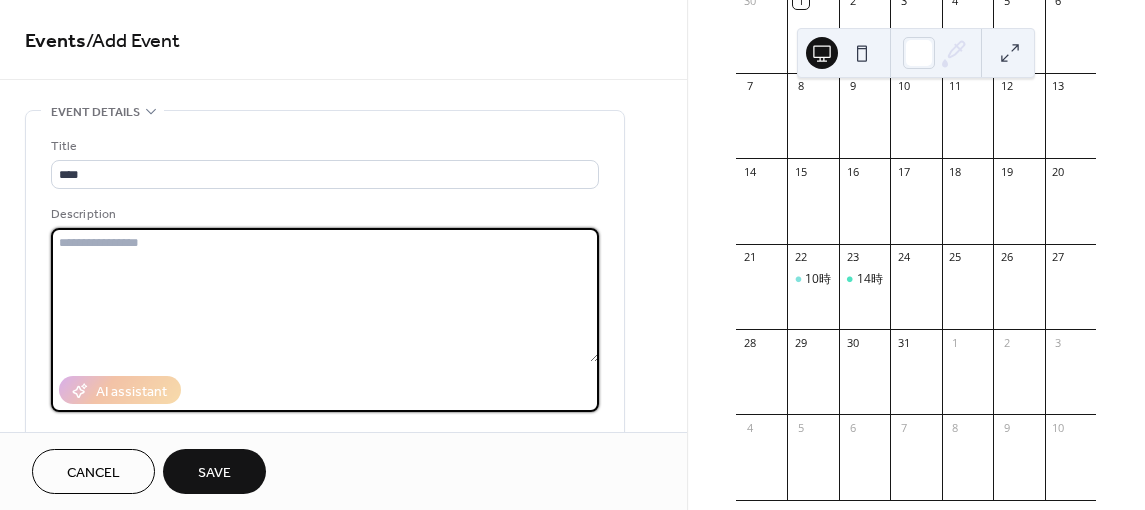 click at bounding box center [325, 295] 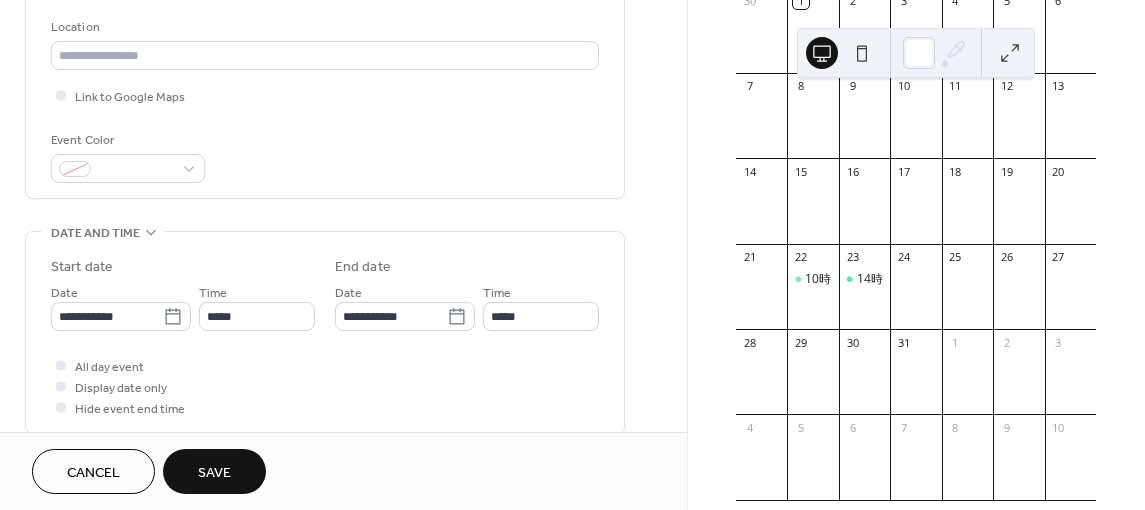 scroll, scrollTop: 420, scrollLeft: 0, axis: vertical 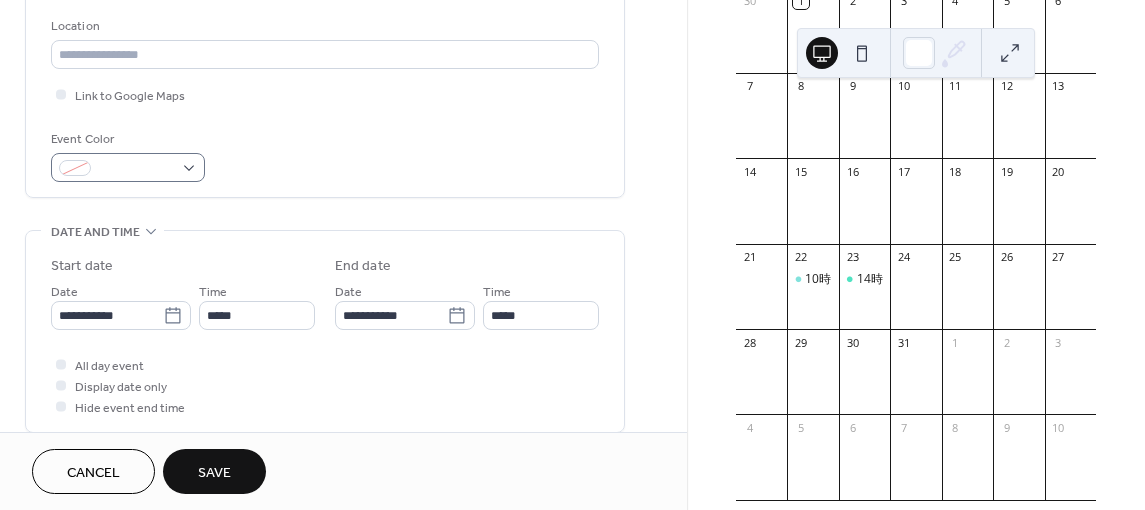 type on "**********" 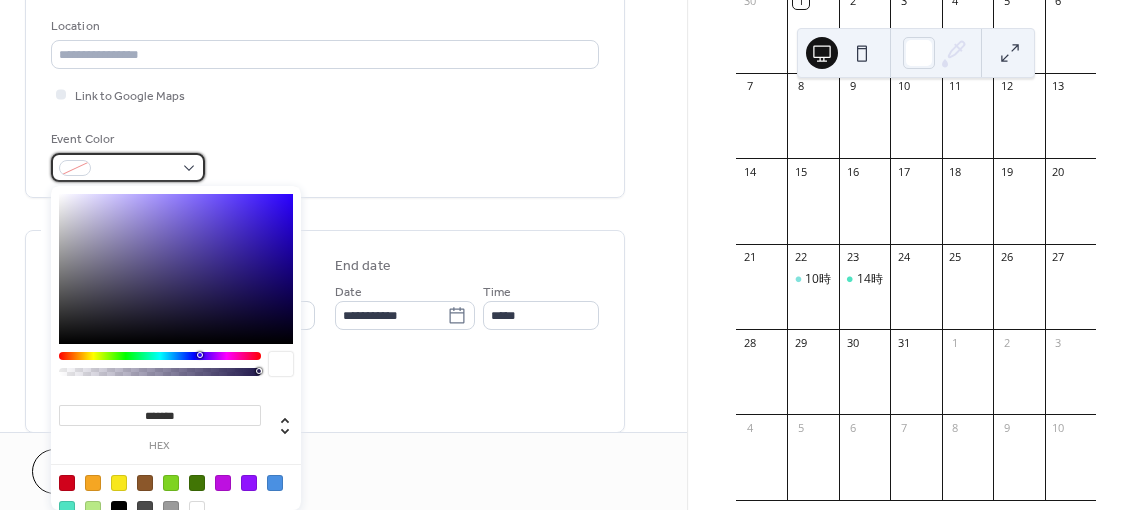 click at bounding box center [136, 169] 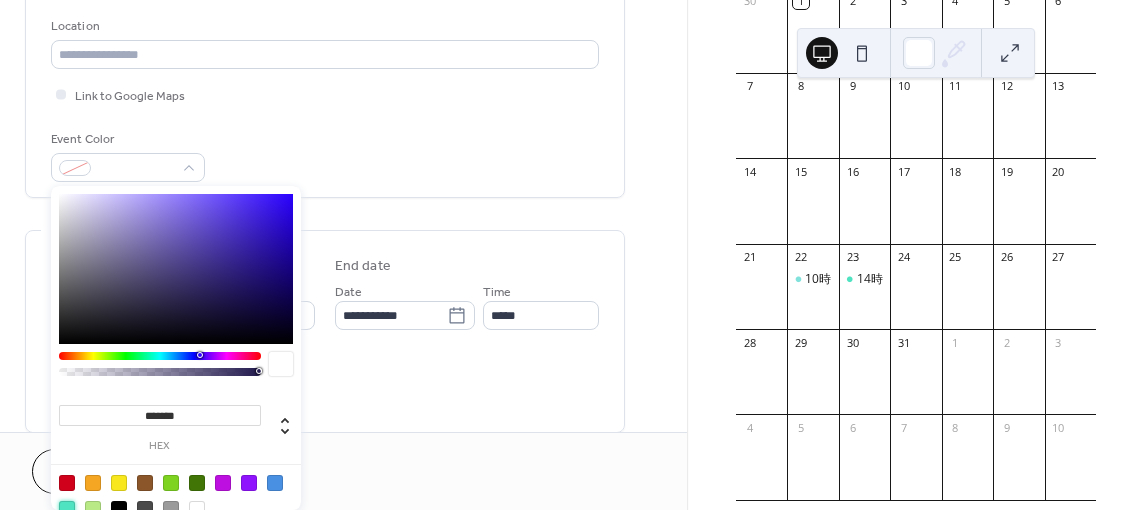click at bounding box center (67, 509) 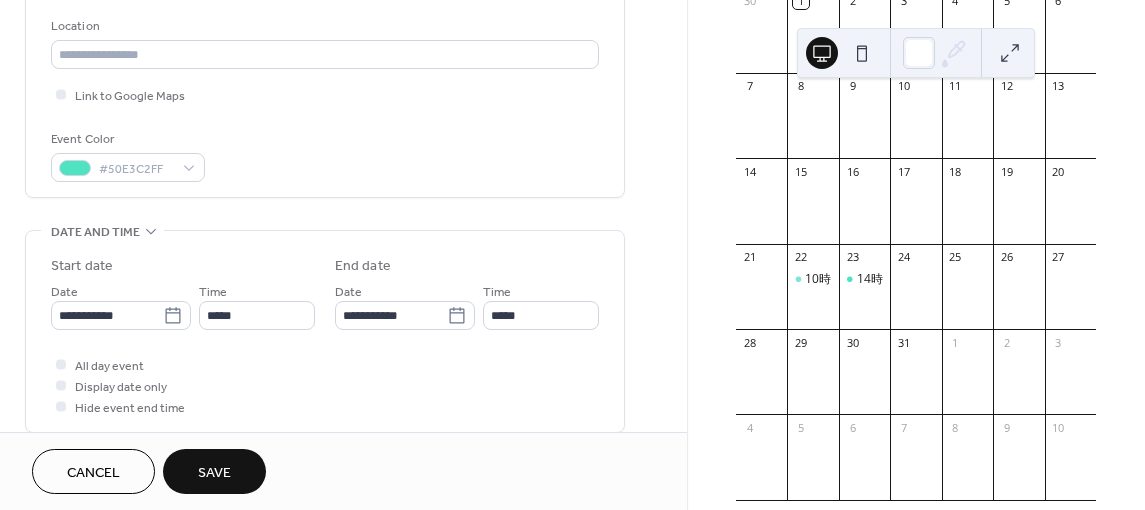 click on "All day event Display date only Hide event end time" at bounding box center [325, 385] 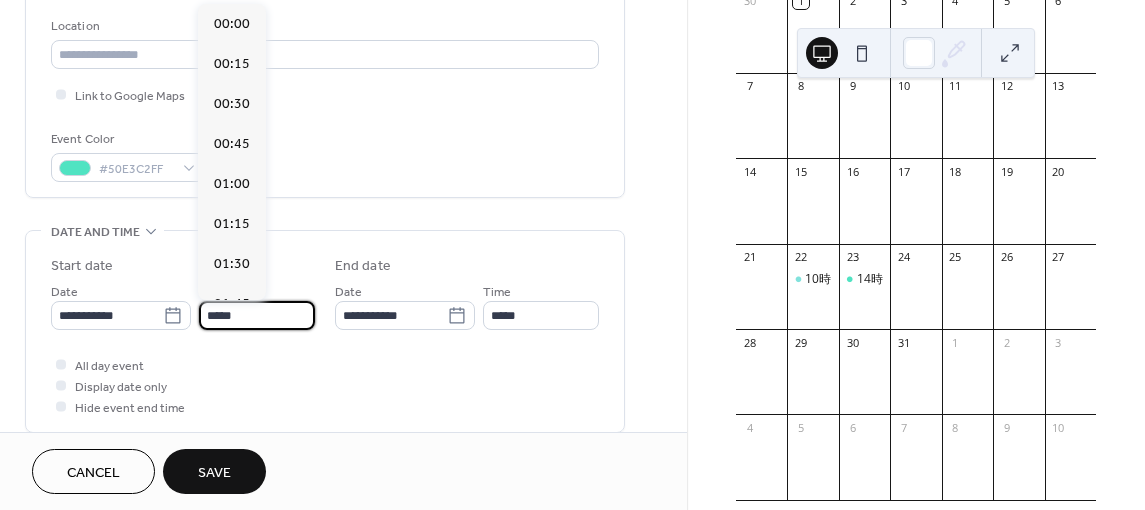 click on "*****" at bounding box center [257, 315] 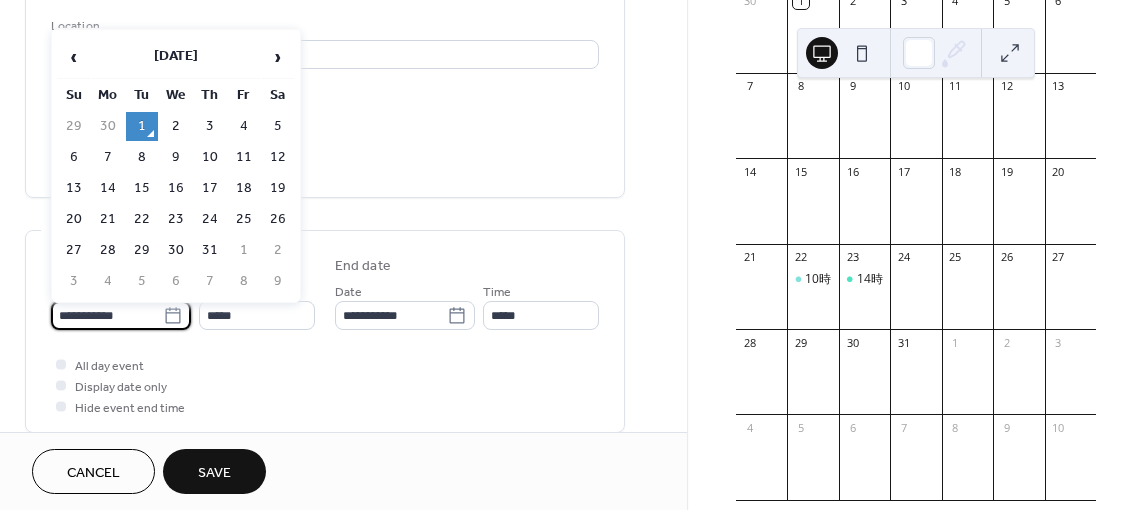 click on "**********" at bounding box center (107, 315) 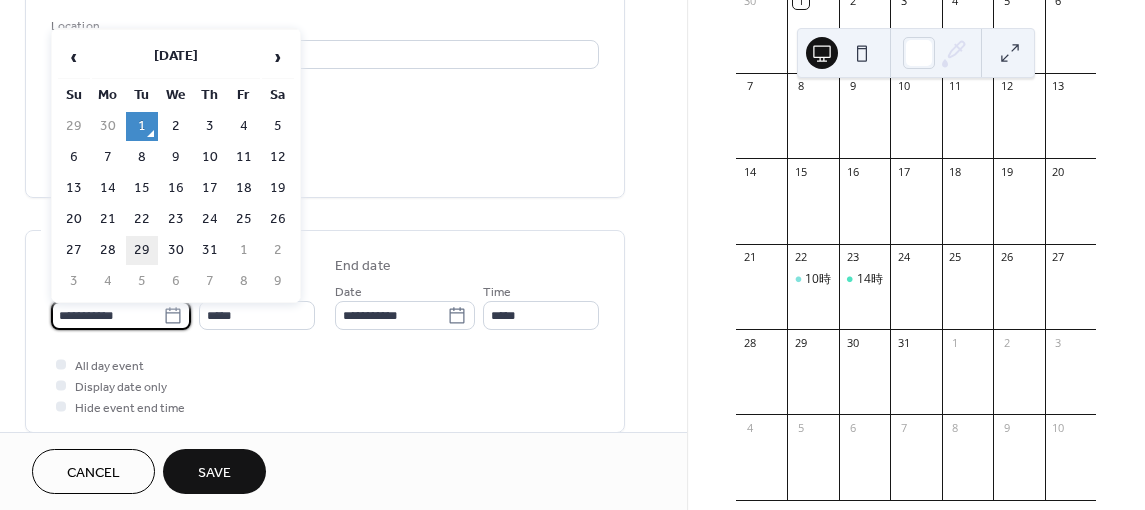click on "29" at bounding box center [142, 250] 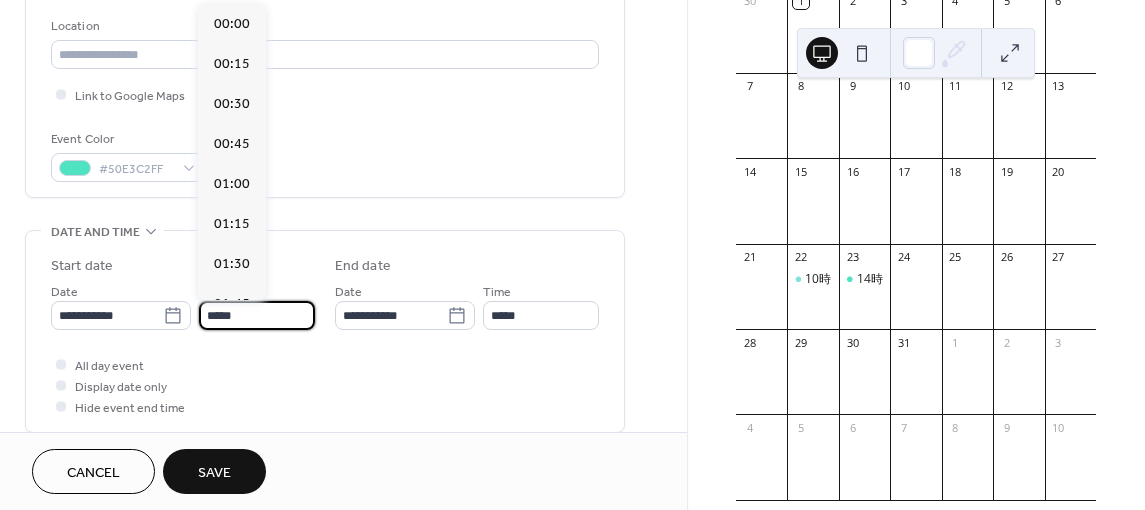 click on "*****" at bounding box center [257, 315] 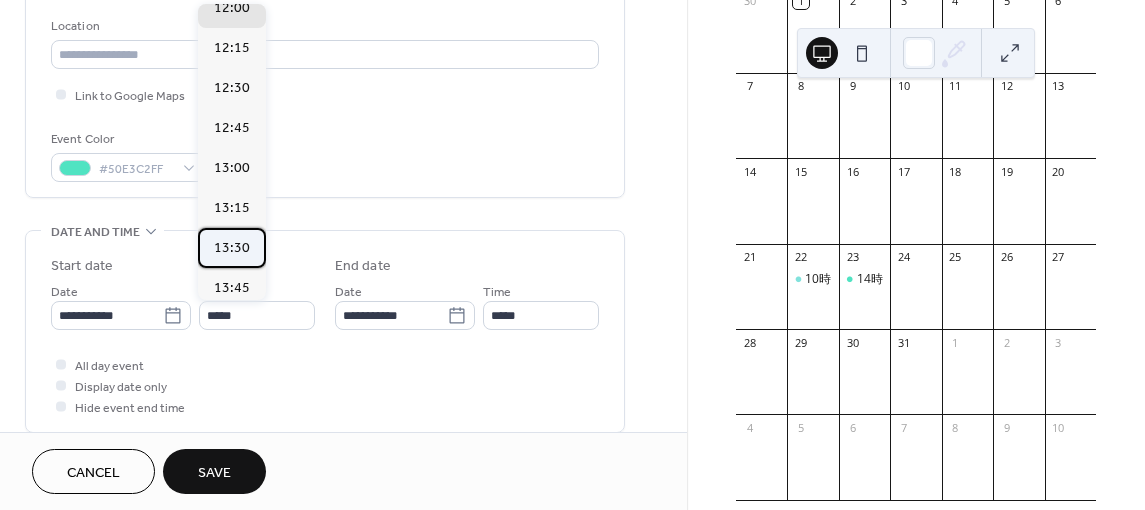 click on "13:30" at bounding box center (232, 248) 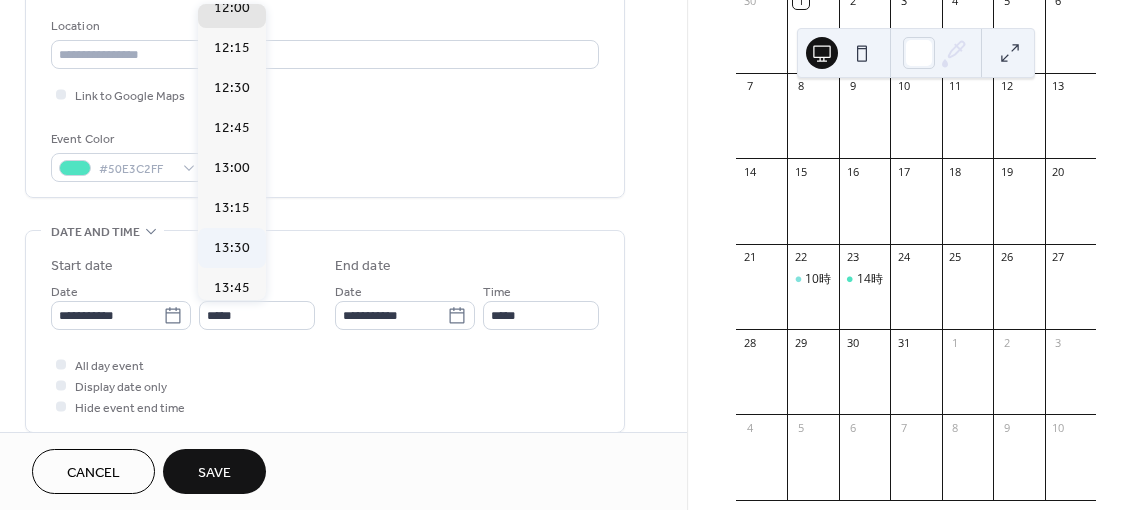 type on "*****" 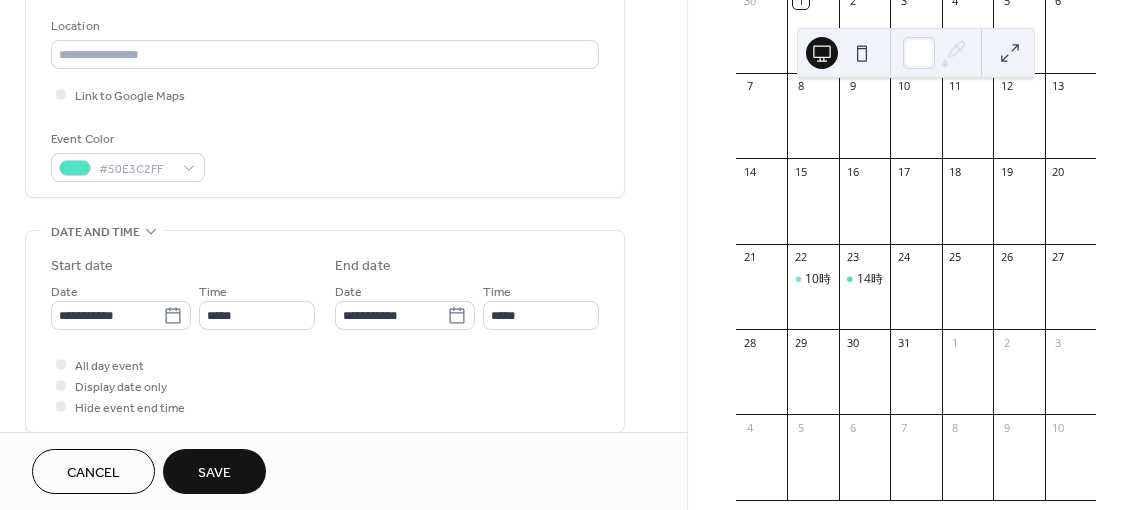 click on "All day event Display date only Hide event end time" at bounding box center [325, 385] 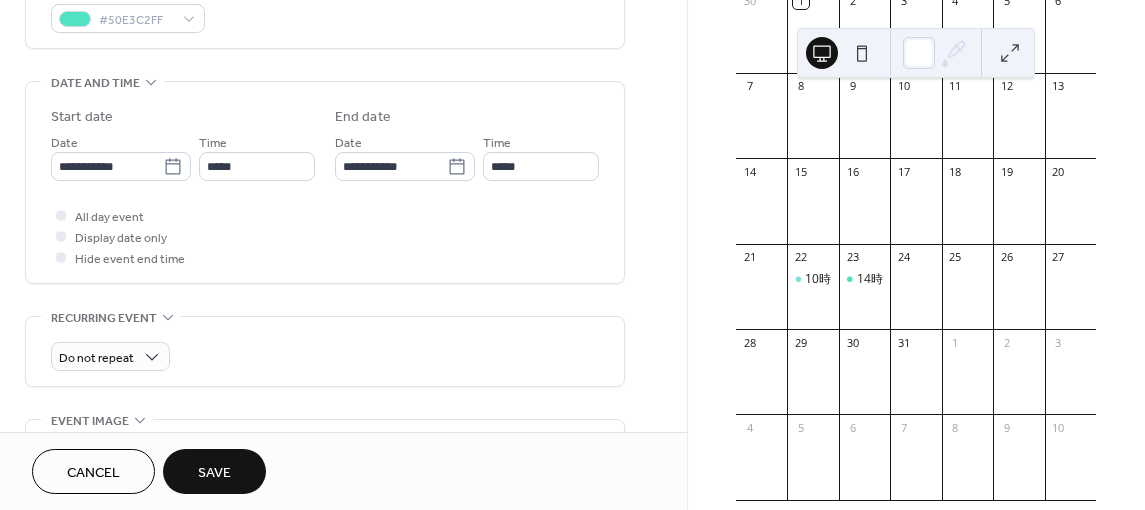 scroll, scrollTop: 577, scrollLeft: 0, axis: vertical 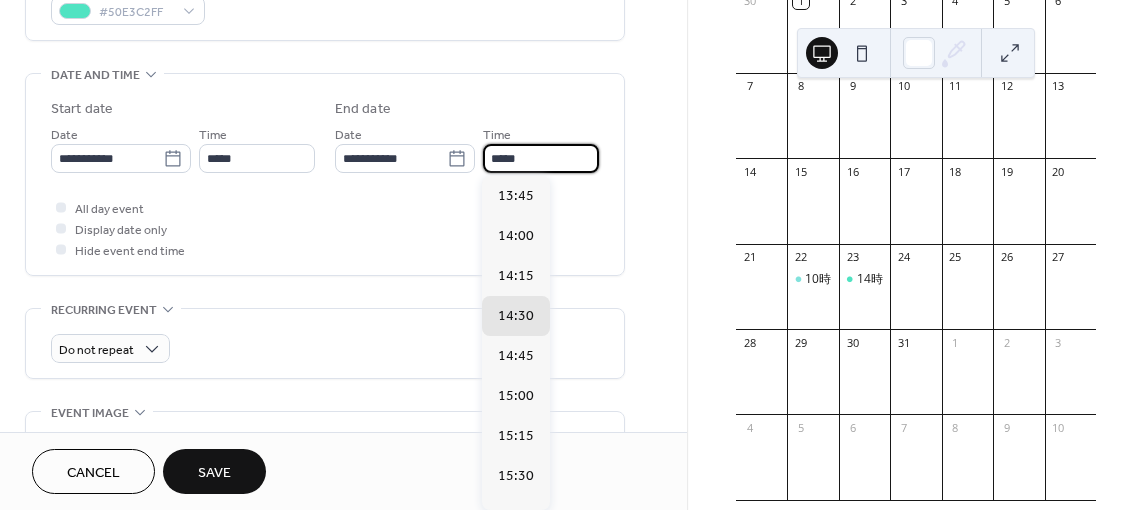 click on "*****" at bounding box center (541, 158) 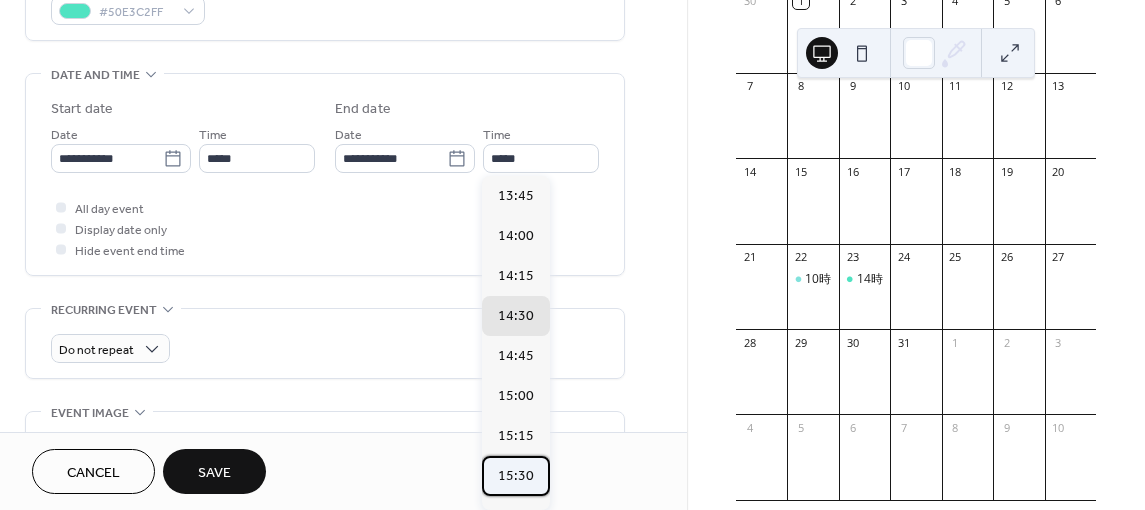 click on "15:30" at bounding box center [516, 475] 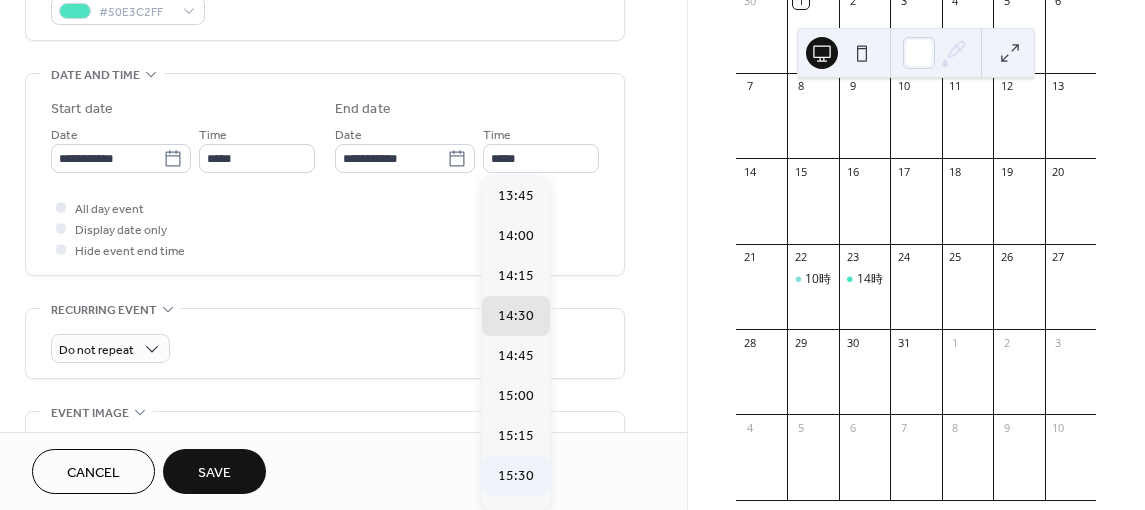 type on "*****" 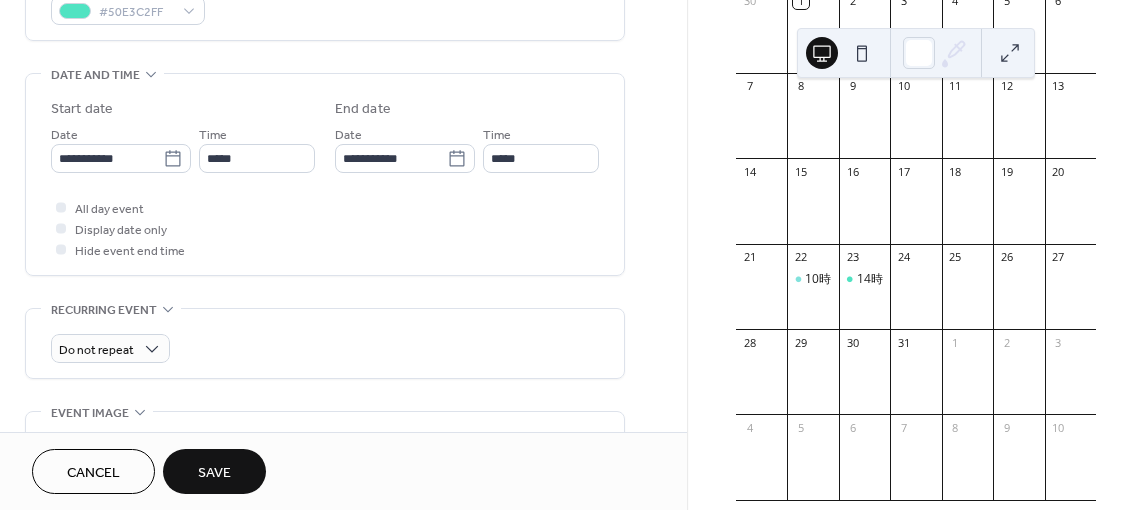 click on "**********" at bounding box center (325, 132) 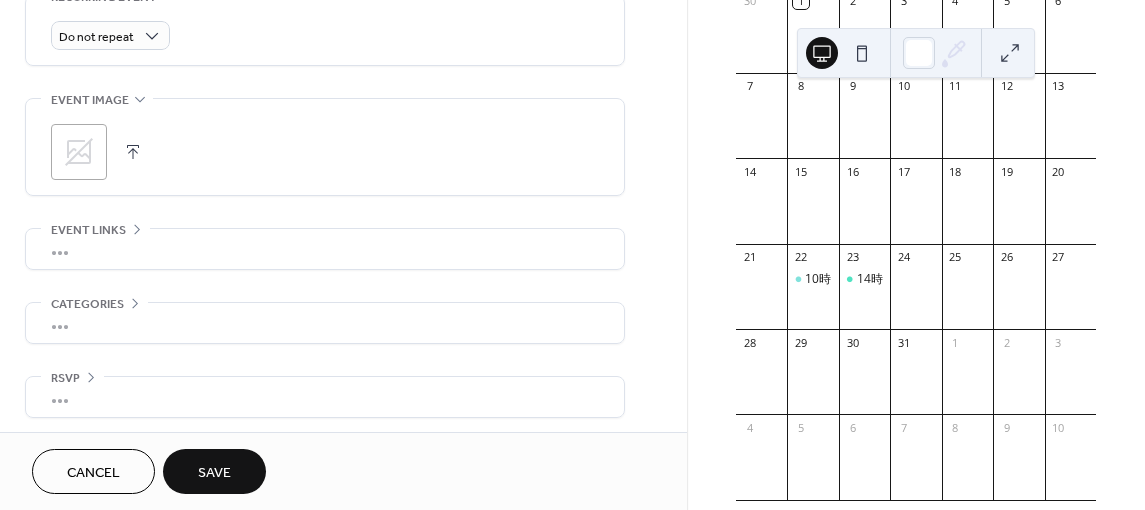 click on "Save" at bounding box center (214, 471) 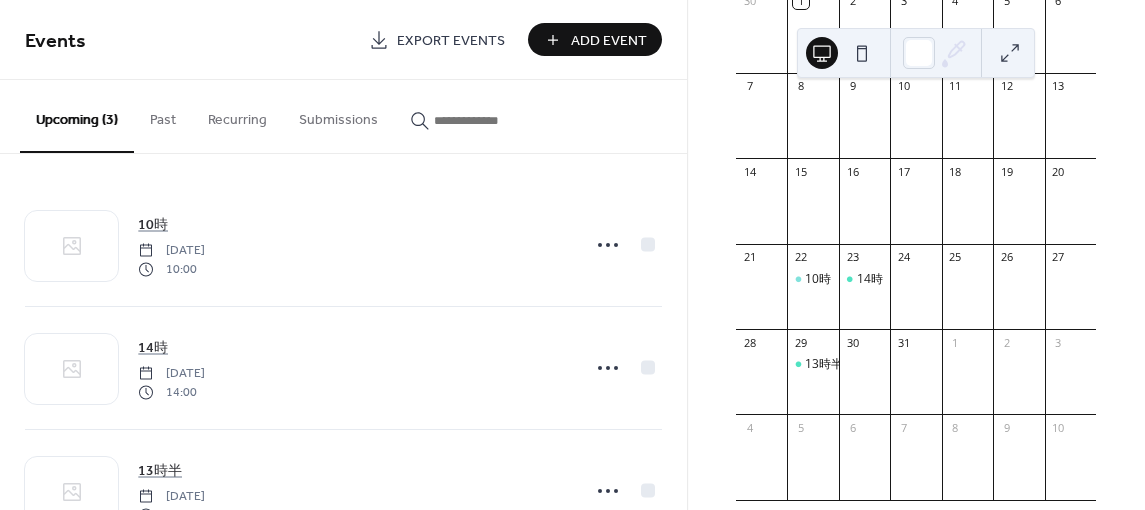 click on "Add Event" at bounding box center (609, 41) 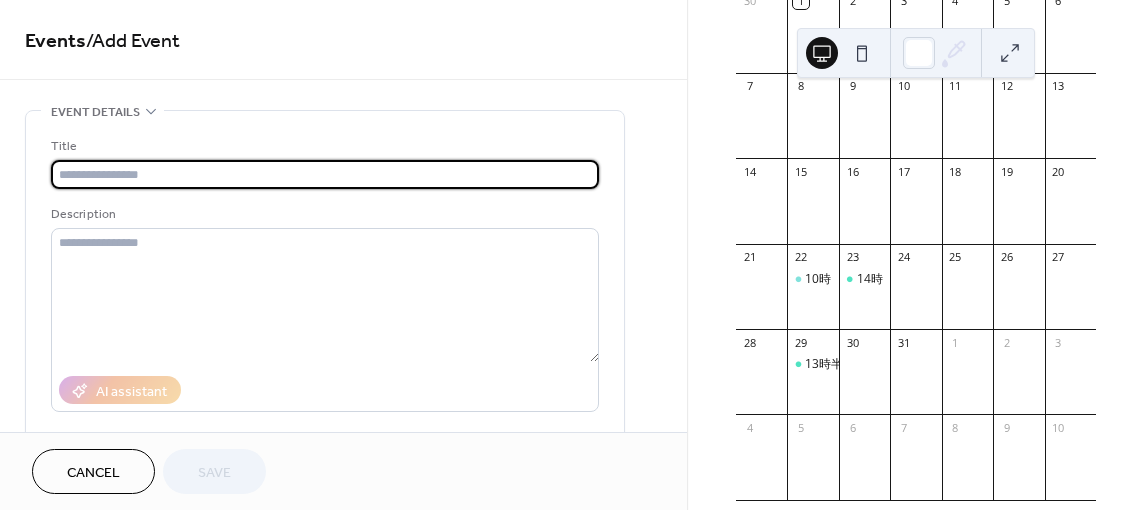 click at bounding box center [325, 174] 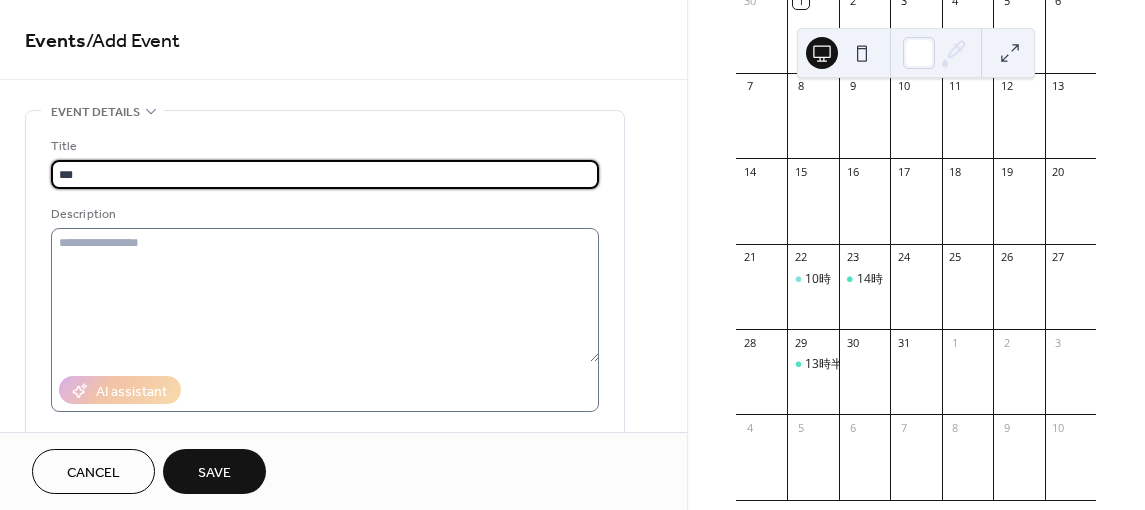 type on "***" 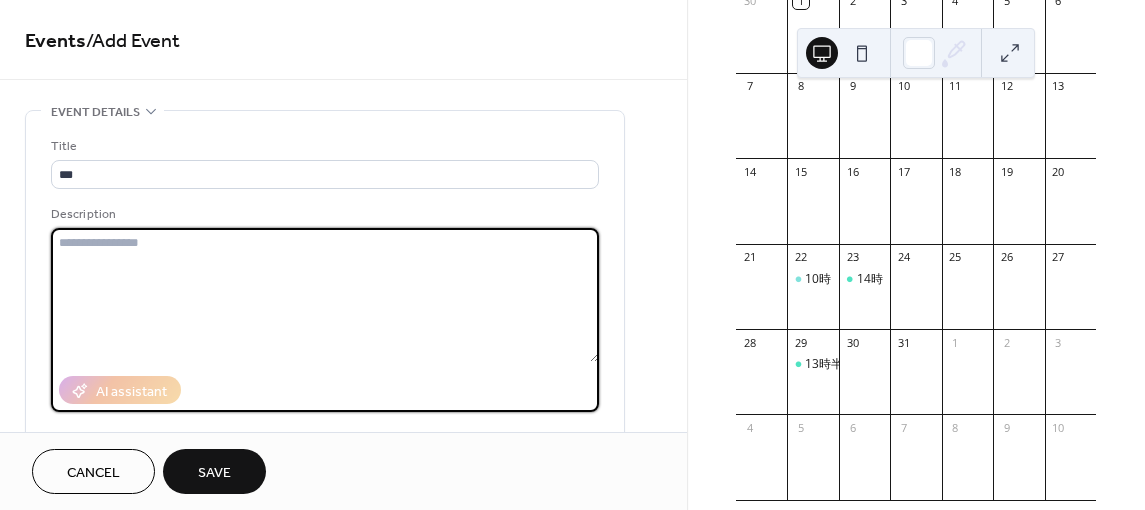 click at bounding box center [325, 295] 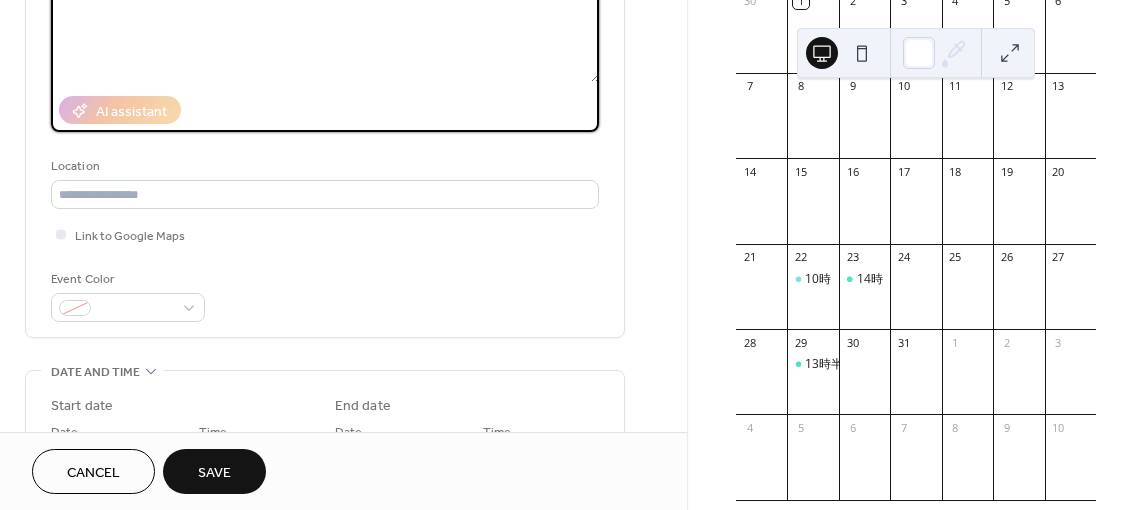 scroll, scrollTop: 288, scrollLeft: 0, axis: vertical 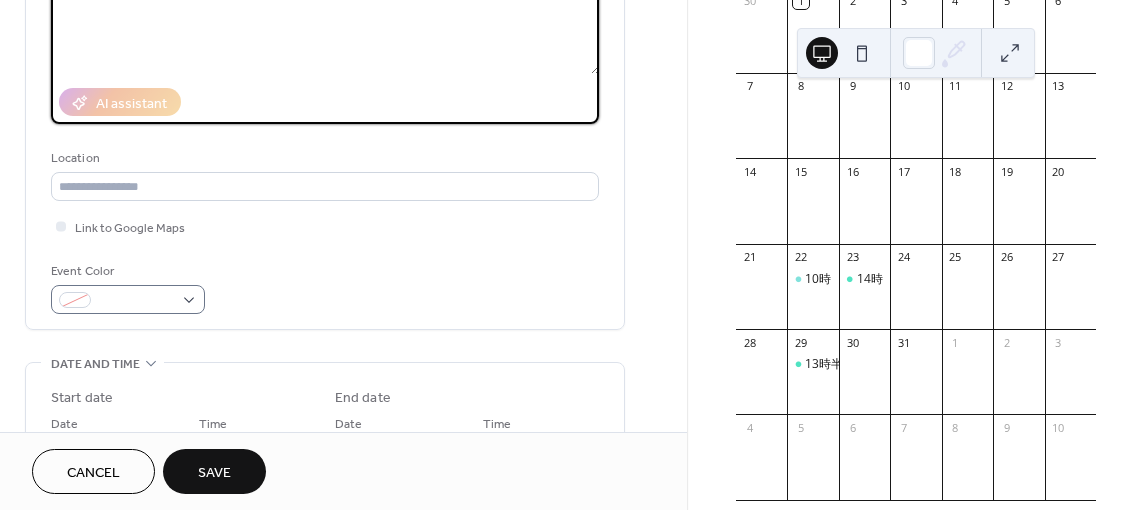 type on "**********" 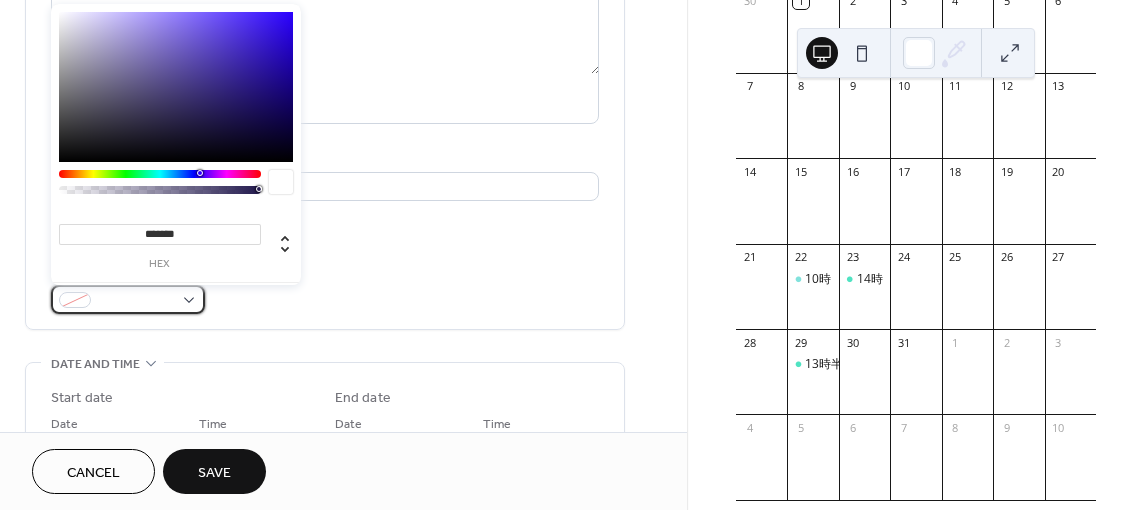 click at bounding box center (75, 300) 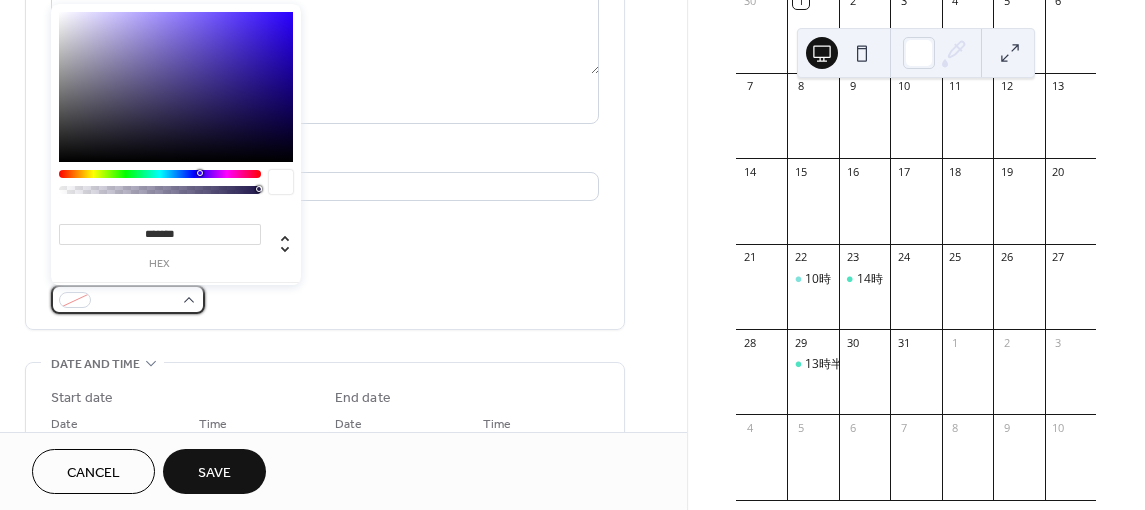 click at bounding box center (128, 299) 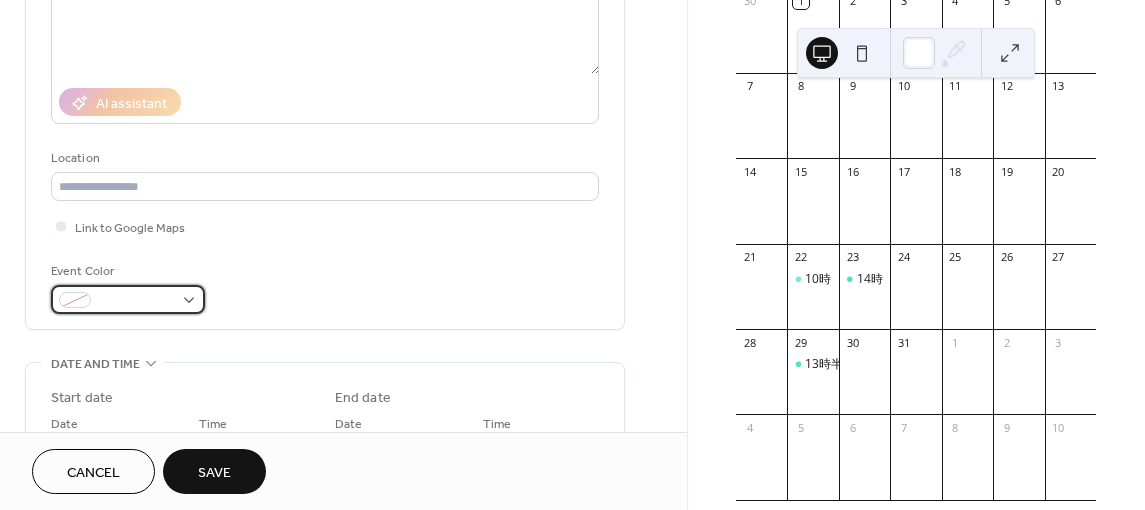 click at bounding box center (128, 299) 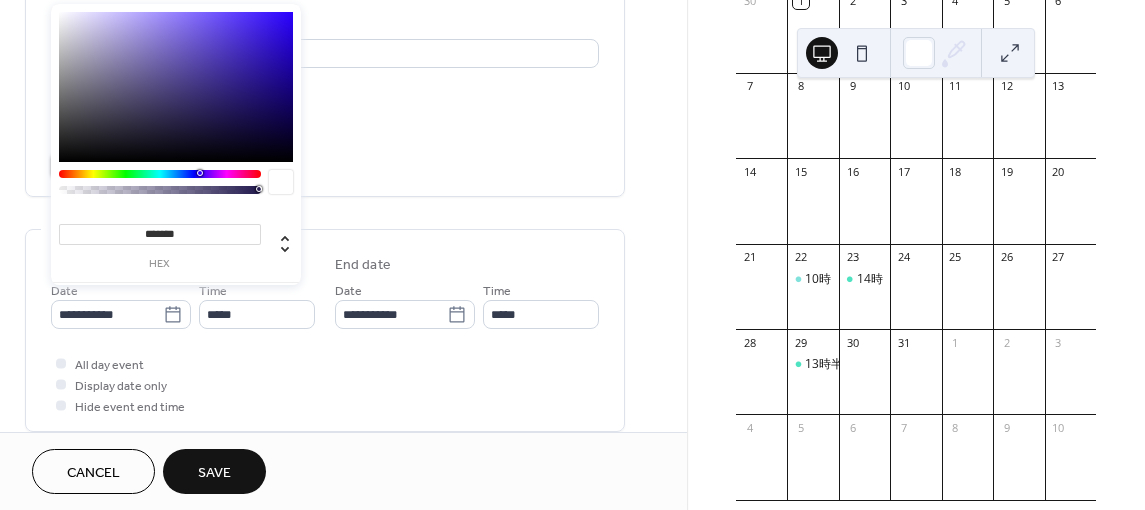 scroll, scrollTop: 422, scrollLeft: 0, axis: vertical 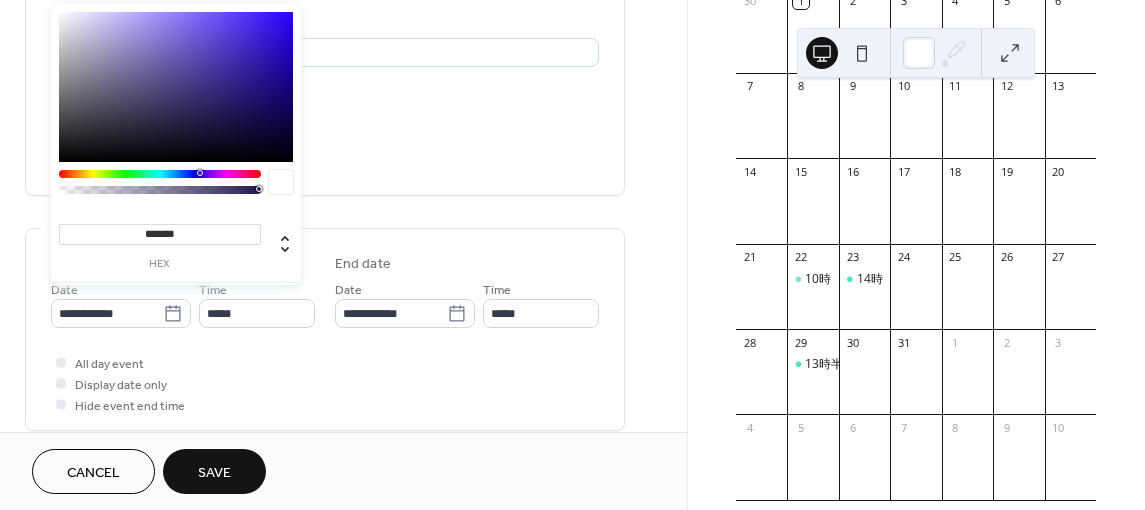 click on "**********" at bounding box center [572, 255] 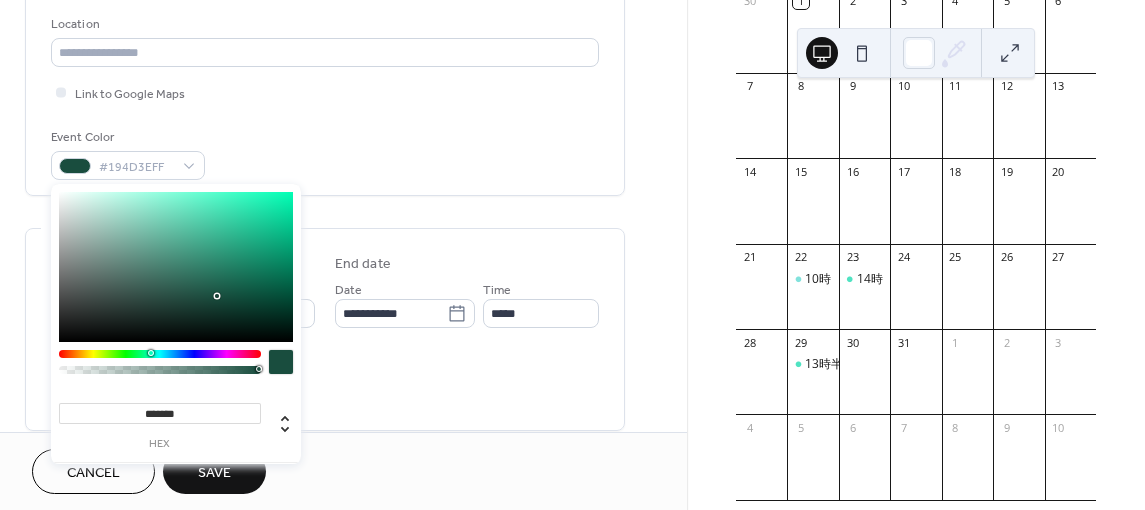 type on "*******" 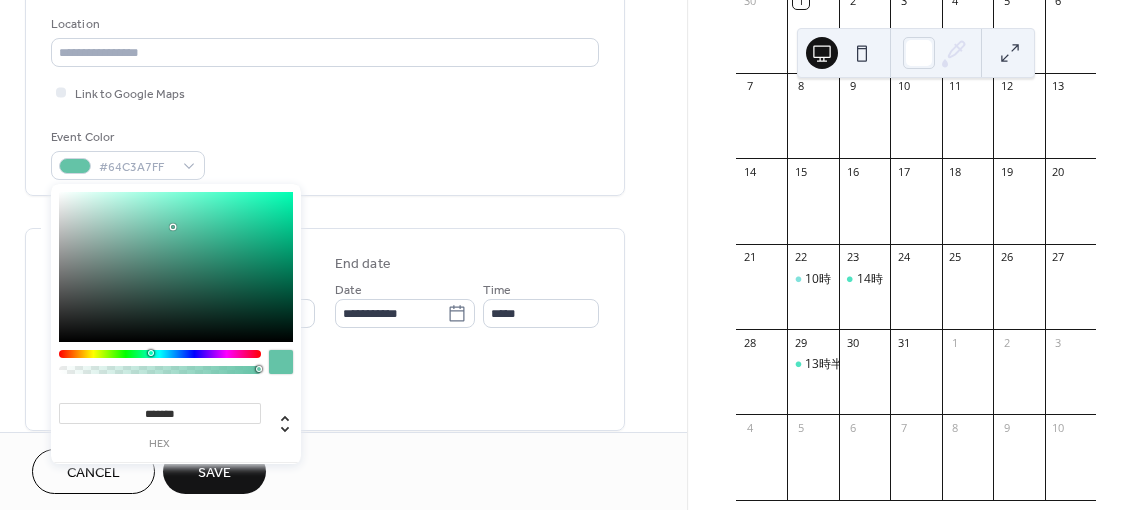 click at bounding box center [176, 267] 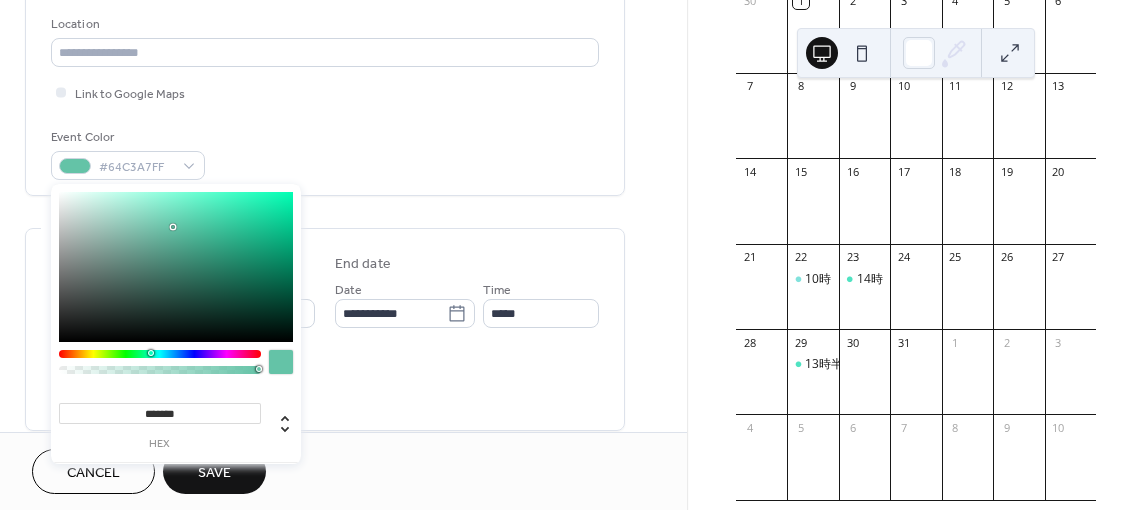 click on "******* hex" at bounding box center [176, 358] 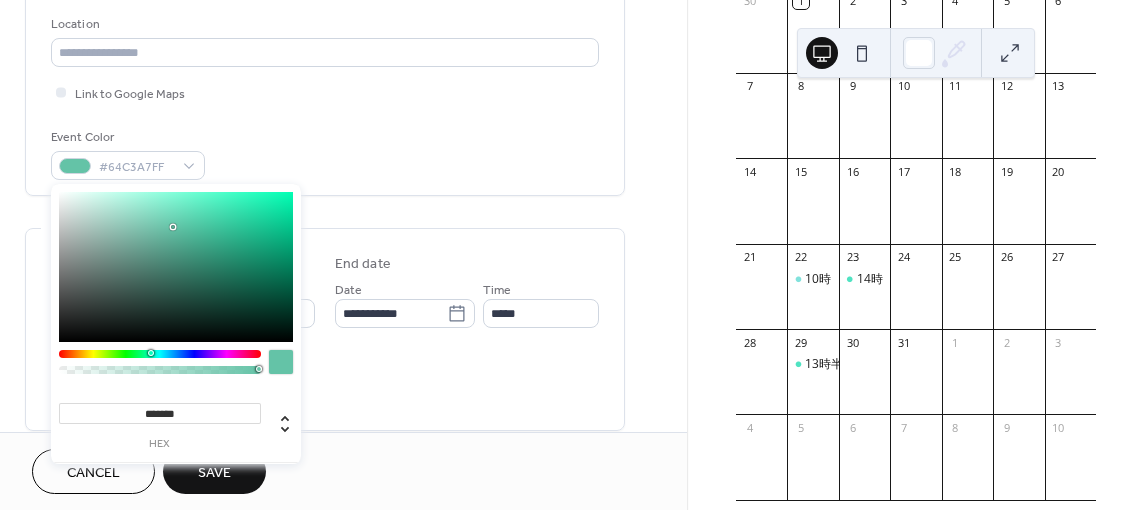 click on "******* hex" at bounding box center [176, 358] 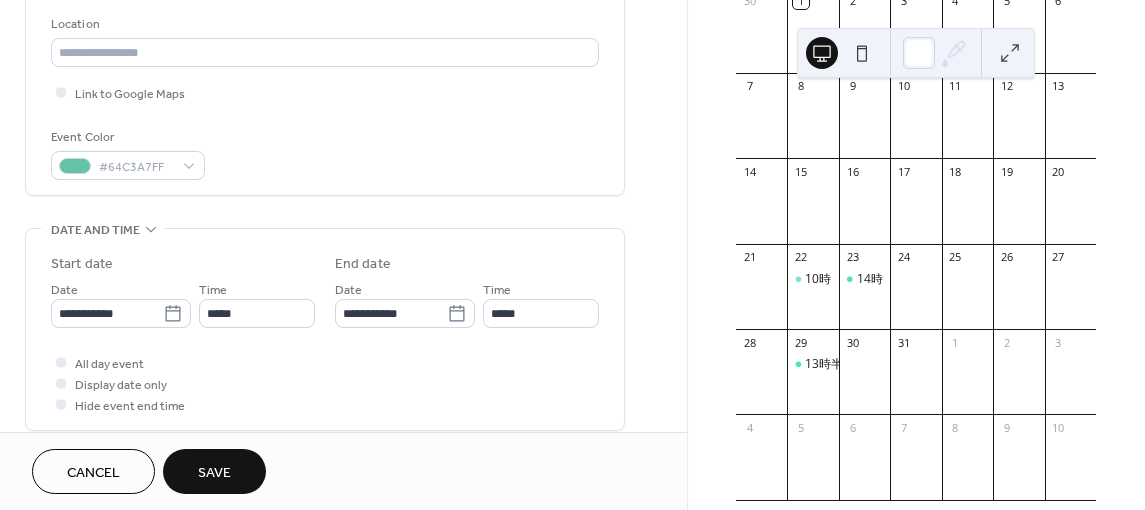 click on "**********" at bounding box center [325, -53] 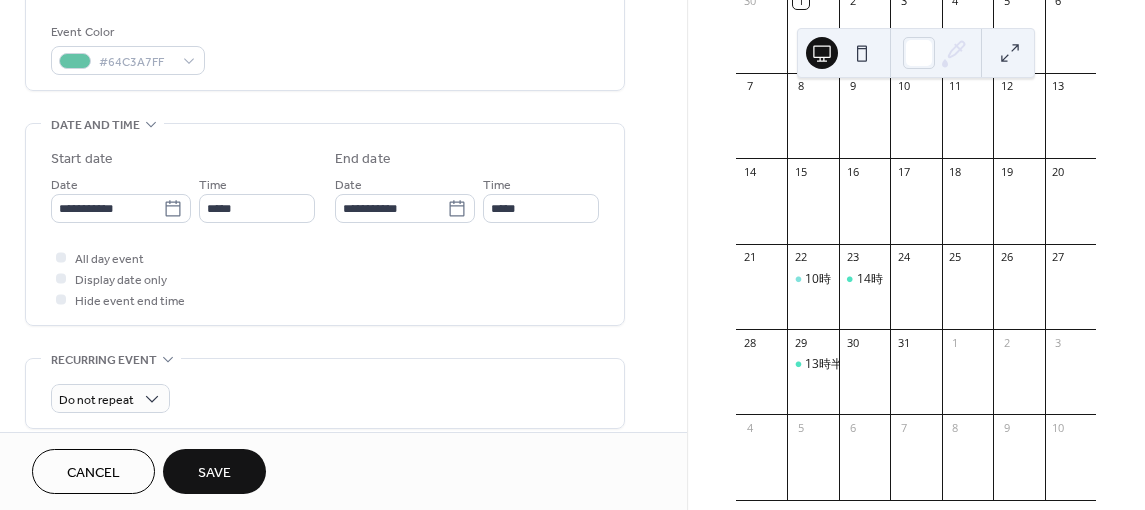 scroll, scrollTop: 530, scrollLeft: 0, axis: vertical 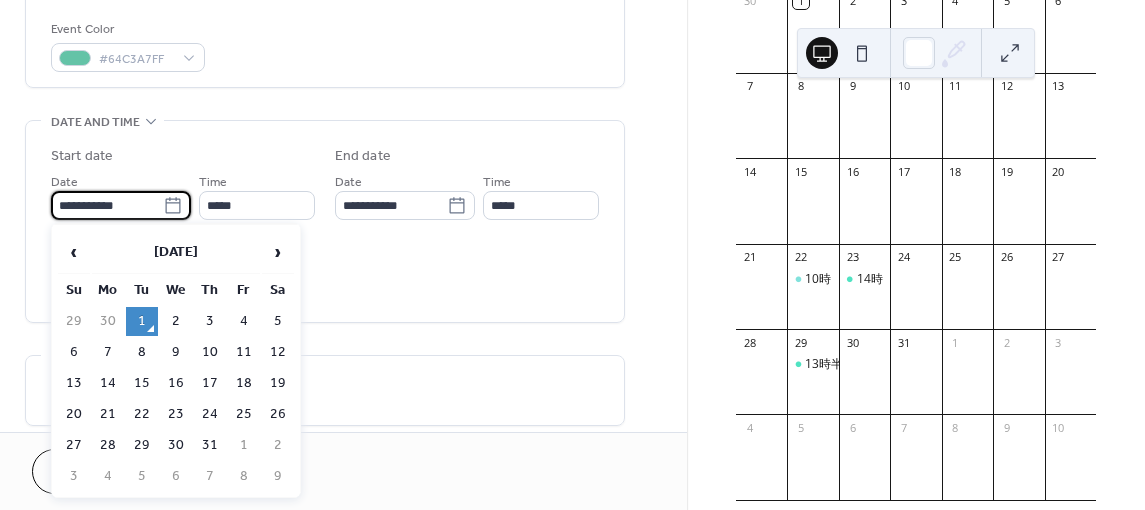 click on "**********" at bounding box center [107, 205] 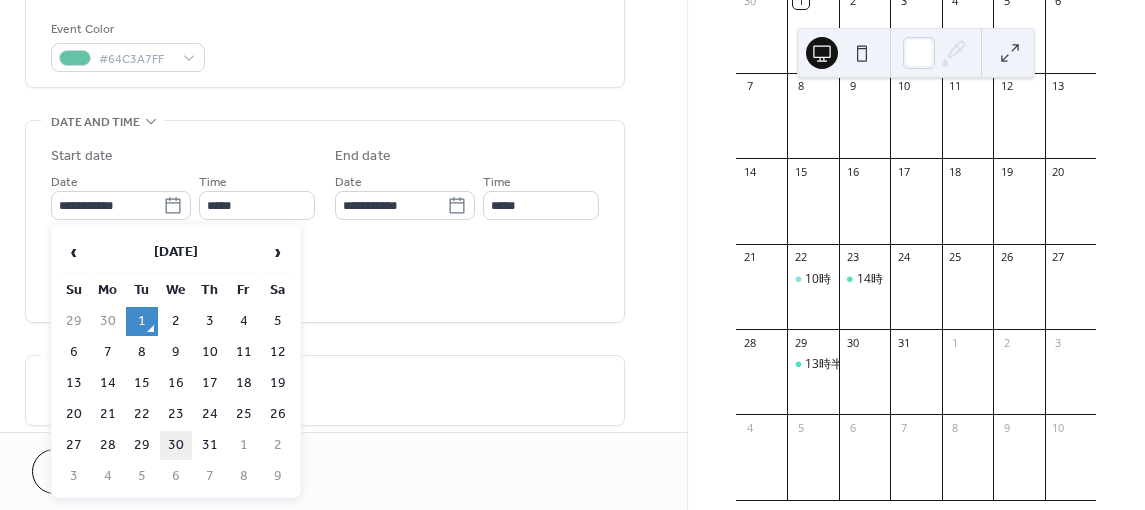 click on "30" at bounding box center (176, 445) 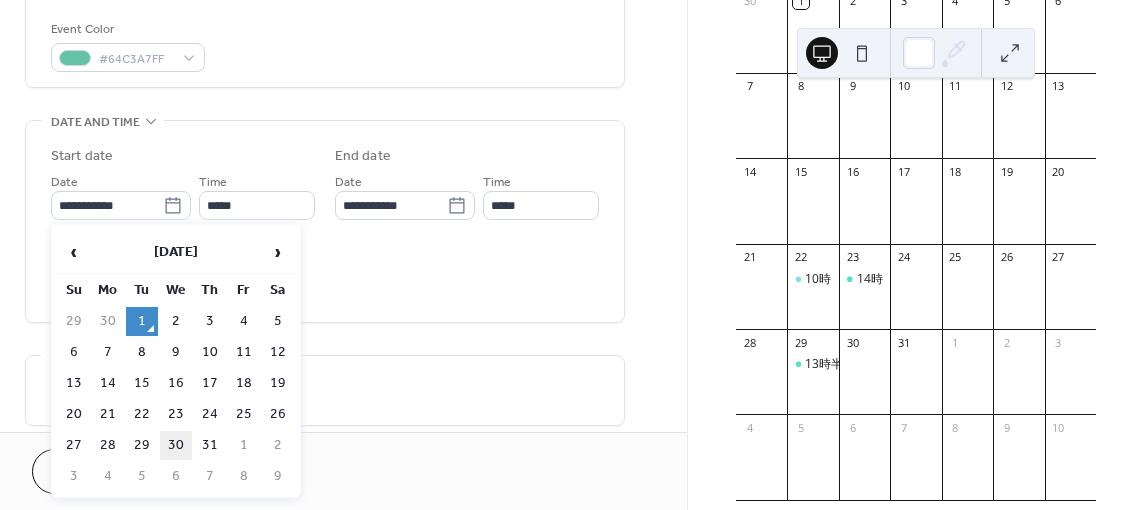 type on "**********" 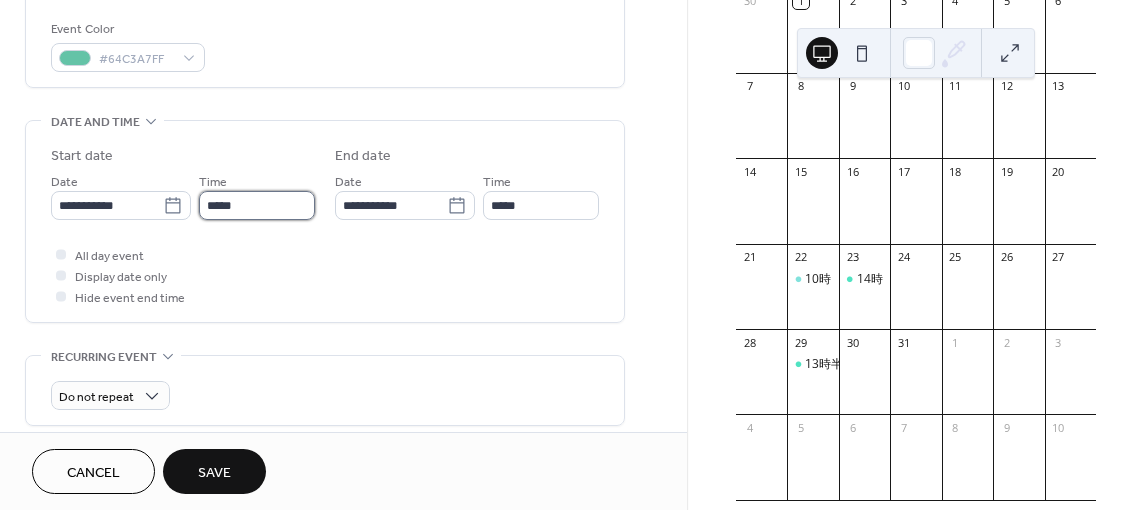 click on "*****" at bounding box center (257, 205) 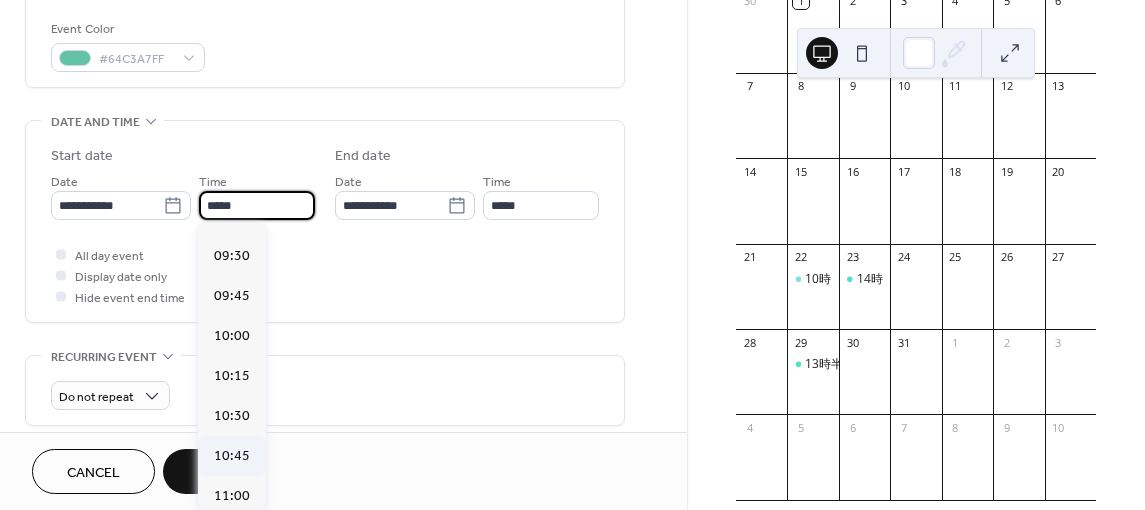 scroll, scrollTop: 1504, scrollLeft: 0, axis: vertical 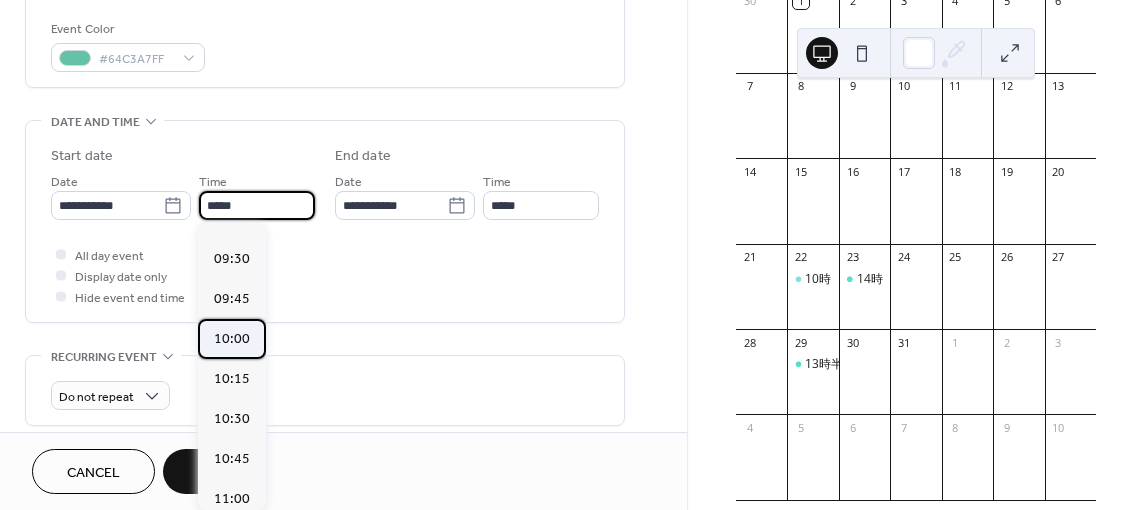 click on "10:00" at bounding box center (232, 339) 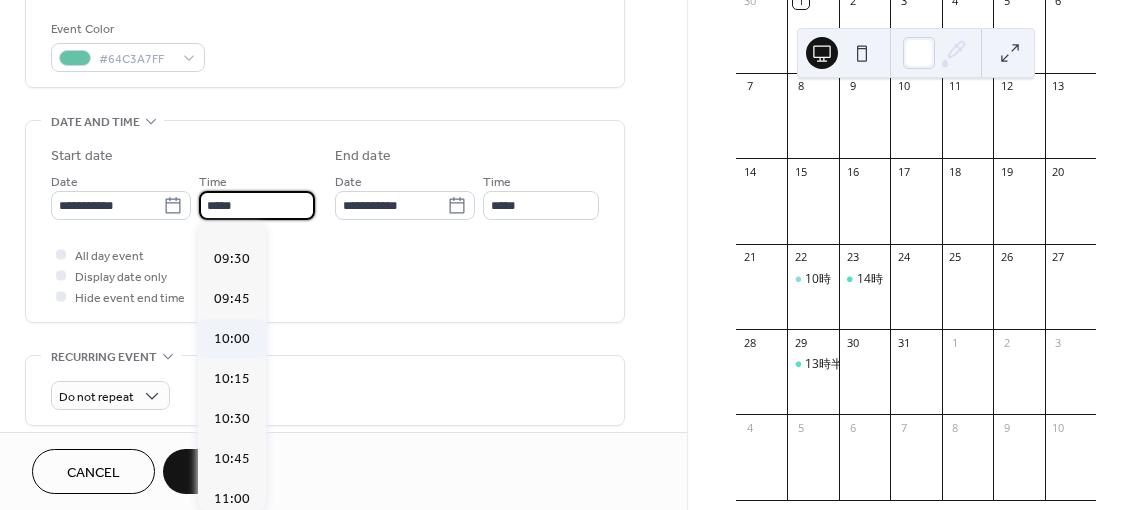type on "*****" 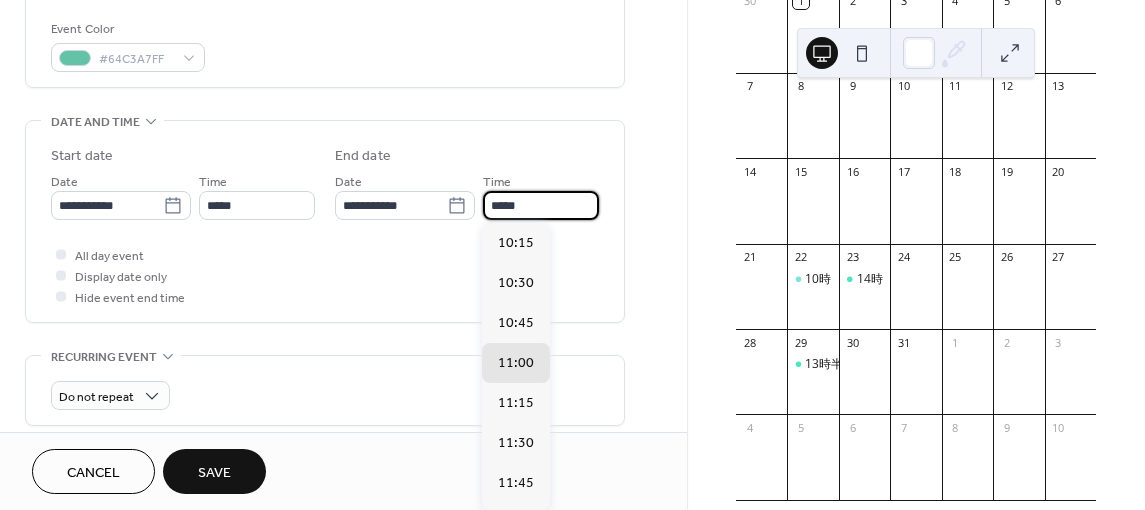 click on "*****" at bounding box center [541, 205] 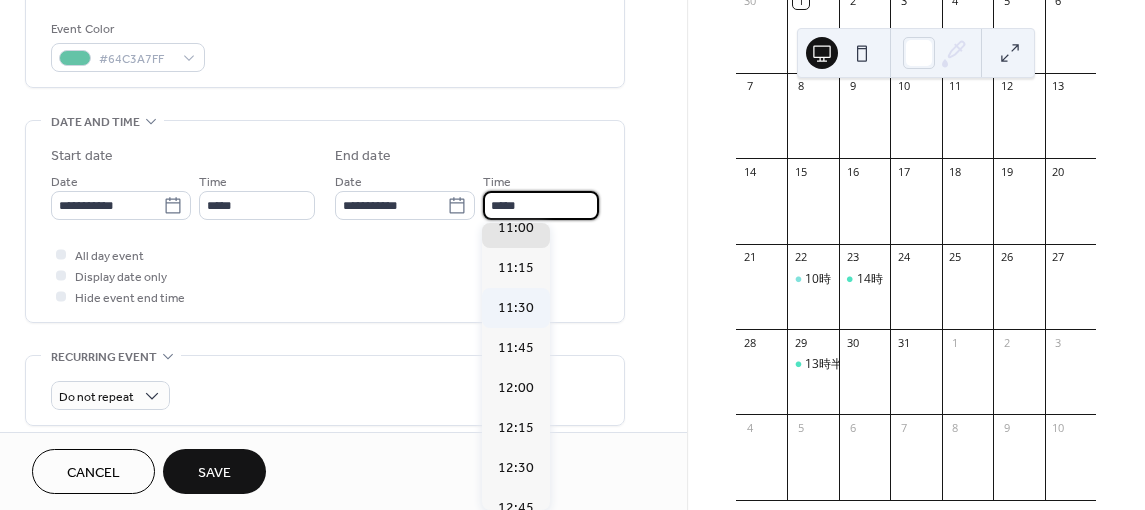 scroll, scrollTop: 136, scrollLeft: 0, axis: vertical 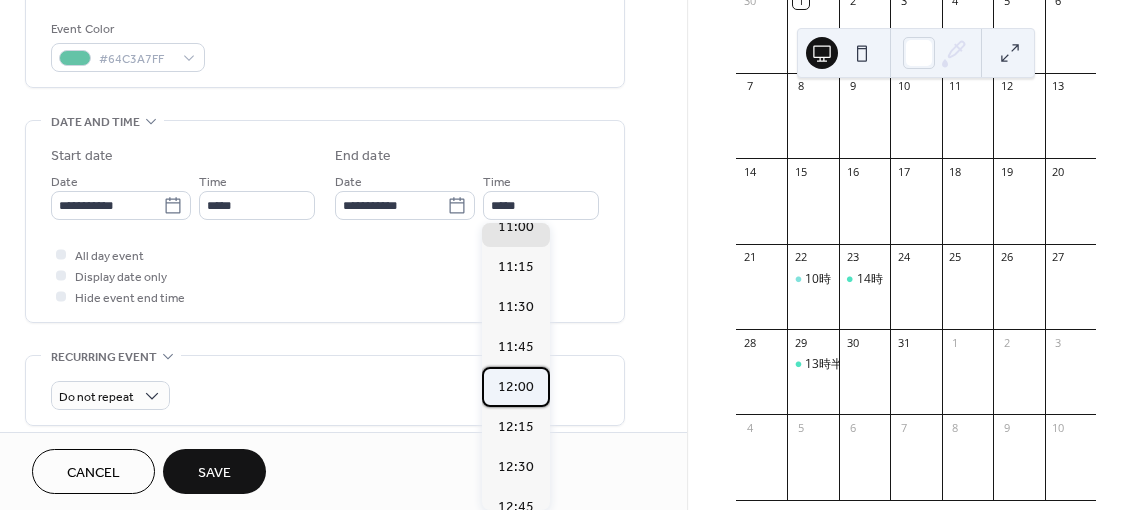 click on "12:00" at bounding box center [516, 387] 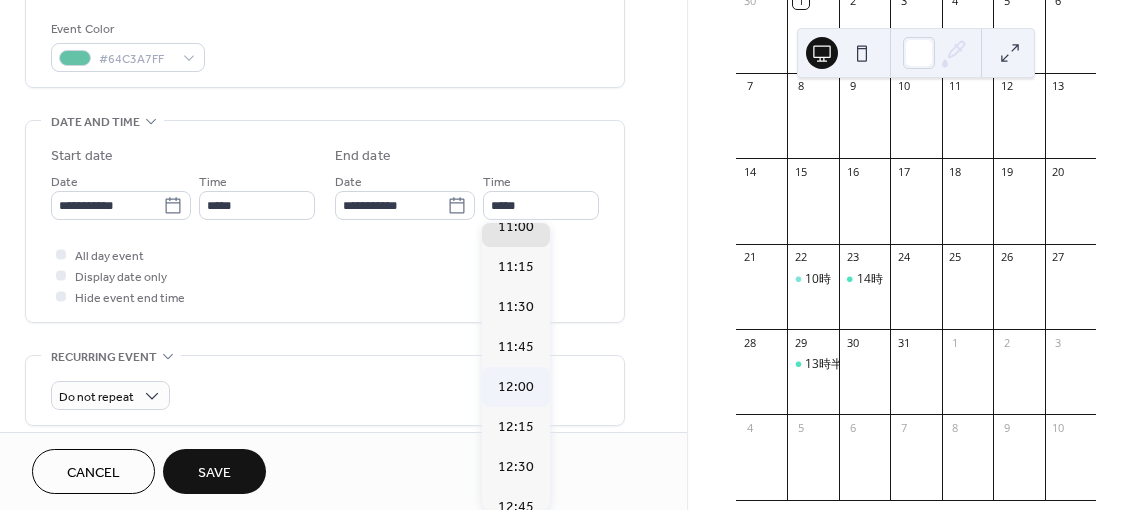 type on "*****" 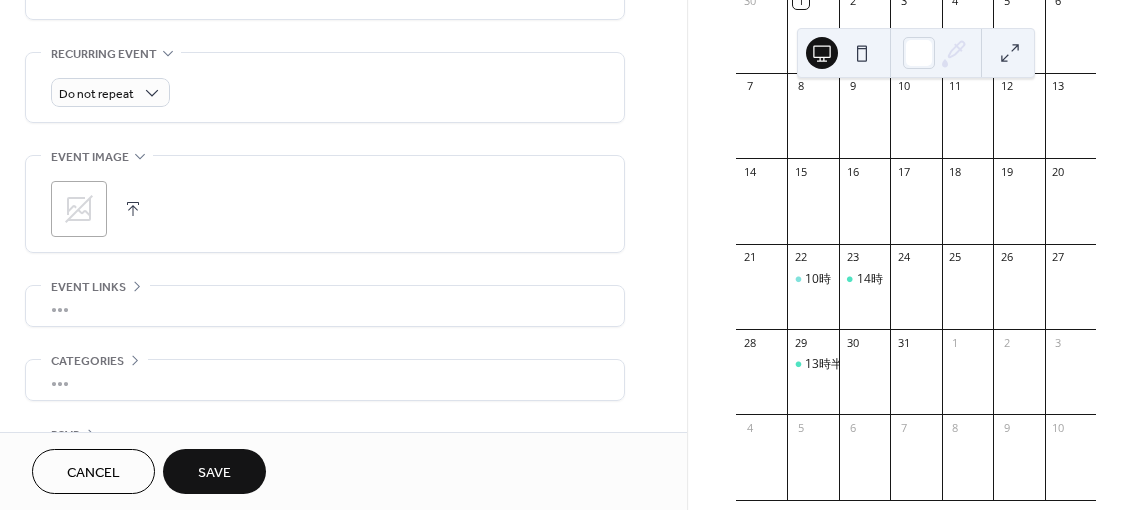 scroll, scrollTop: 834, scrollLeft: 0, axis: vertical 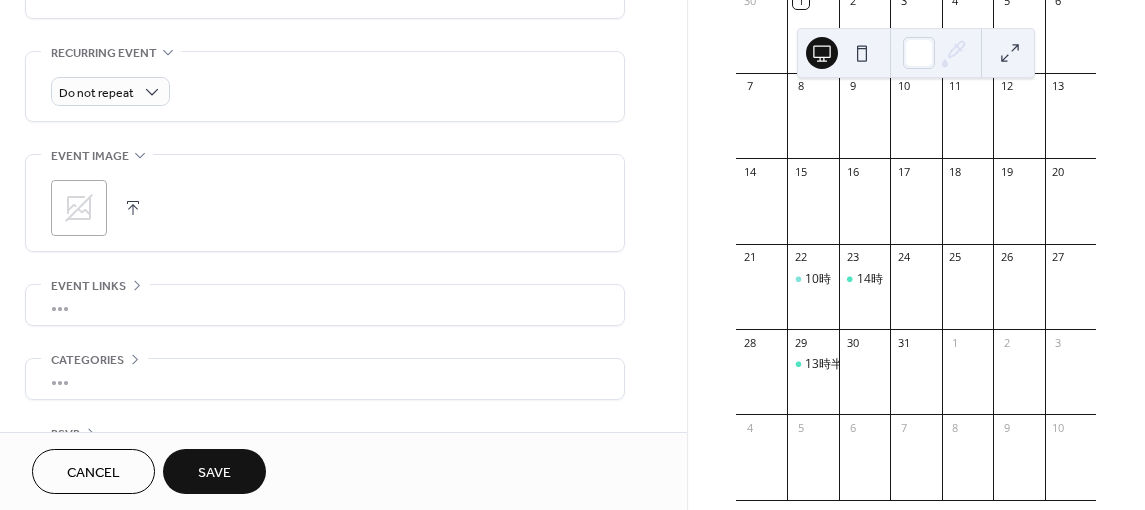 click on "Save" at bounding box center [214, 471] 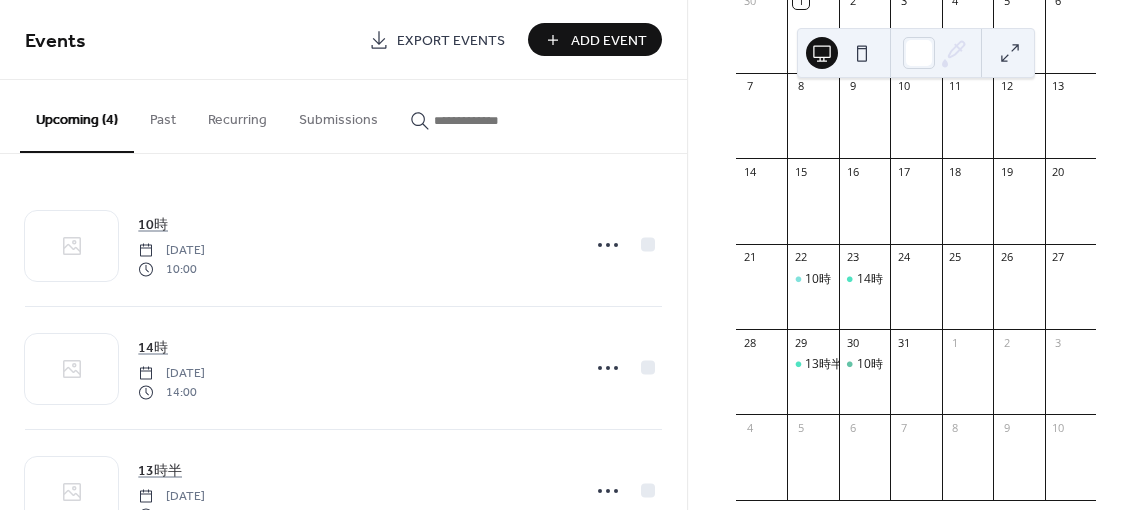 click on "Add Event" at bounding box center [609, 41] 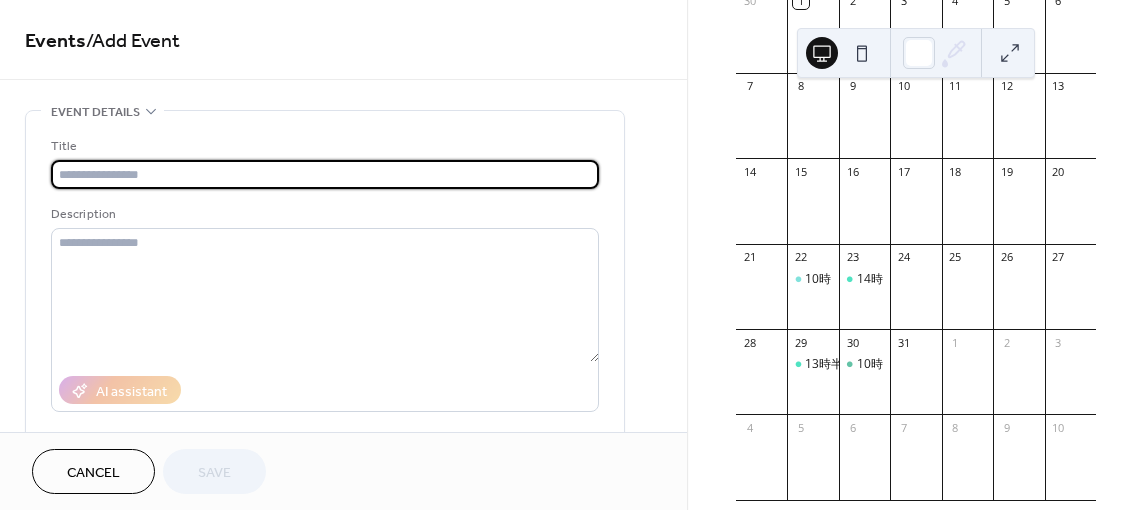 click at bounding box center [325, 174] 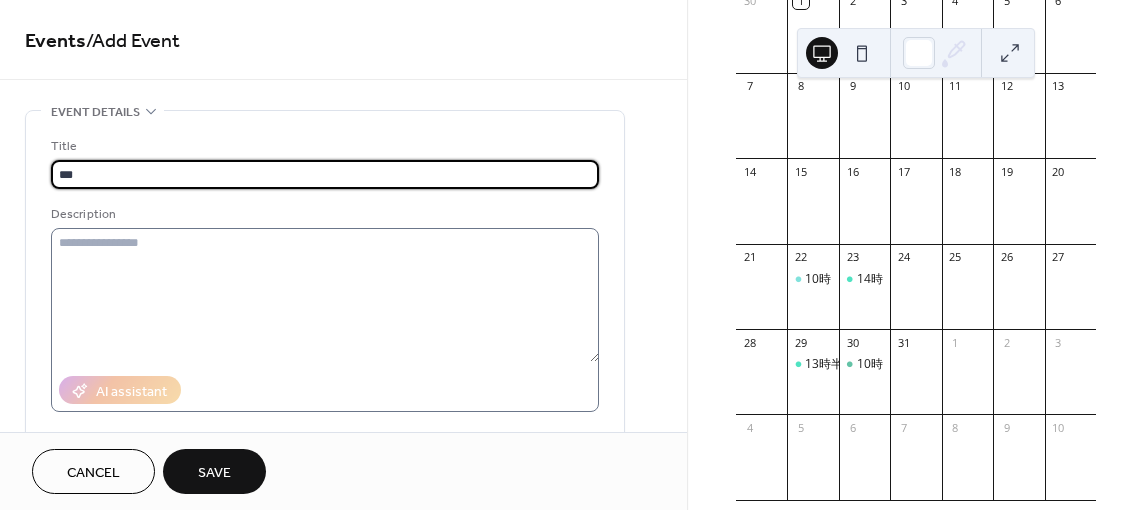 type on "***" 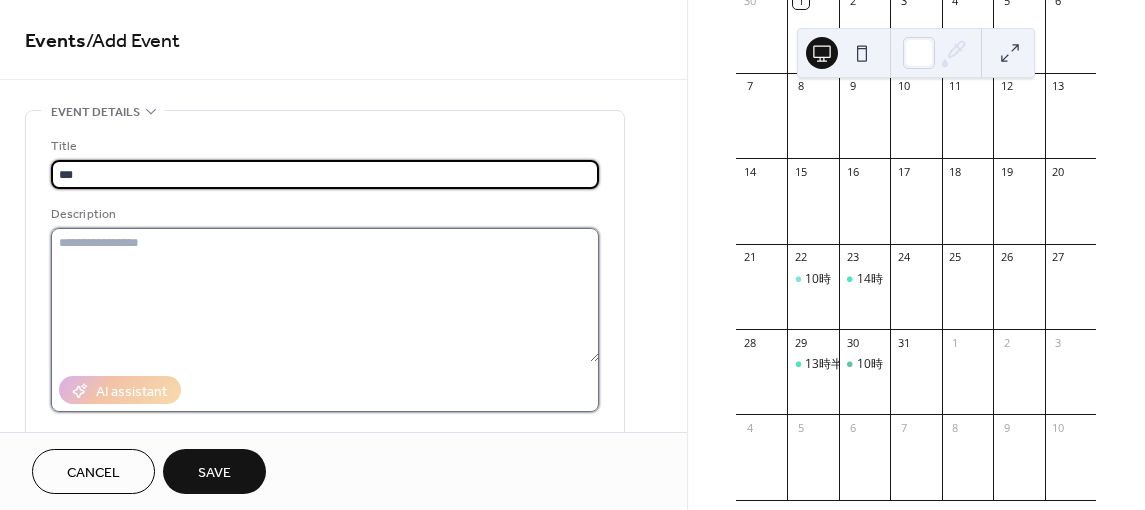 click at bounding box center (325, 295) 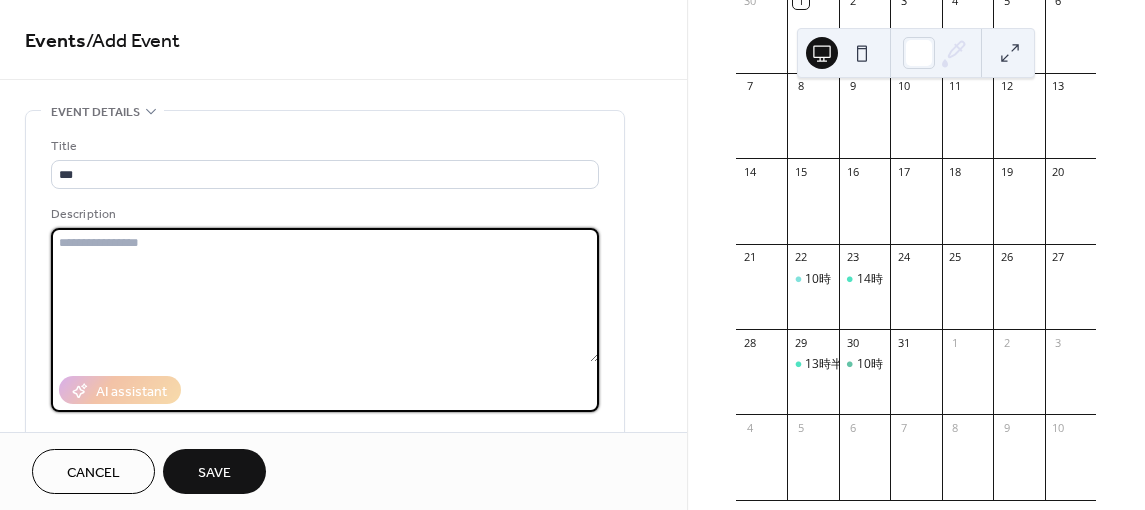 paste on "**********" 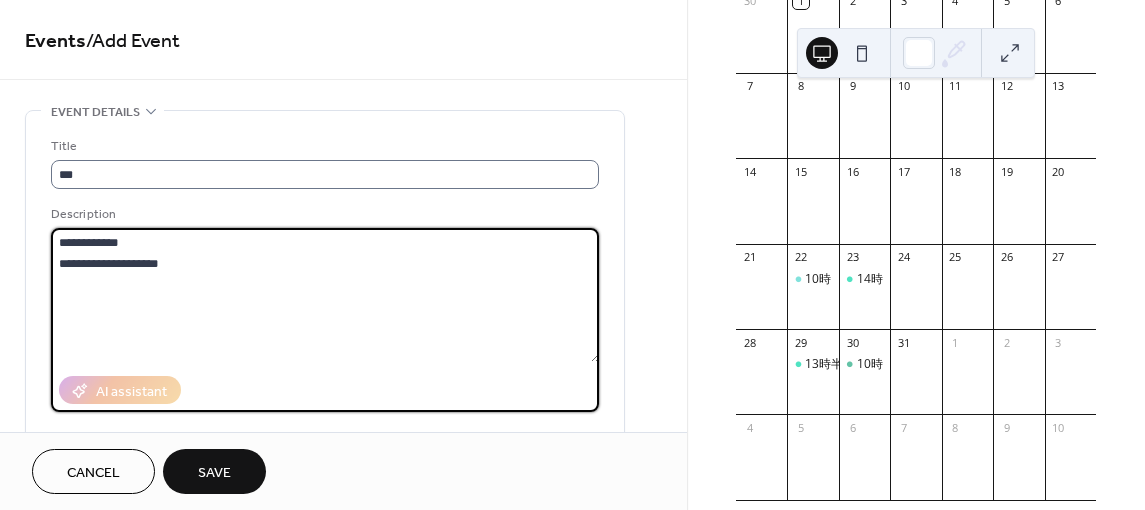 scroll, scrollTop: 0, scrollLeft: 0, axis: both 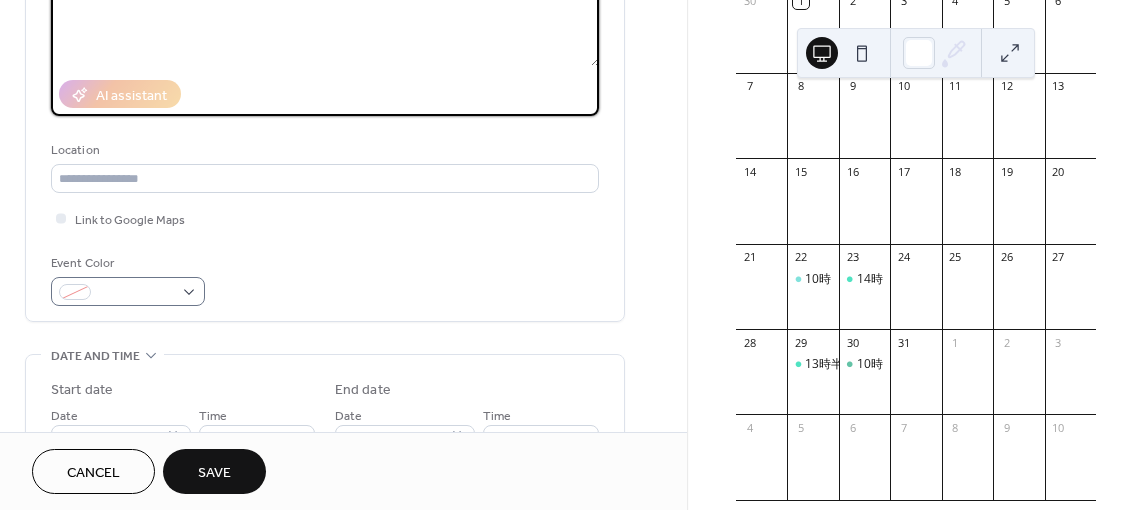 type on "**********" 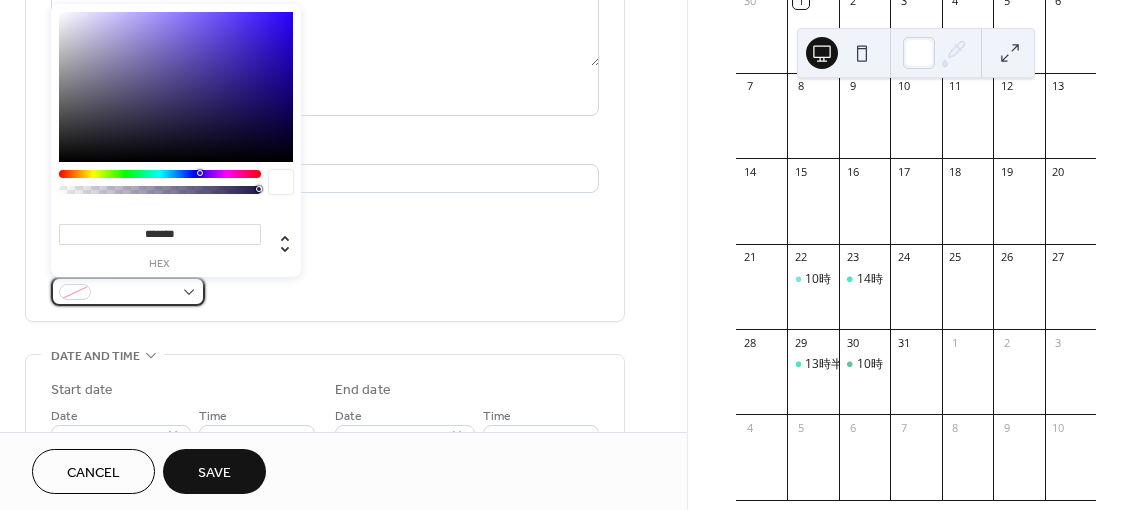click at bounding box center [128, 291] 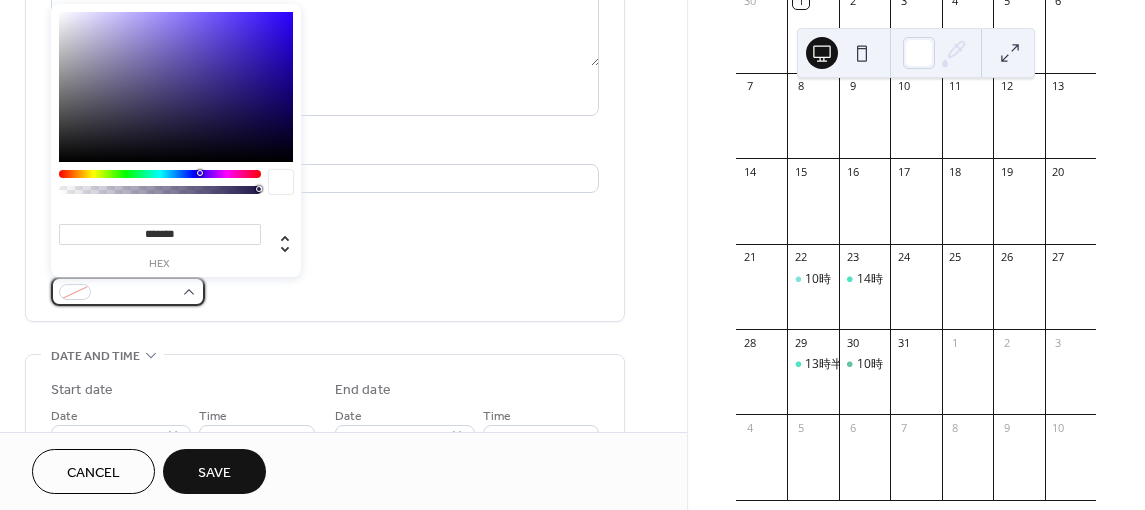 click at bounding box center [75, 292] 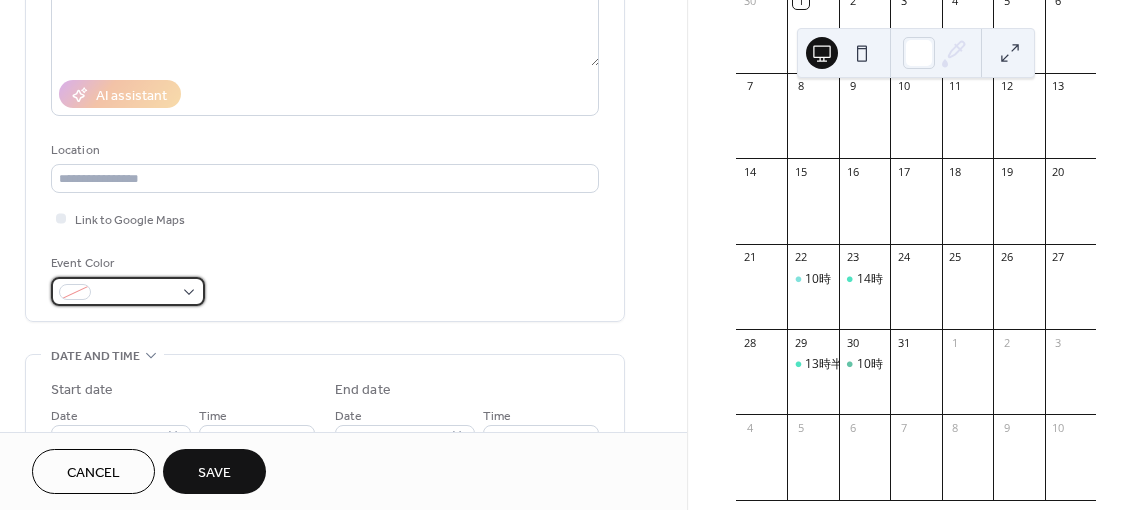 click at bounding box center (128, 291) 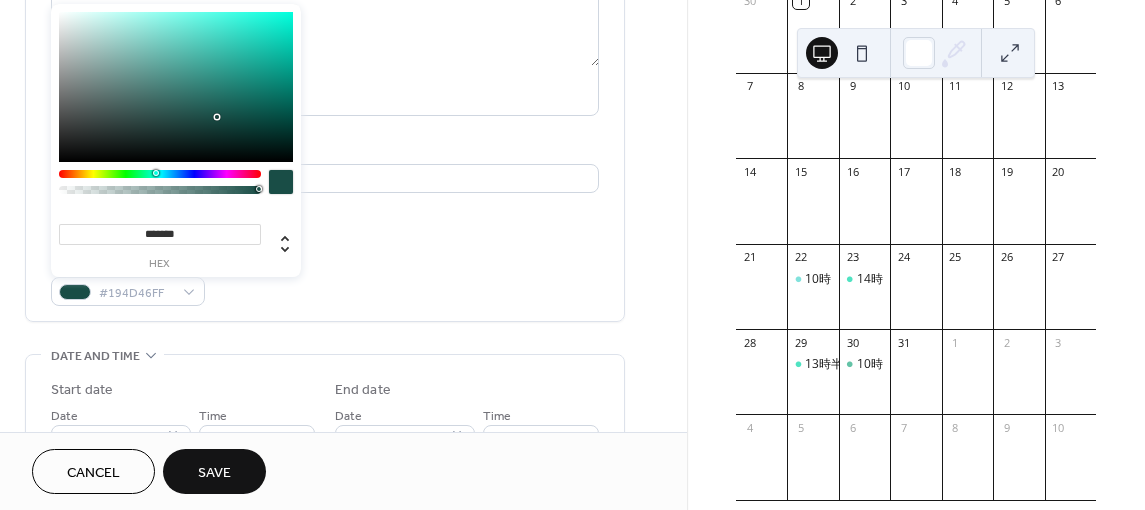 click at bounding box center (160, 174) 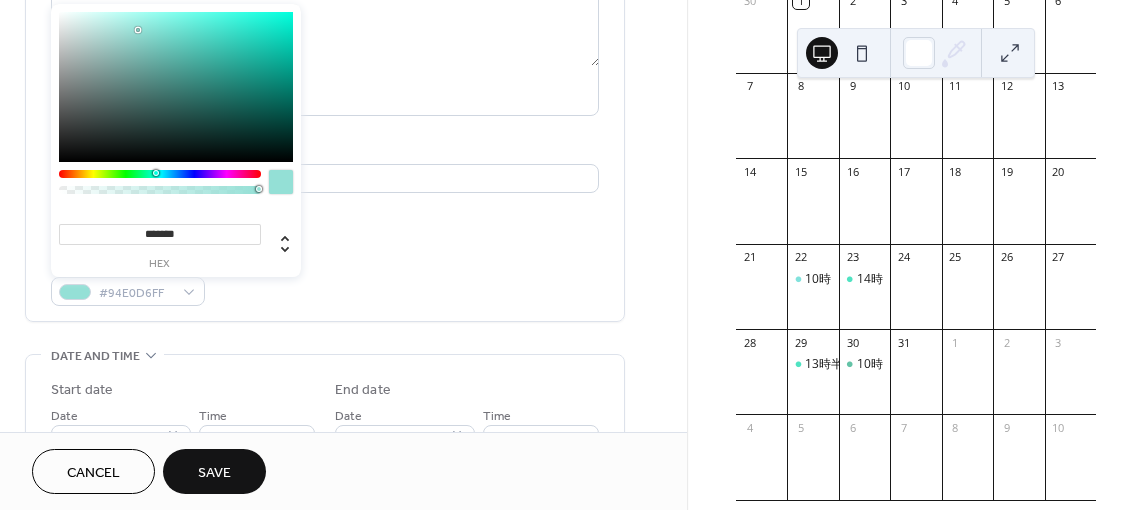type on "*******" 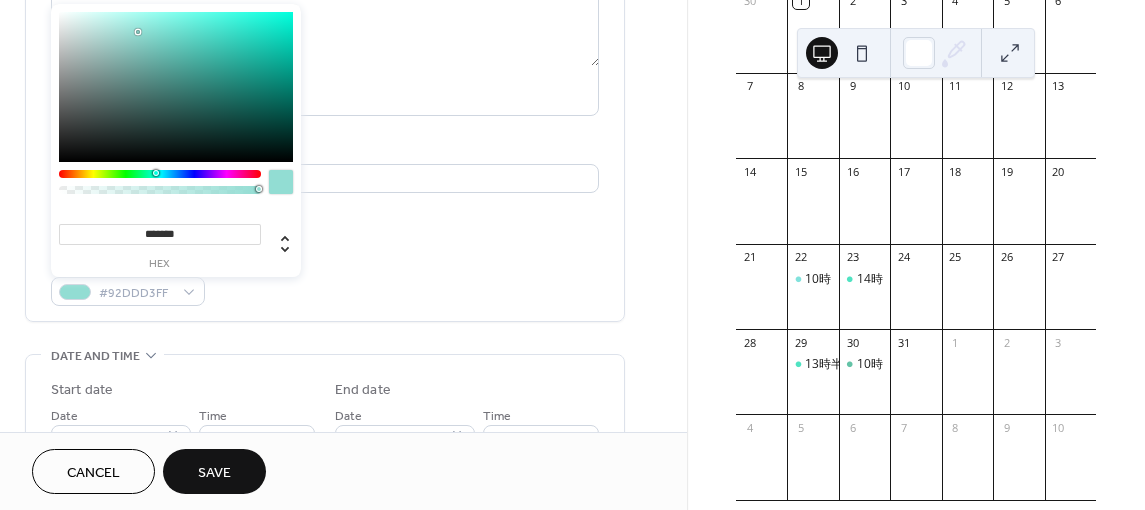 drag, startPoint x: 148, startPoint y: 44, endPoint x: 138, endPoint y: 32, distance: 15.6205 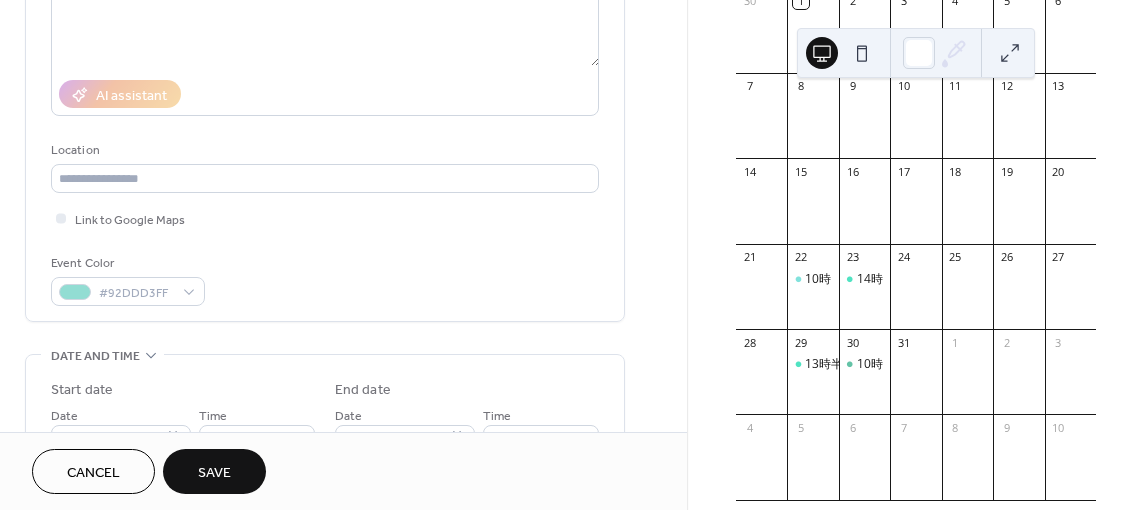 click on "Location" at bounding box center [323, 150] 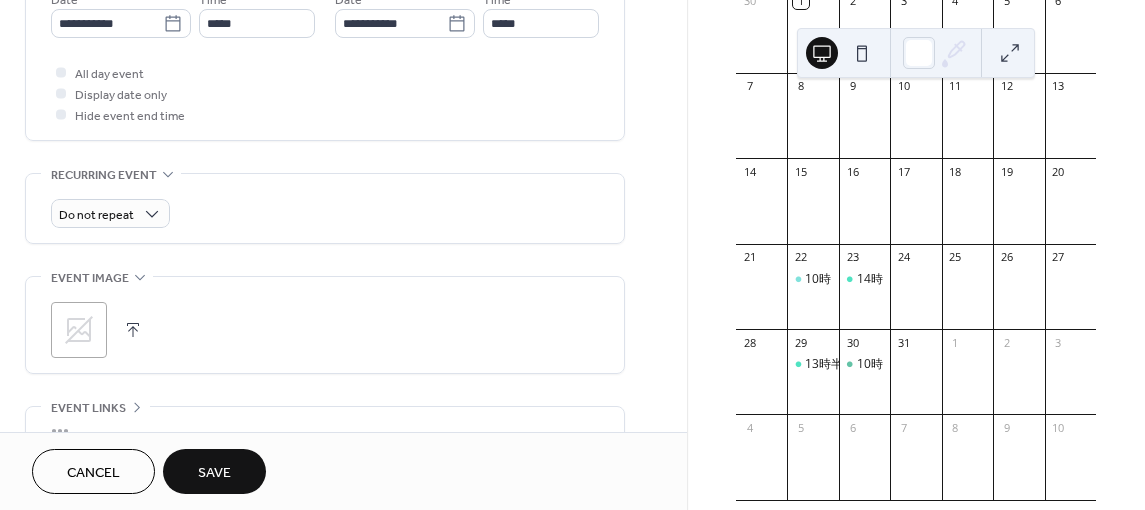 scroll, scrollTop: 713, scrollLeft: 0, axis: vertical 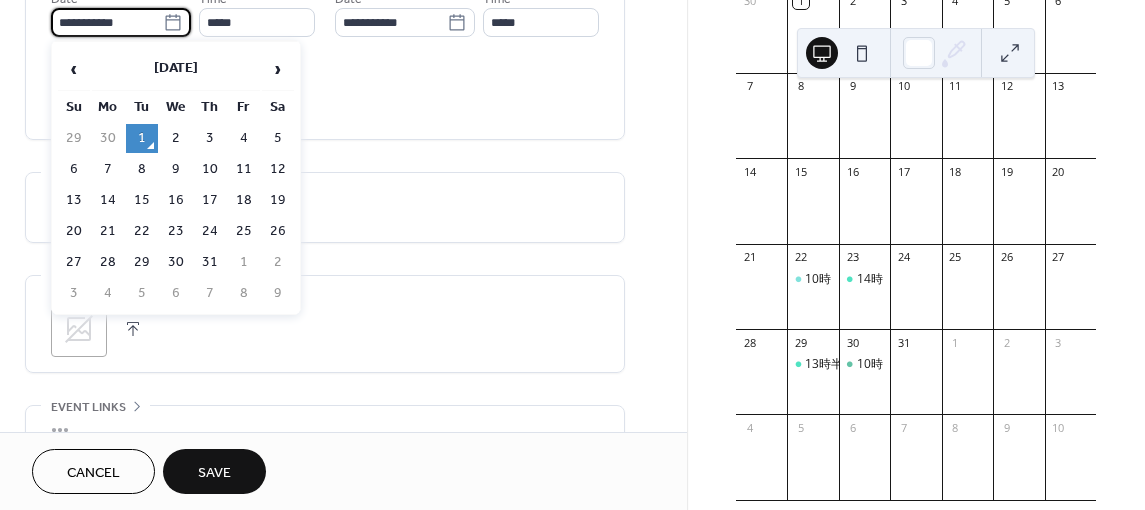 click on "**********" at bounding box center (107, 22) 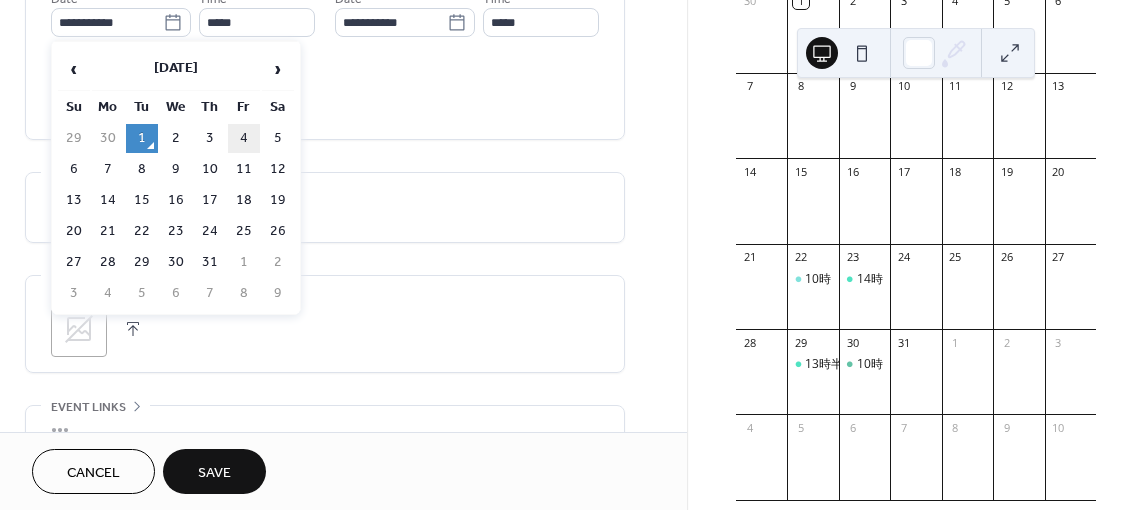 click on "4" at bounding box center [244, 138] 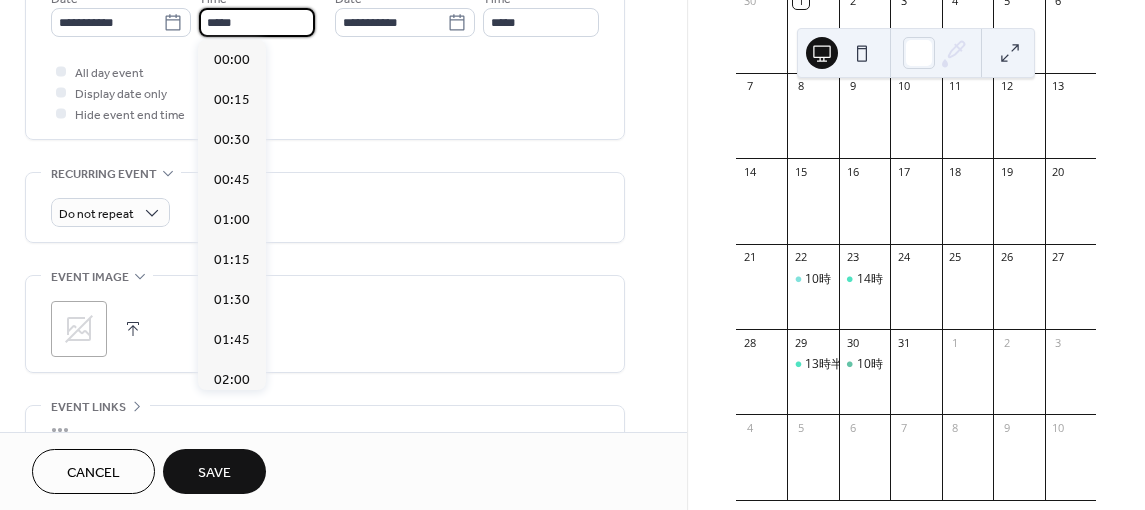 click on "*****" at bounding box center (257, 22) 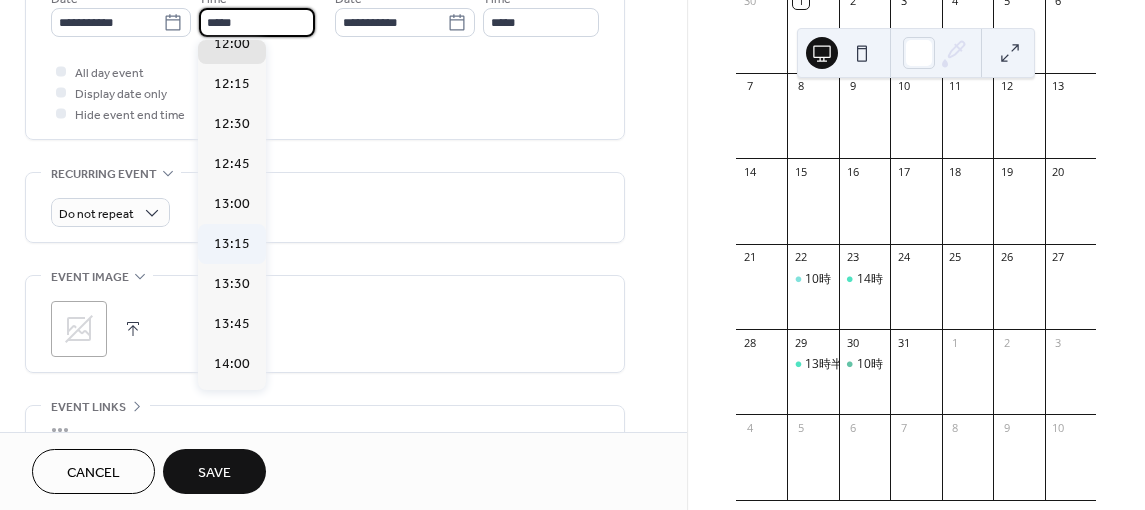 scroll, scrollTop: 2278, scrollLeft: 0, axis: vertical 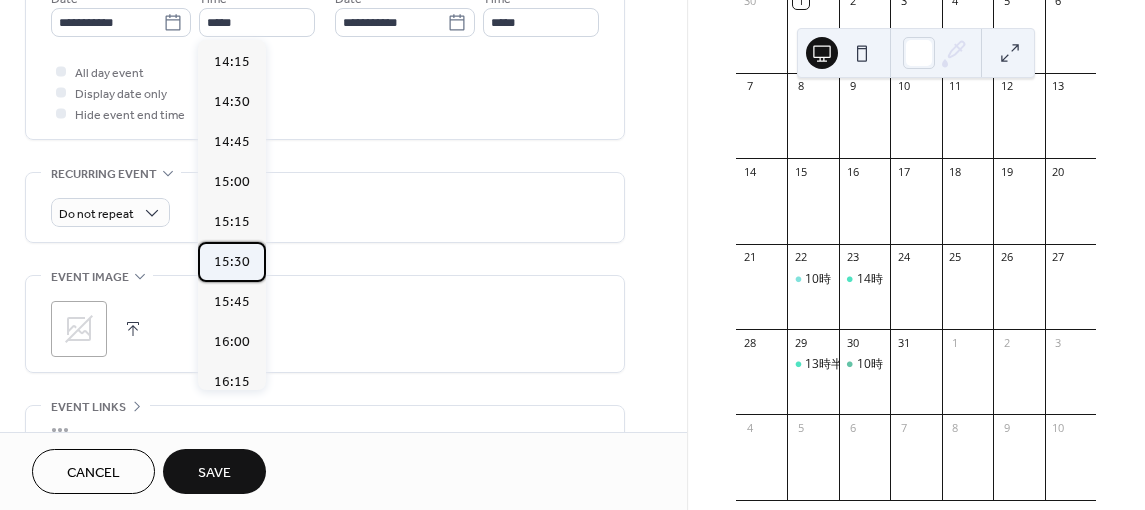 click on "15:30" at bounding box center [232, 261] 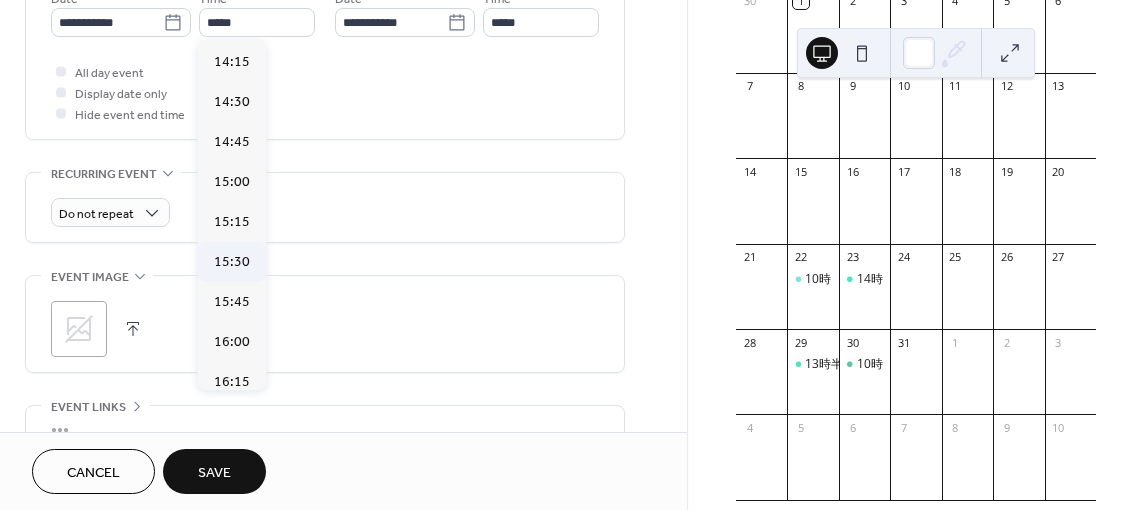 type on "*****" 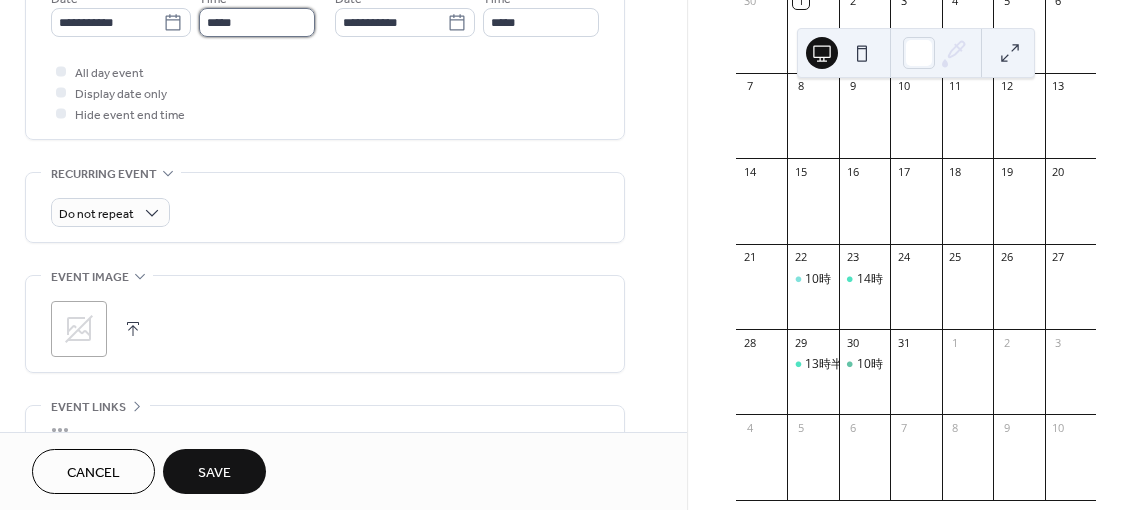 click on "*****" at bounding box center (257, 22) 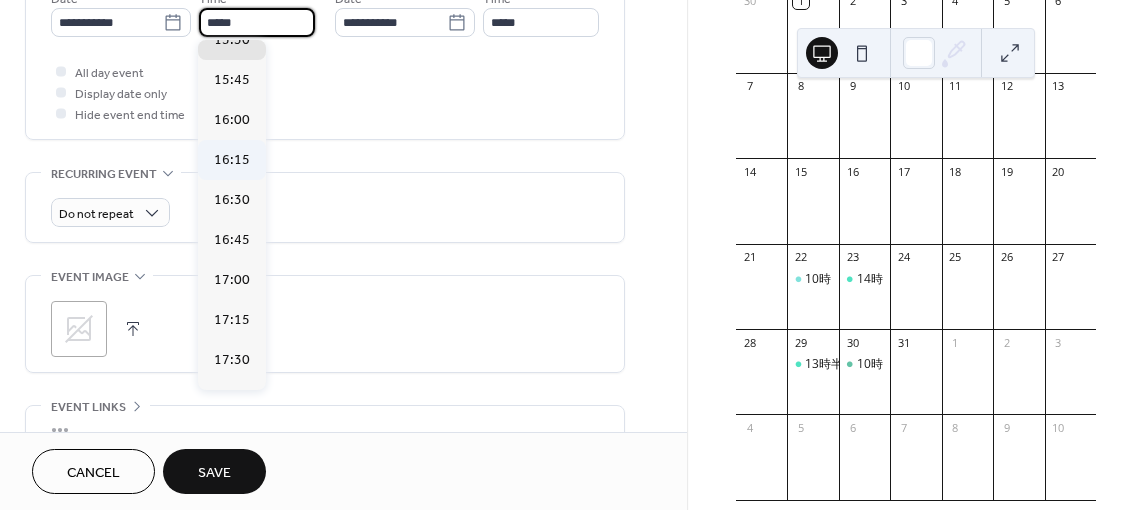 scroll, scrollTop: 2334, scrollLeft: 0, axis: vertical 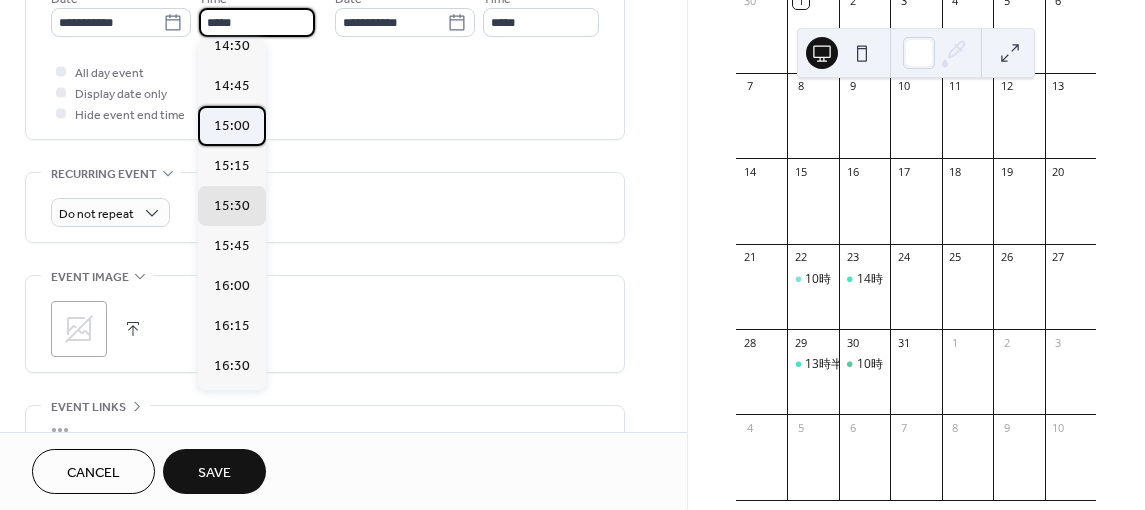 click on "15:00" at bounding box center [232, 125] 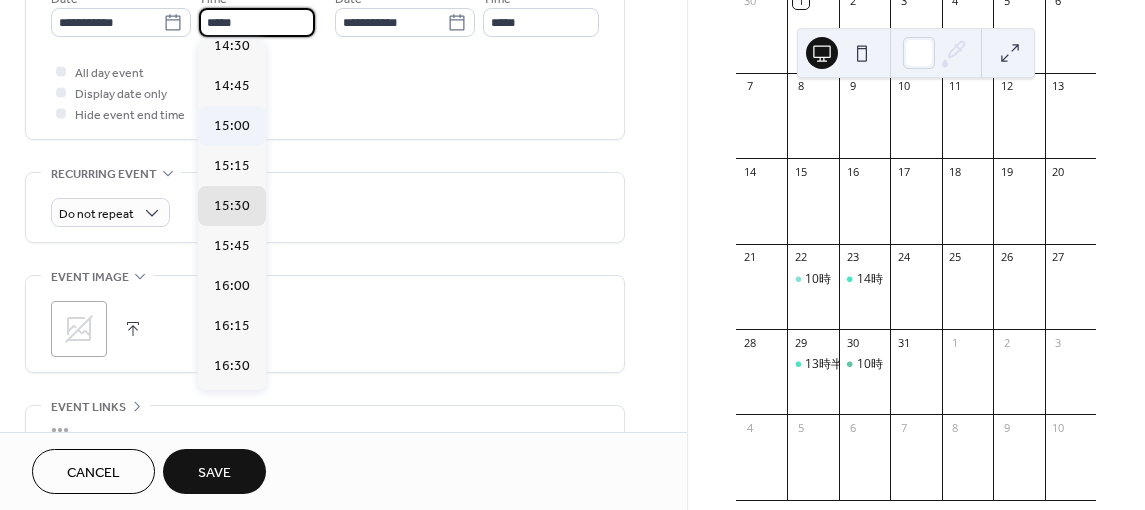 type on "*****" 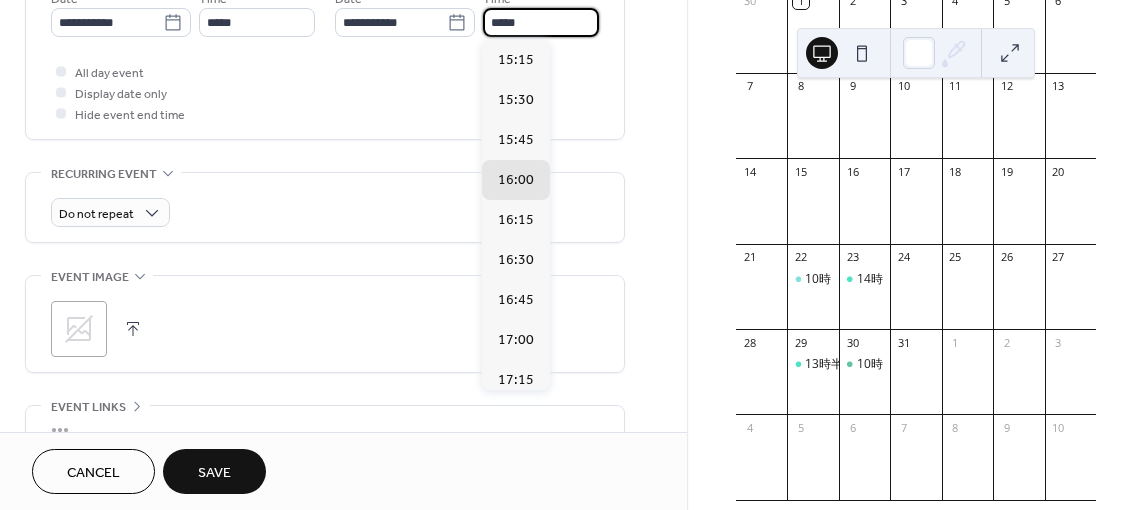 click on "*****" at bounding box center (541, 22) 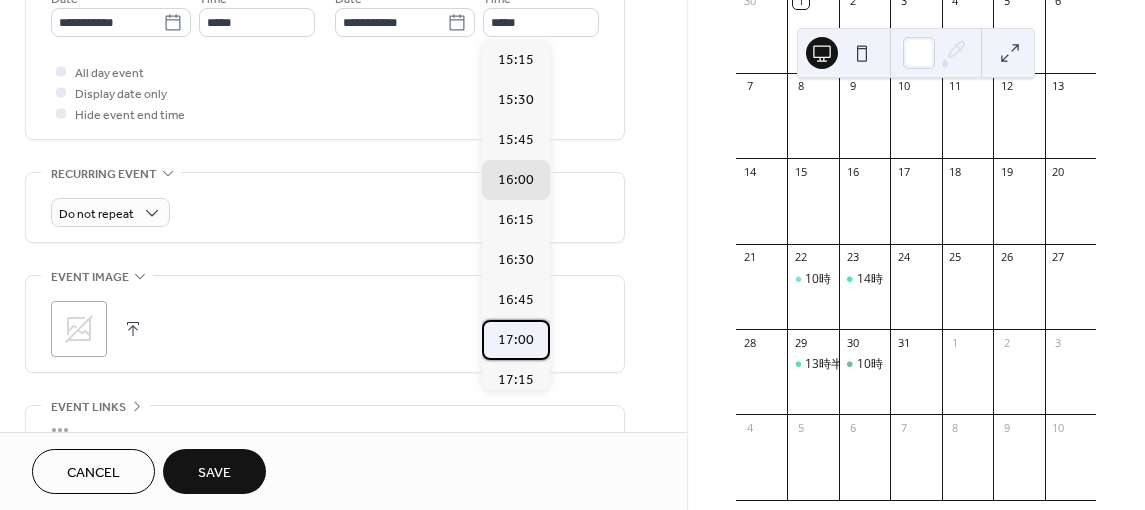 click on "17:00" at bounding box center [516, 339] 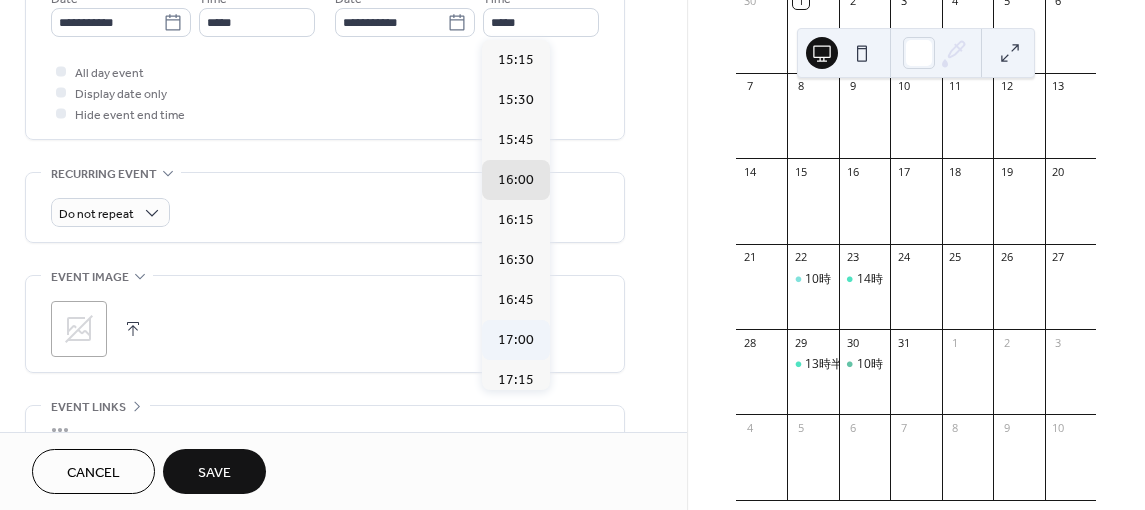 type on "*****" 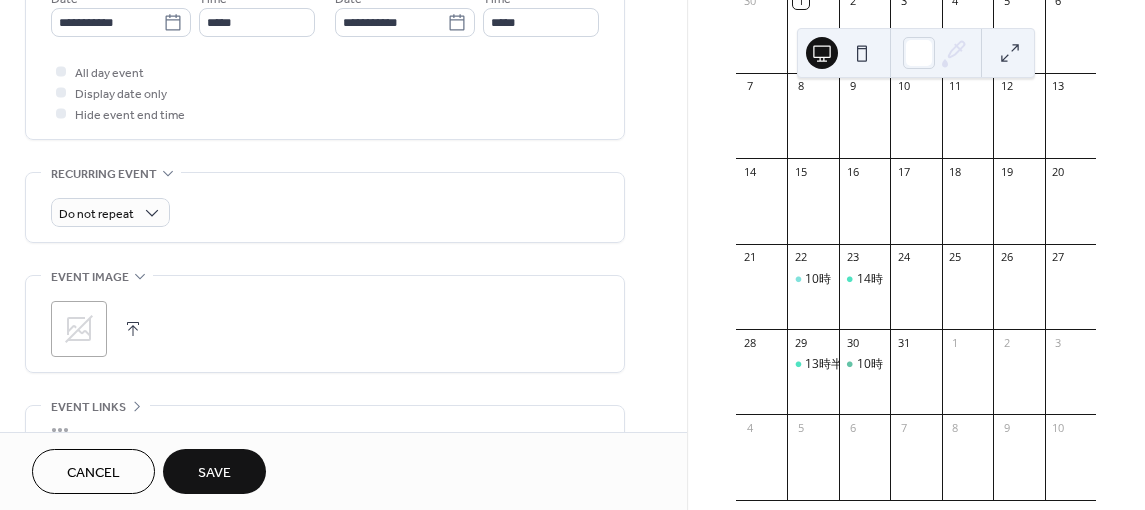 scroll, scrollTop: 763, scrollLeft: 0, axis: vertical 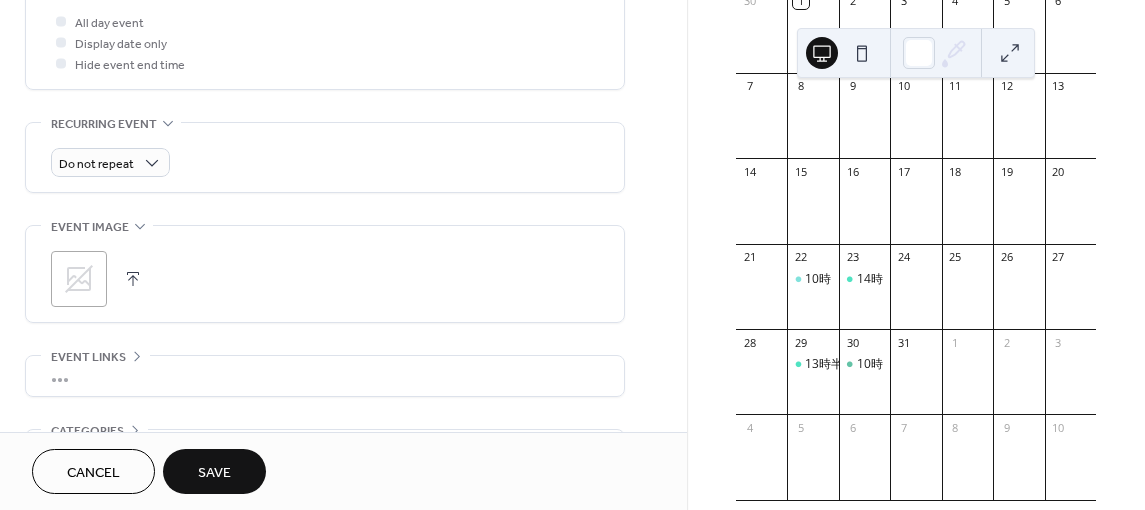 click on "Save" at bounding box center [214, 473] 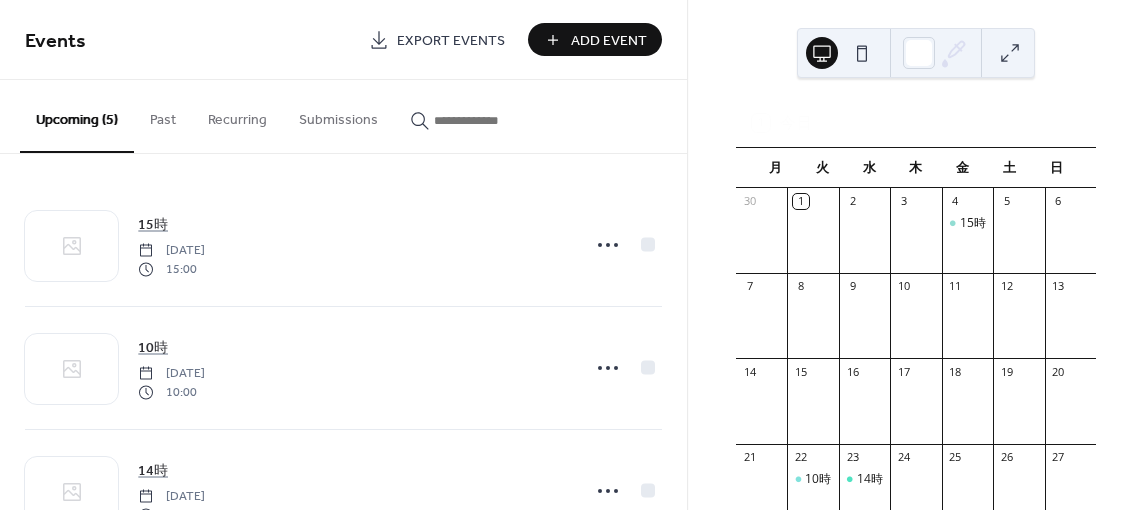 scroll, scrollTop: 31, scrollLeft: 0, axis: vertical 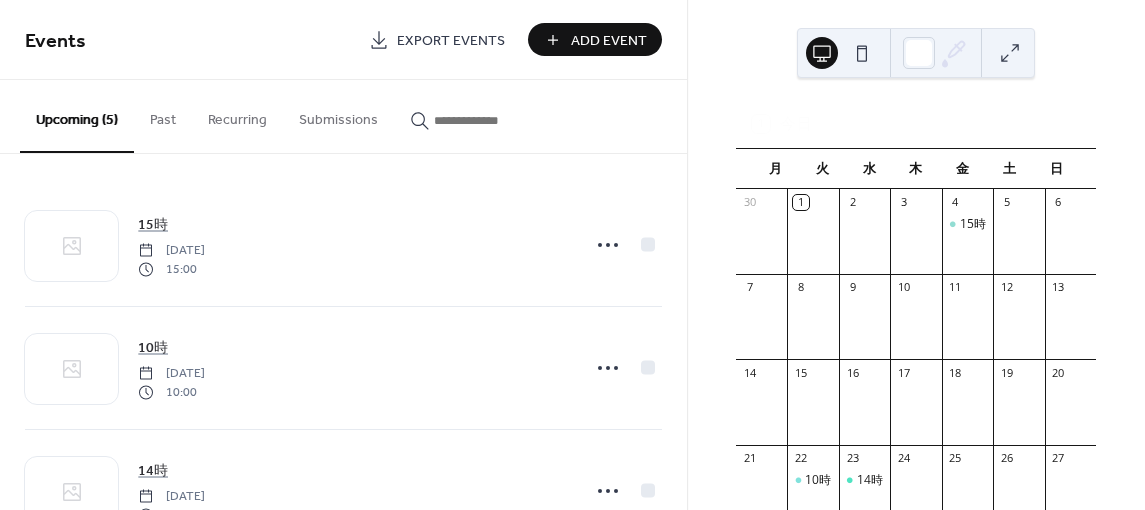 click on "Add Event" at bounding box center [609, 41] 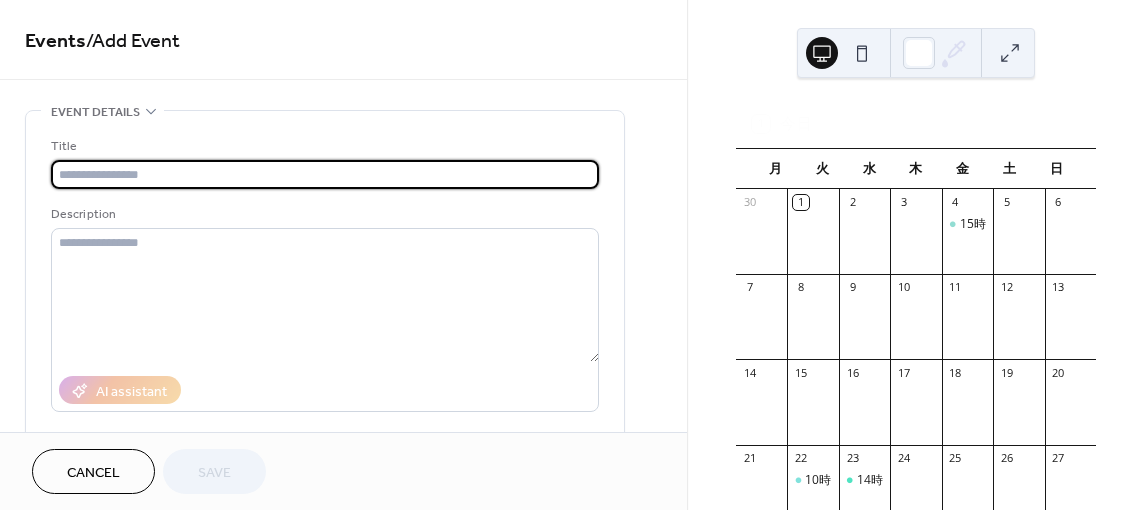 click at bounding box center (325, 174) 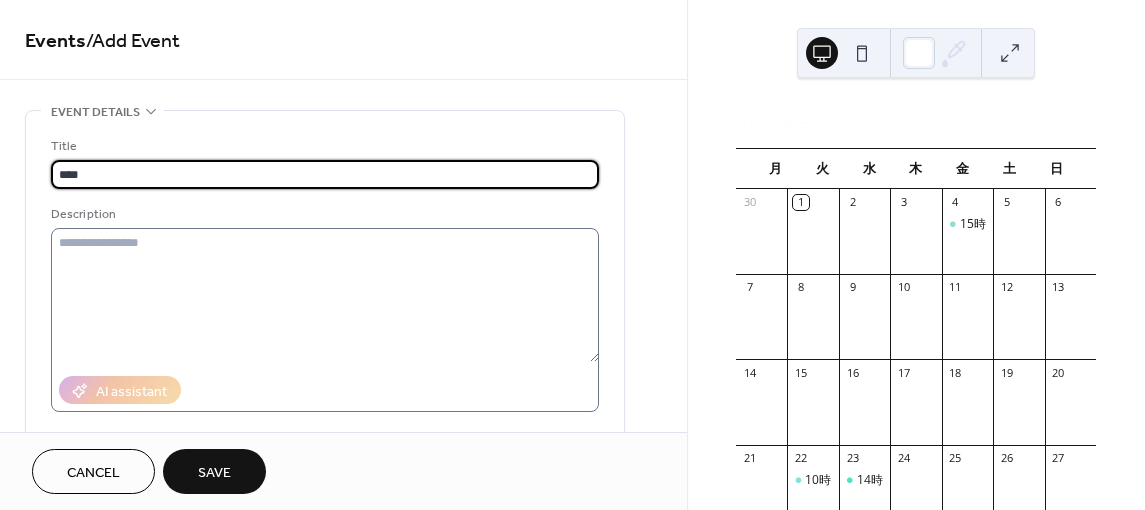 type on "****" 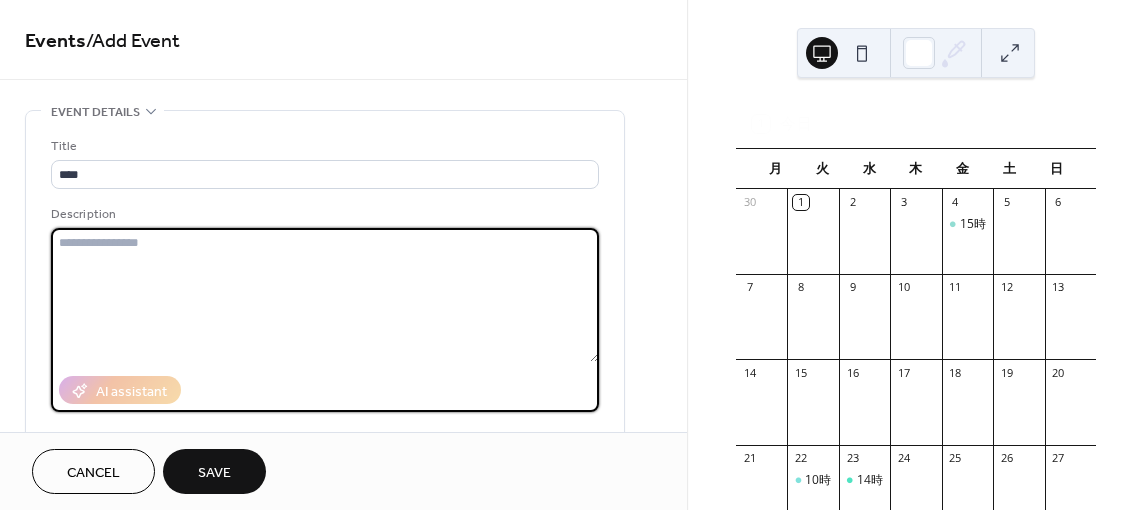 click at bounding box center [325, 295] 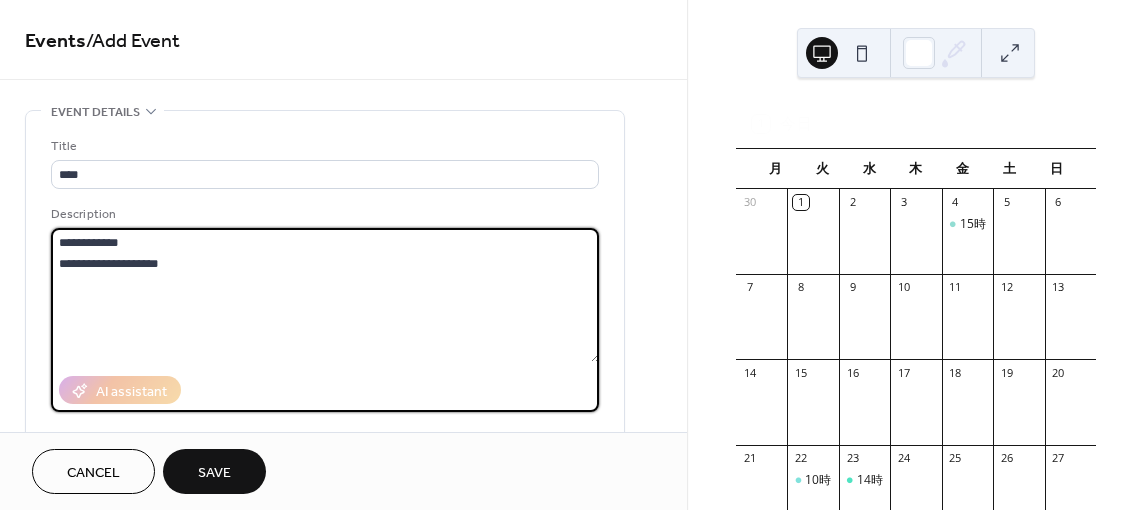 drag, startPoint x: 69, startPoint y: 240, endPoint x: 235, endPoint y: 238, distance: 166.01205 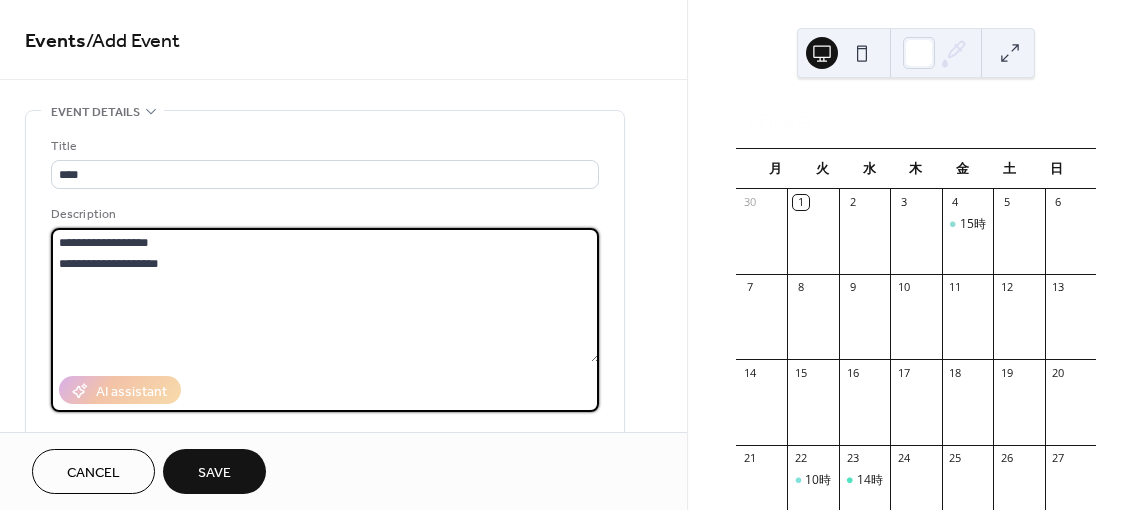 drag, startPoint x: 290, startPoint y: 275, endPoint x: 37, endPoint y: 236, distance: 255.98828 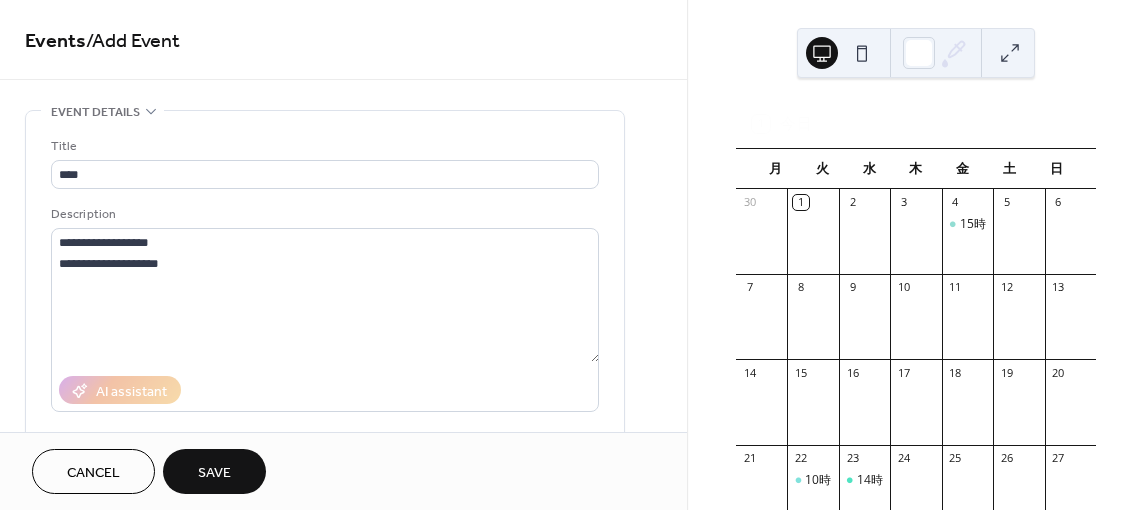 click on "Title" at bounding box center (323, 146) 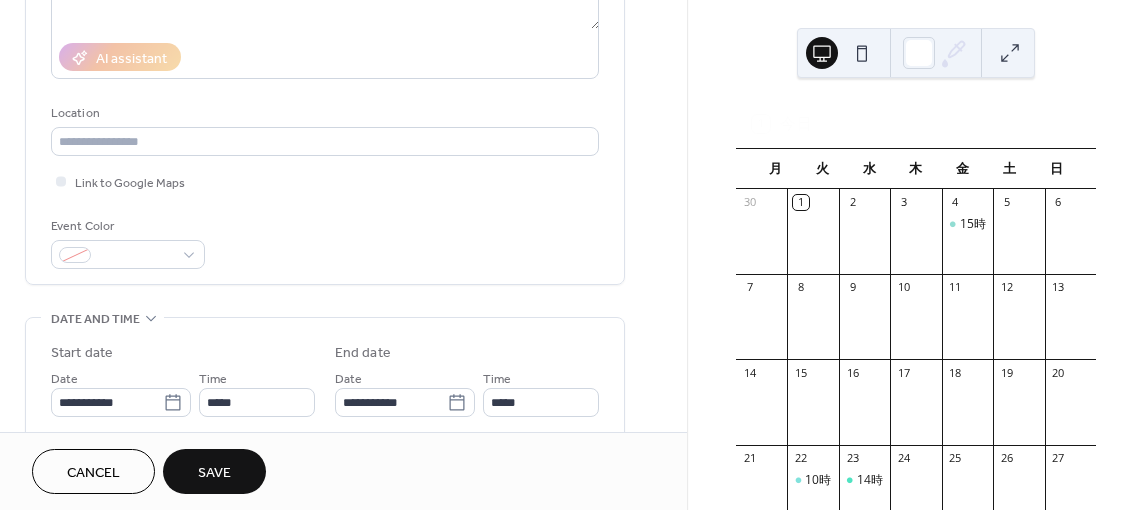 scroll, scrollTop: 334, scrollLeft: 0, axis: vertical 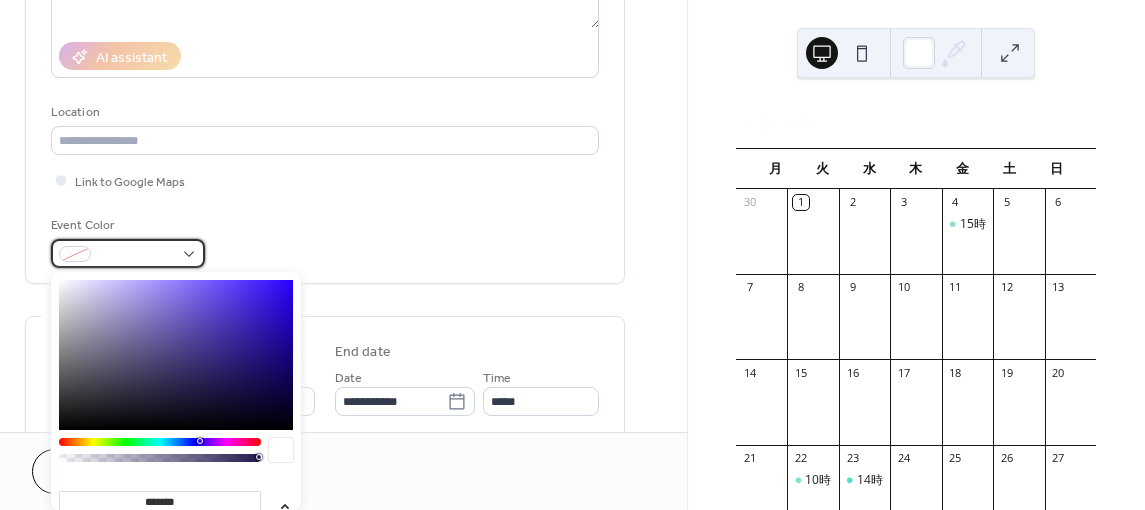 click at bounding box center (136, 255) 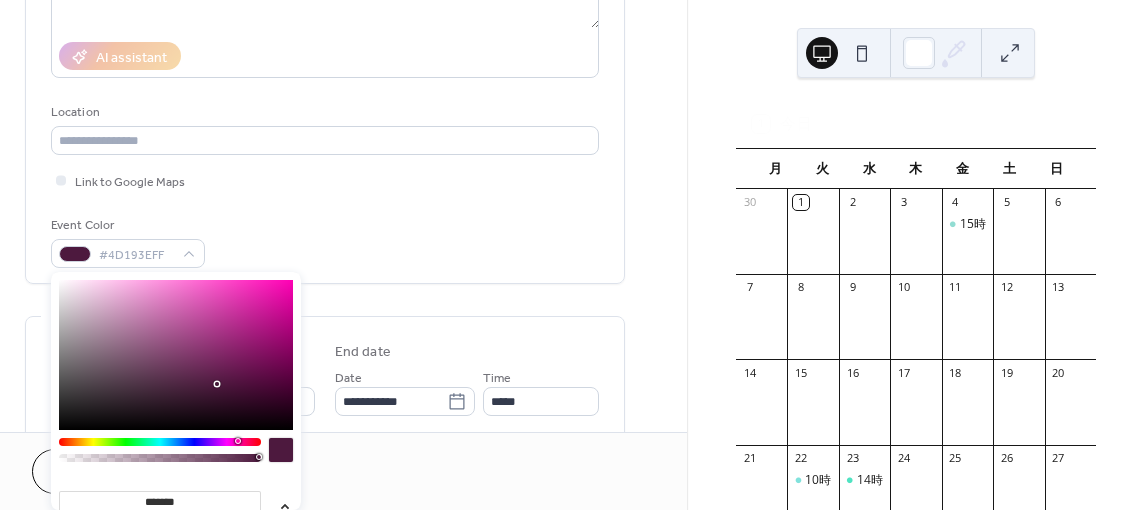 click on "******* hex" at bounding box center (176, 446) 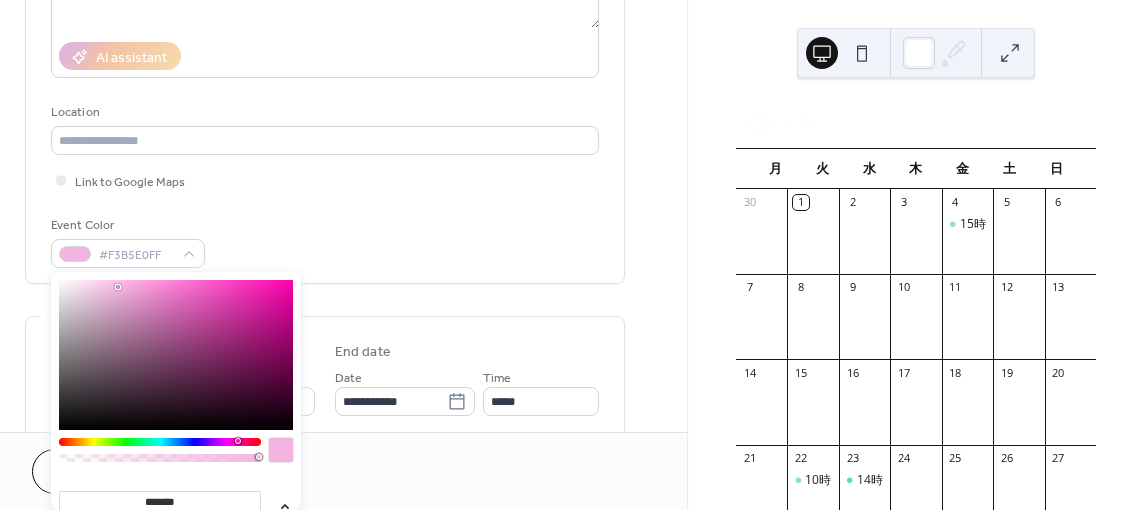 drag, startPoint x: 145, startPoint y: 302, endPoint x: 119, endPoint y: 287, distance: 30.016663 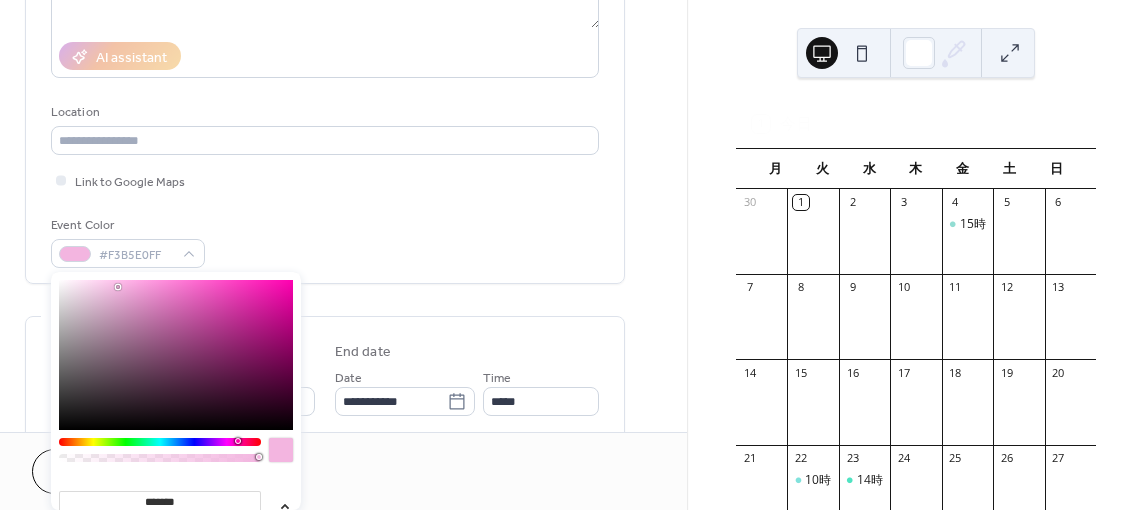 click at bounding box center [176, 355] 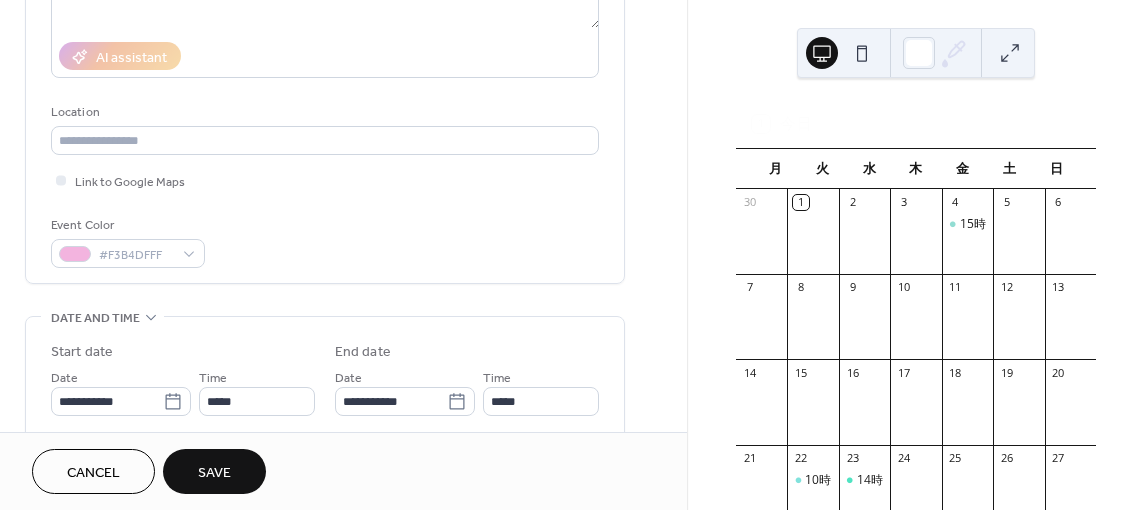 click on "Event Color #F3B4DFFF" at bounding box center [325, 241] 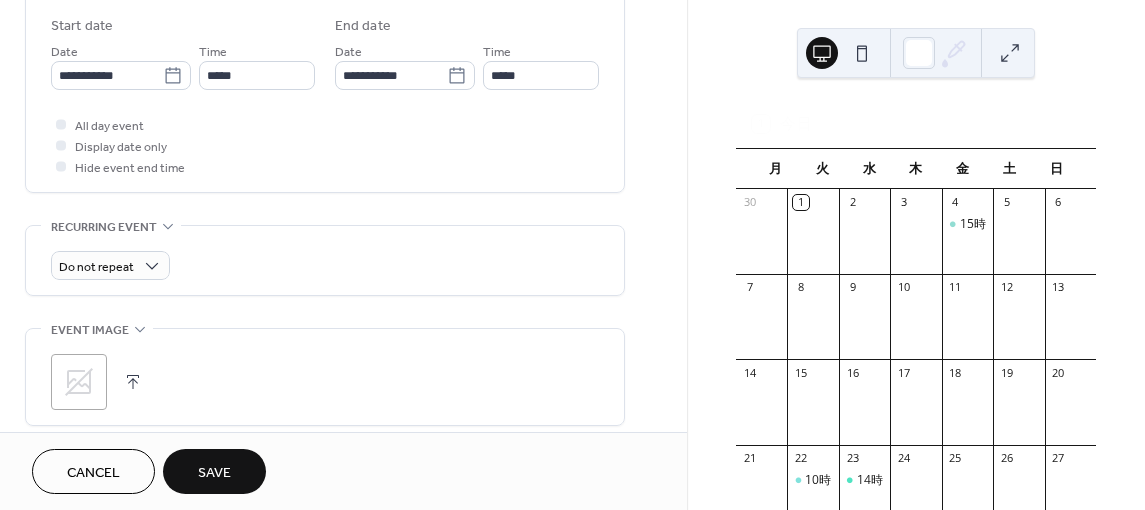 scroll, scrollTop: 661, scrollLeft: 0, axis: vertical 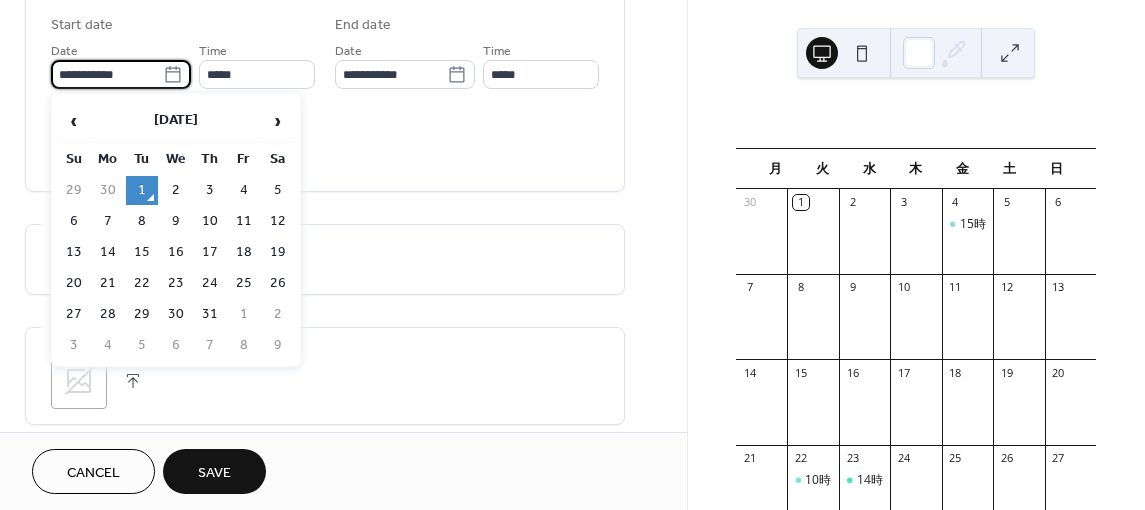 click on "**********" at bounding box center (107, 74) 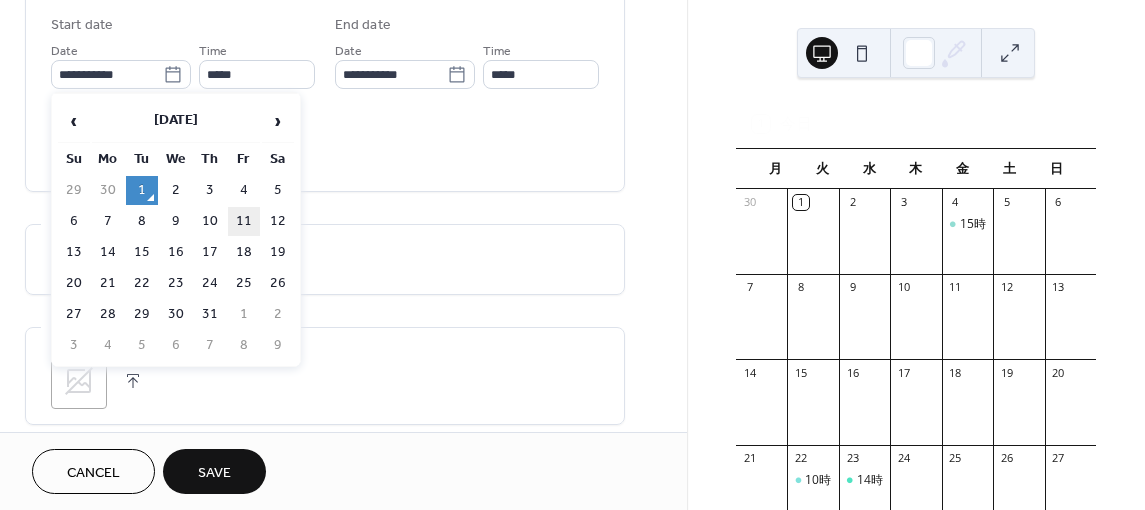 click on "11" at bounding box center [244, 221] 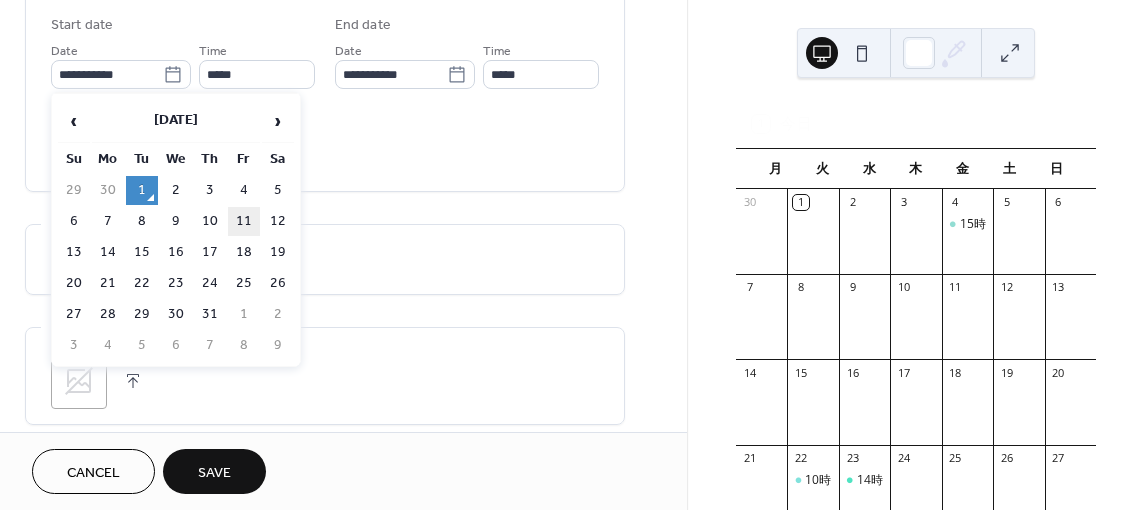type on "**********" 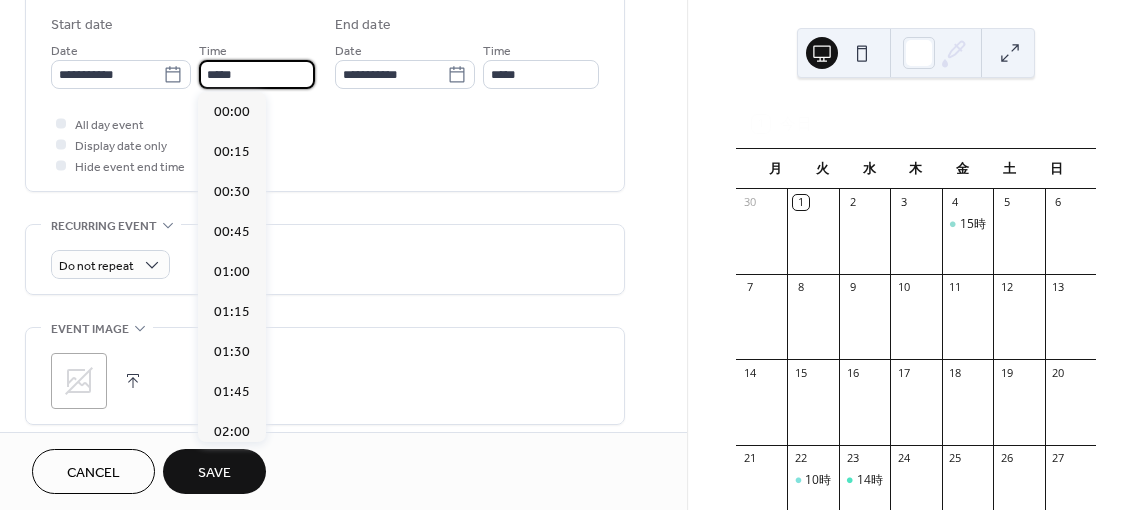 click on "*****" at bounding box center [257, 74] 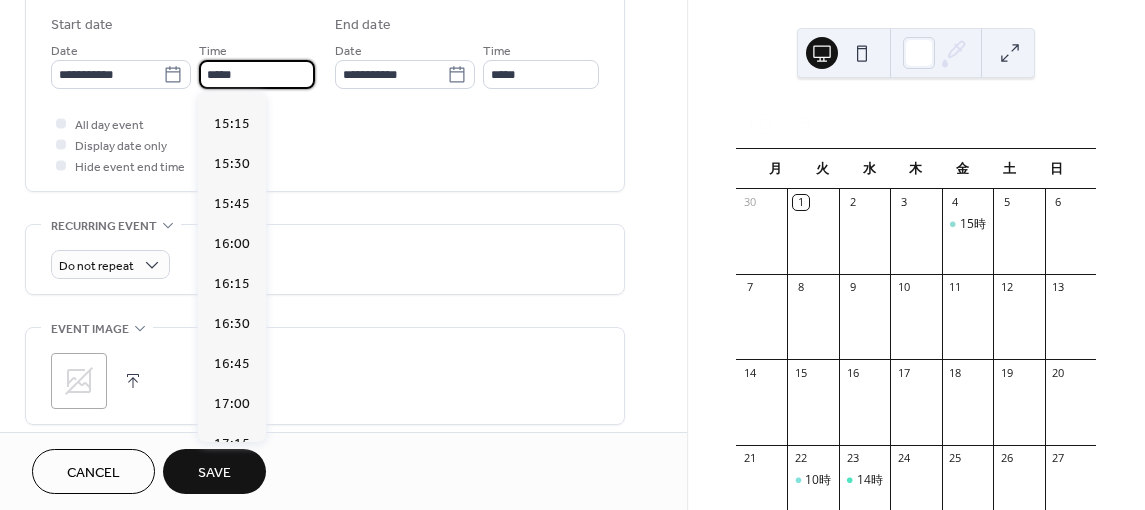 scroll, scrollTop: 2430, scrollLeft: 0, axis: vertical 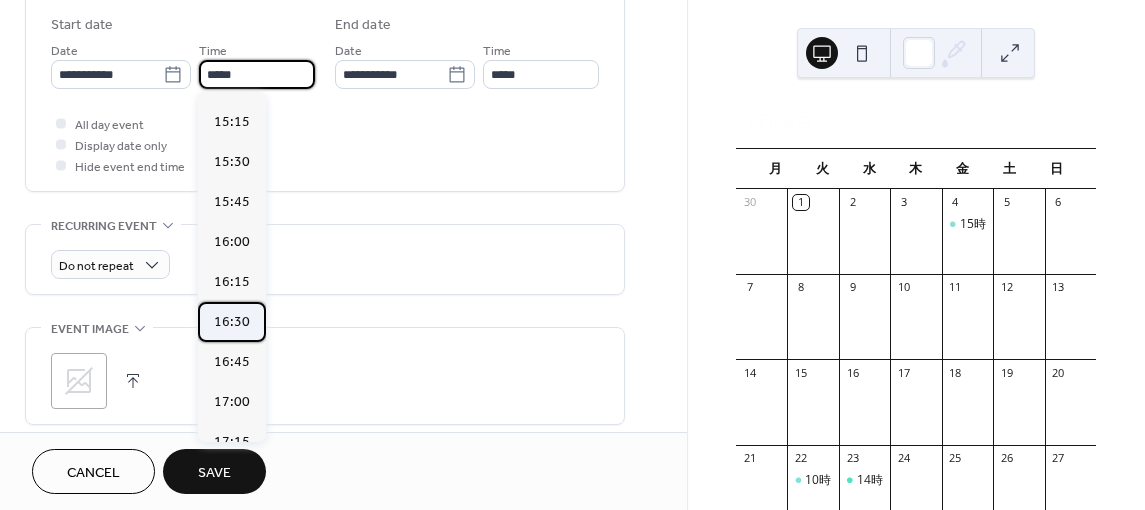 click on "16:30" at bounding box center (232, 321) 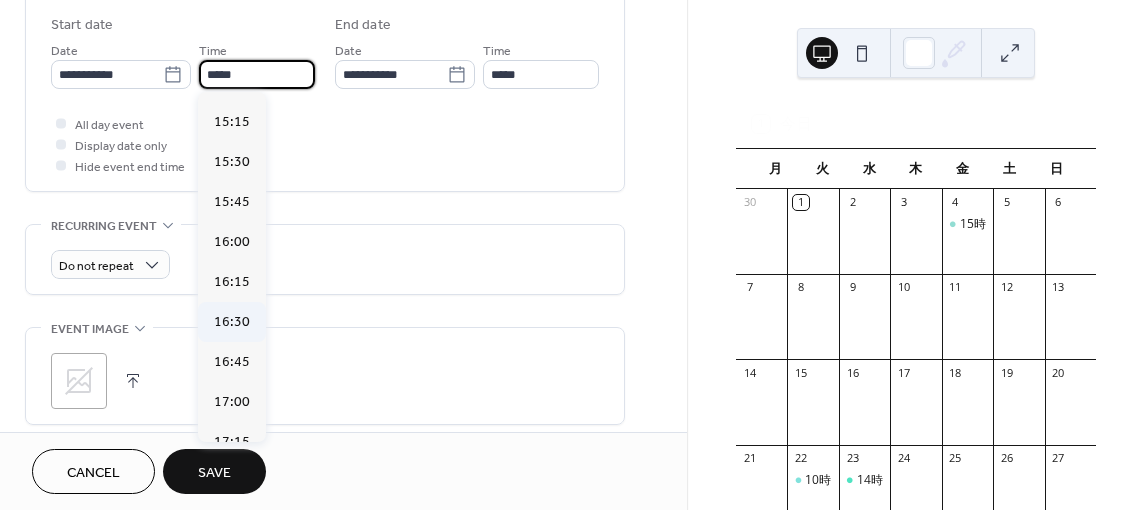 type on "*****" 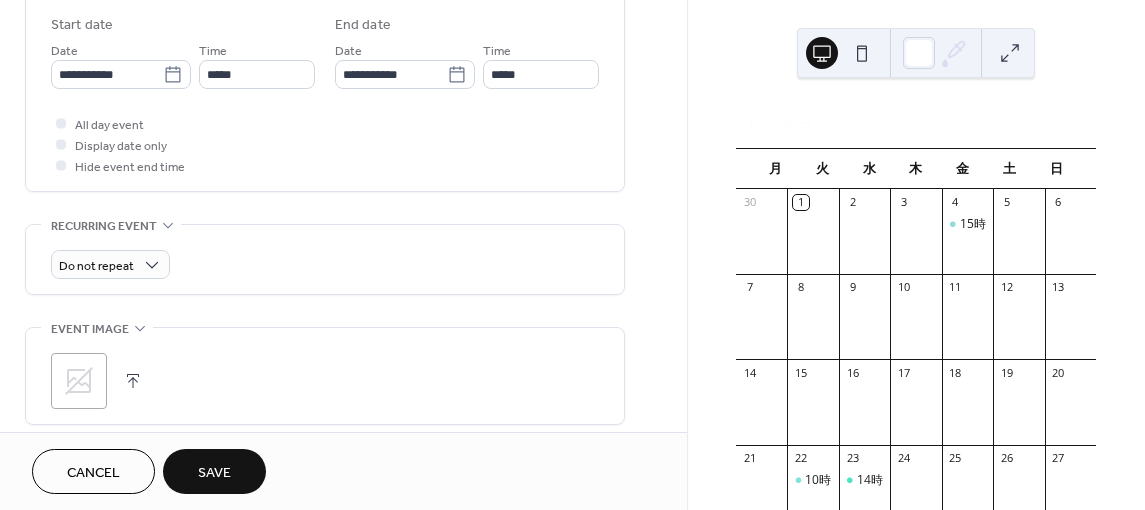 click on "Save" at bounding box center (214, 473) 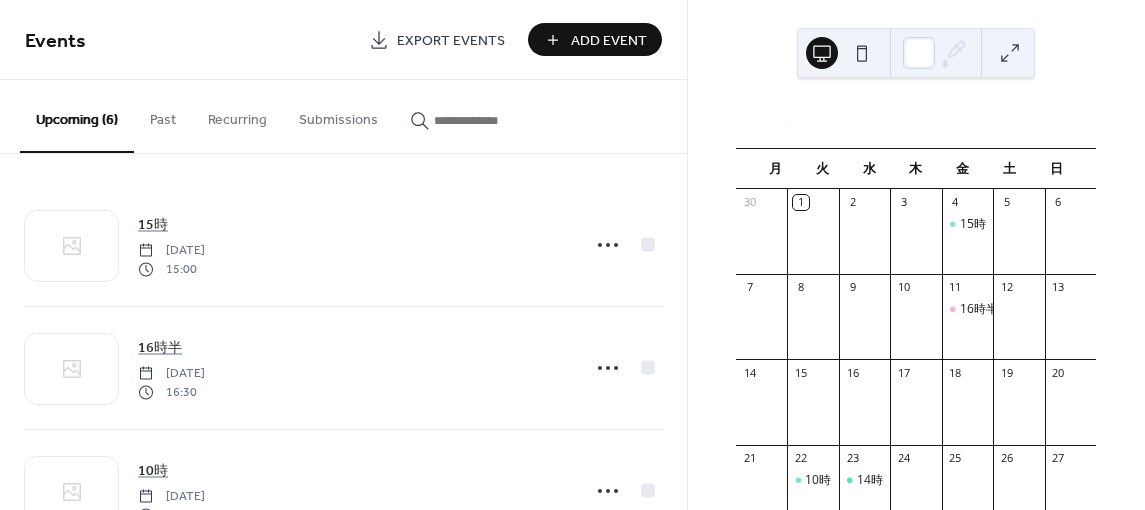 click on "Add Event" at bounding box center (609, 41) 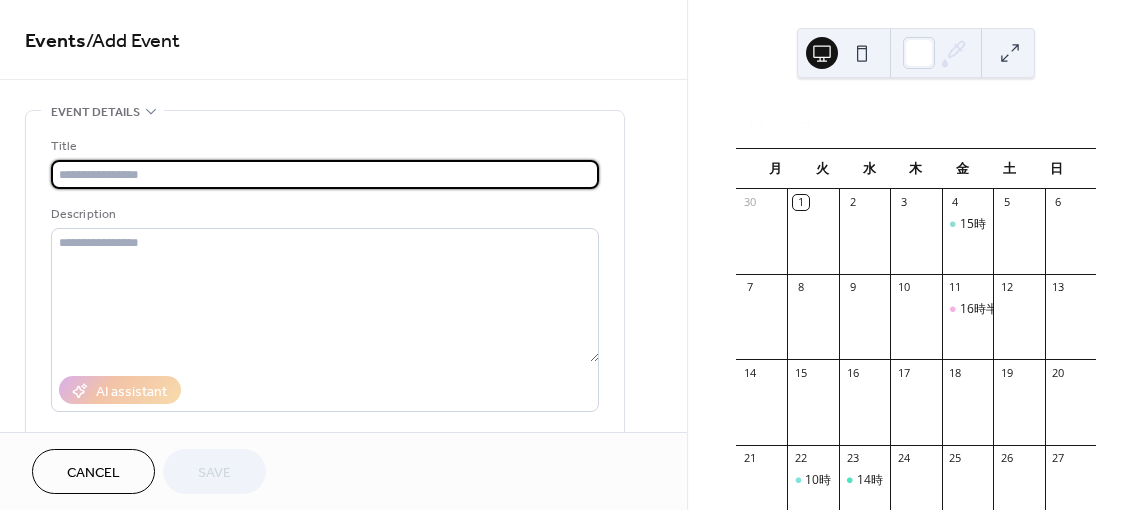 click at bounding box center [325, 174] 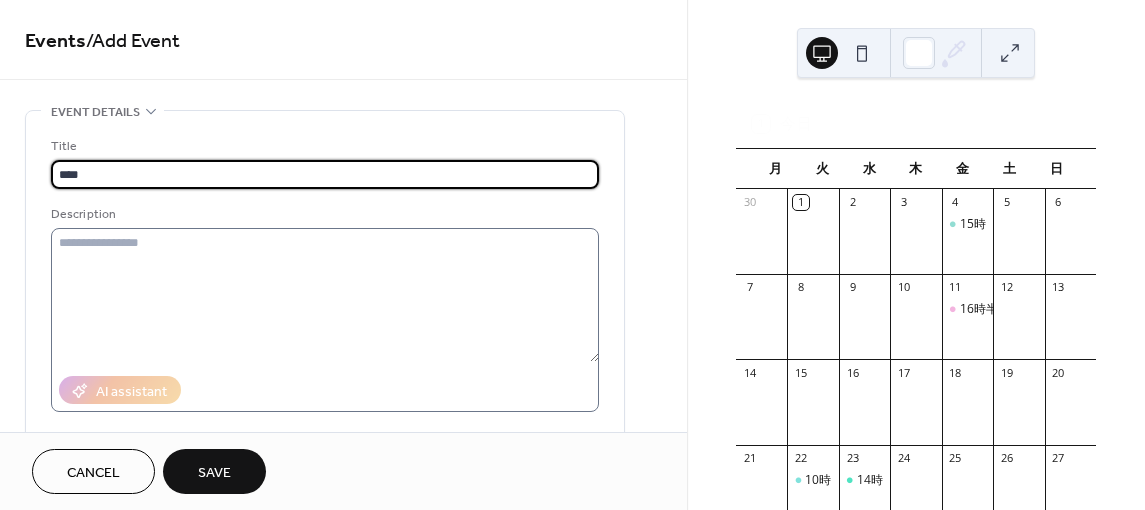 type on "****" 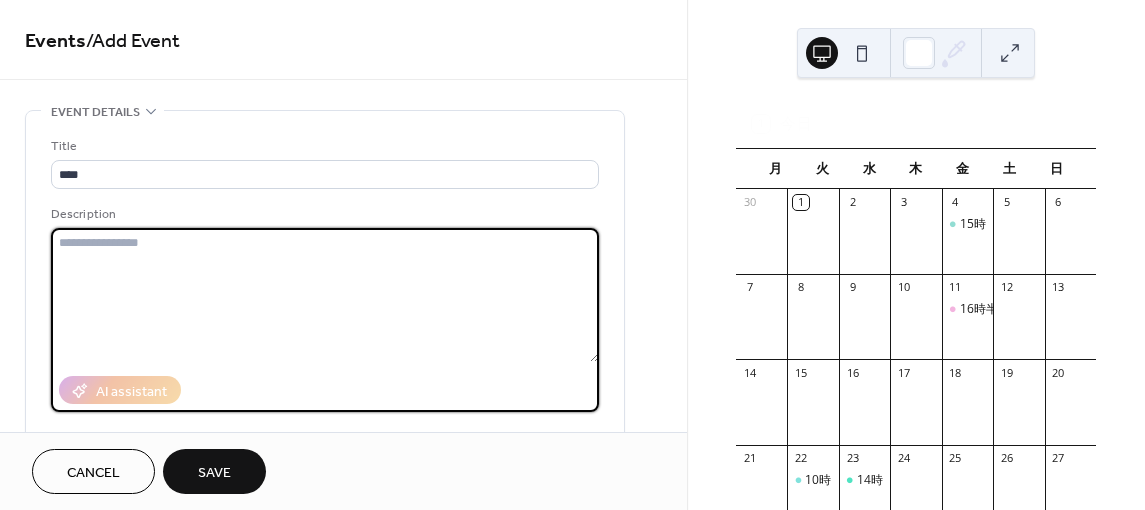 click at bounding box center [325, 295] 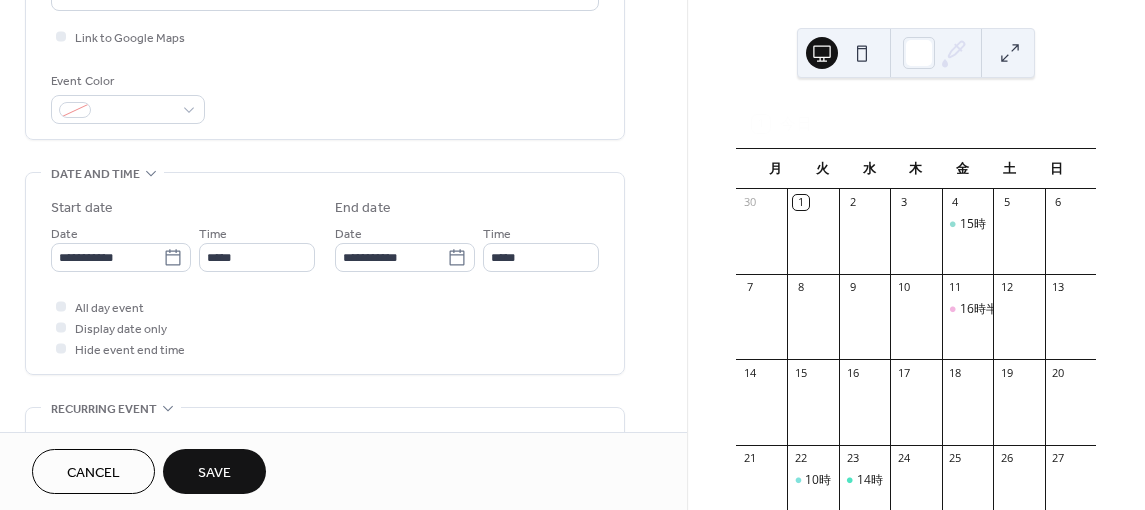 scroll, scrollTop: 480, scrollLeft: 0, axis: vertical 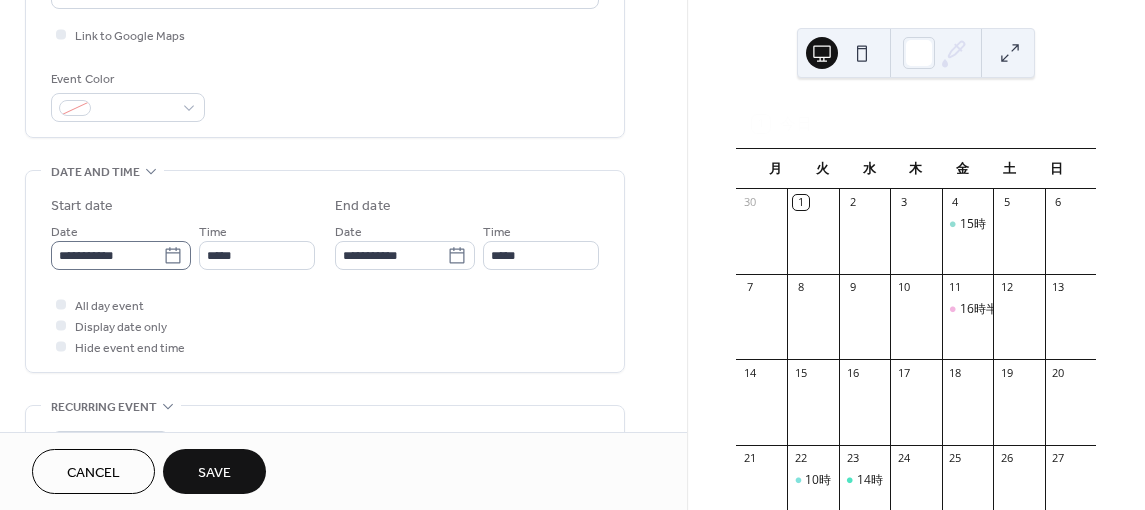 type on "**********" 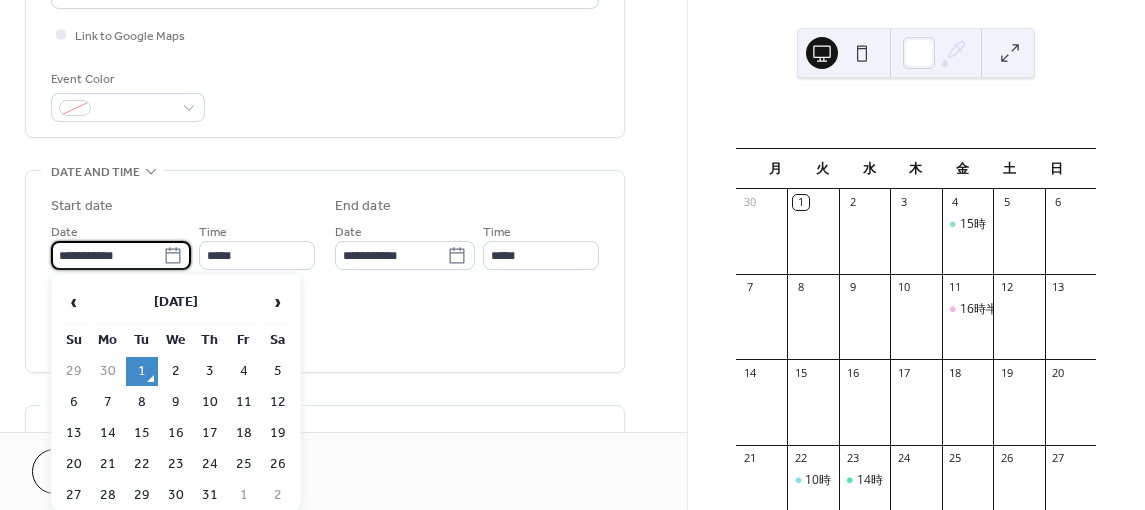 click on "**********" at bounding box center [107, 255] 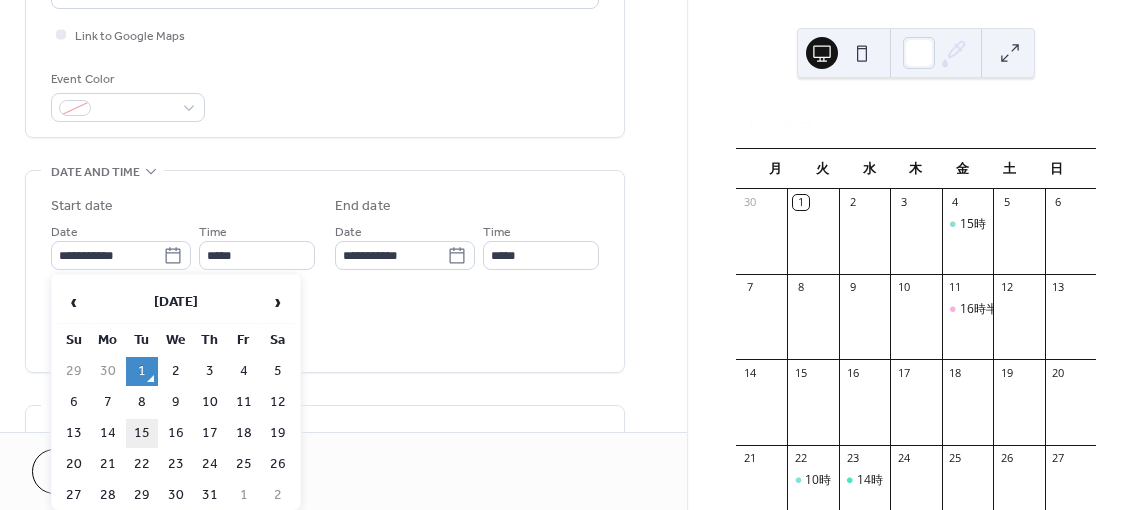 click on "15" at bounding box center [142, 433] 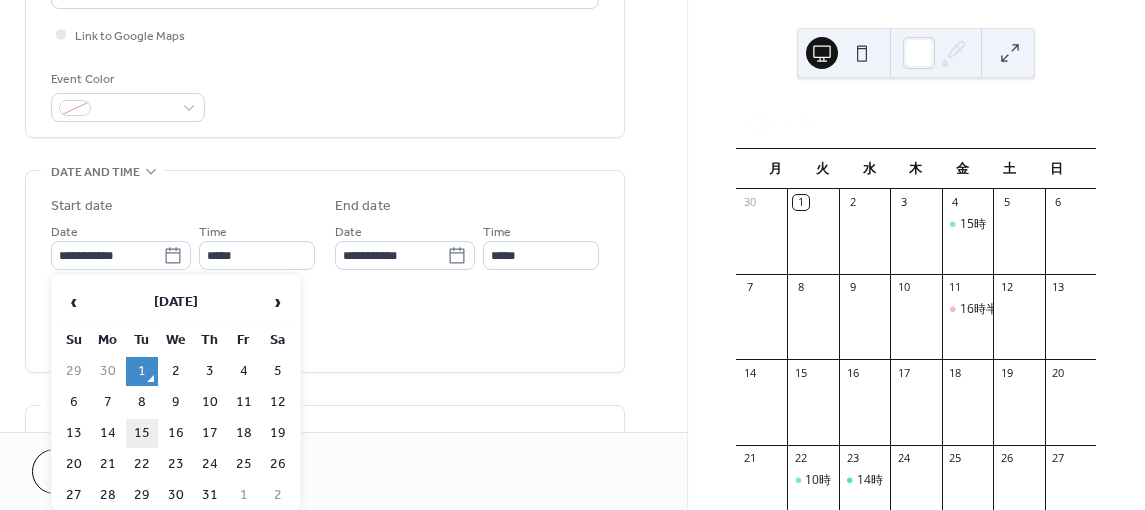 type on "**********" 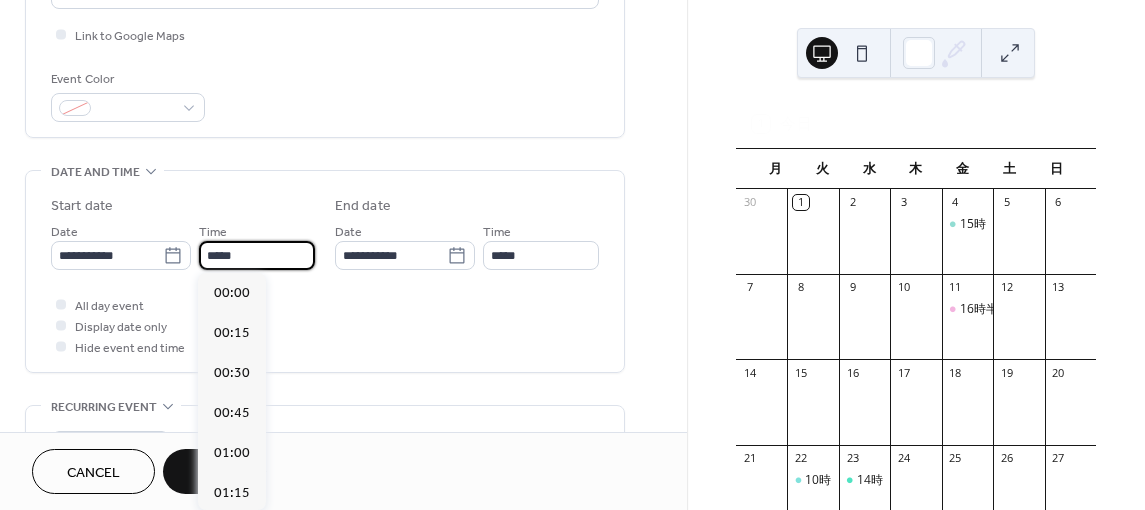 click on "*****" at bounding box center (257, 255) 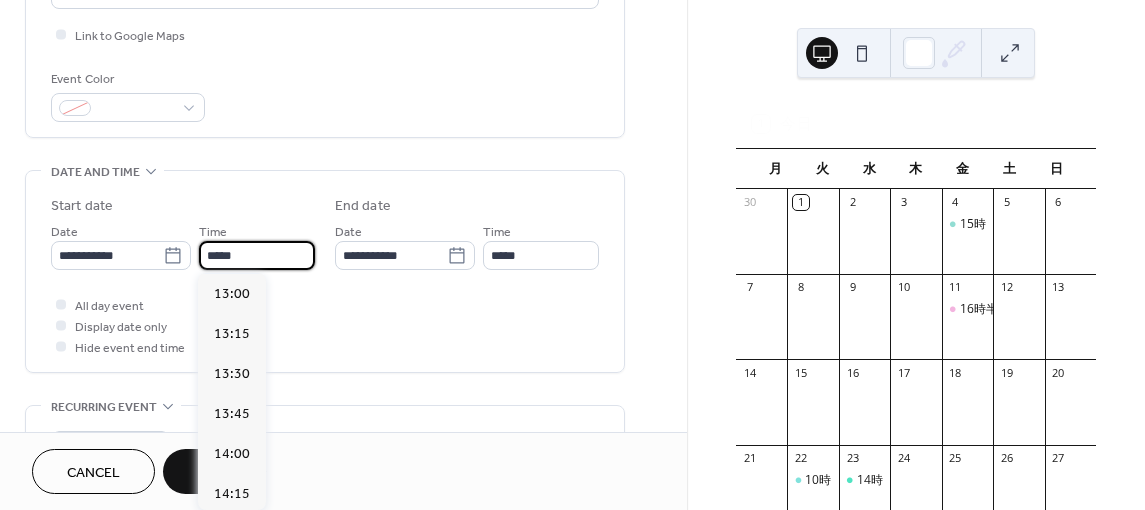 scroll, scrollTop: 2080, scrollLeft: 0, axis: vertical 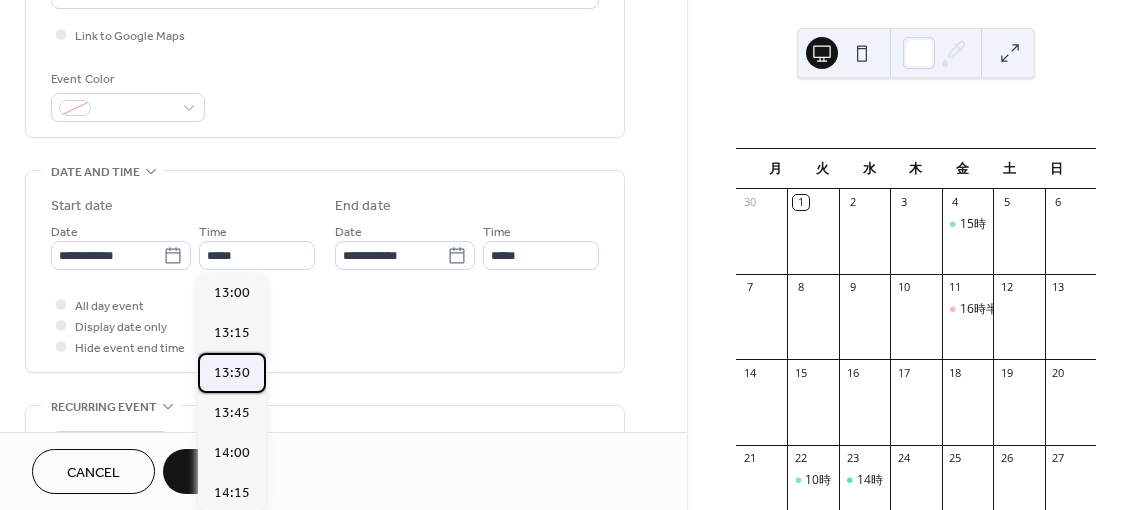 click on "13:30" at bounding box center [232, 373] 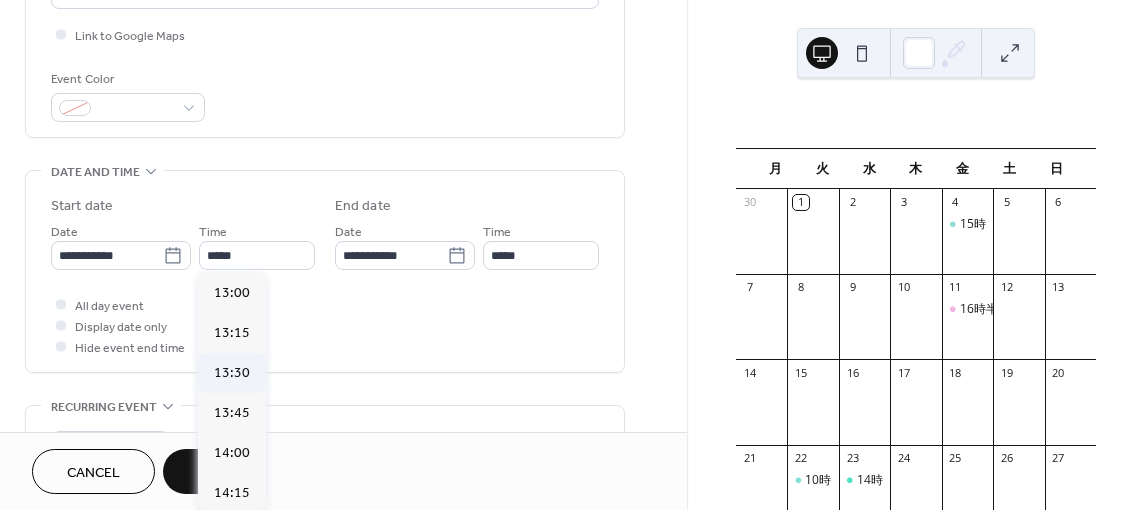 type on "*****" 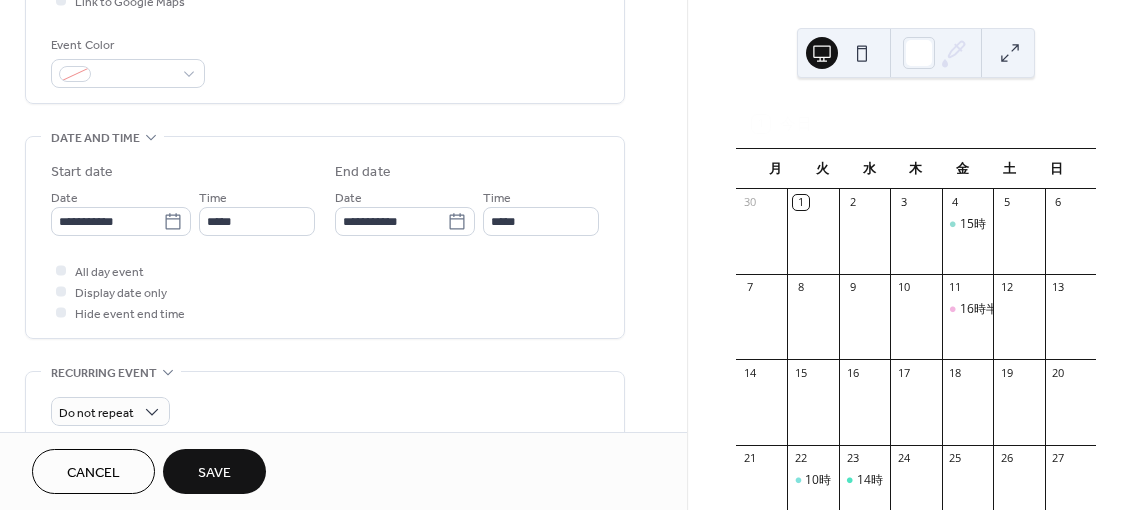 scroll, scrollTop: 514, scrollLeft: 0, axis: vertical 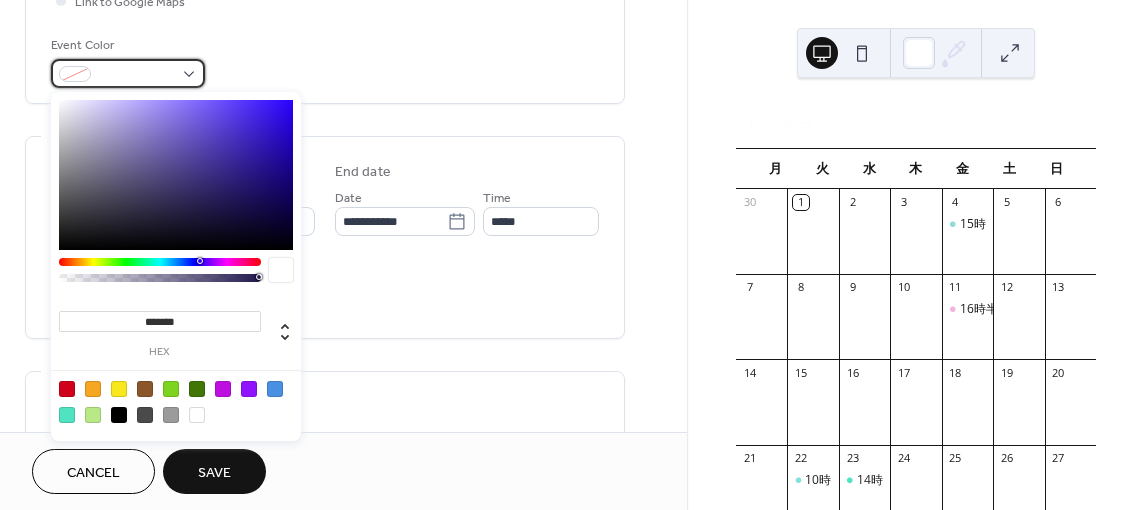 click at bounding box center [136, 75] 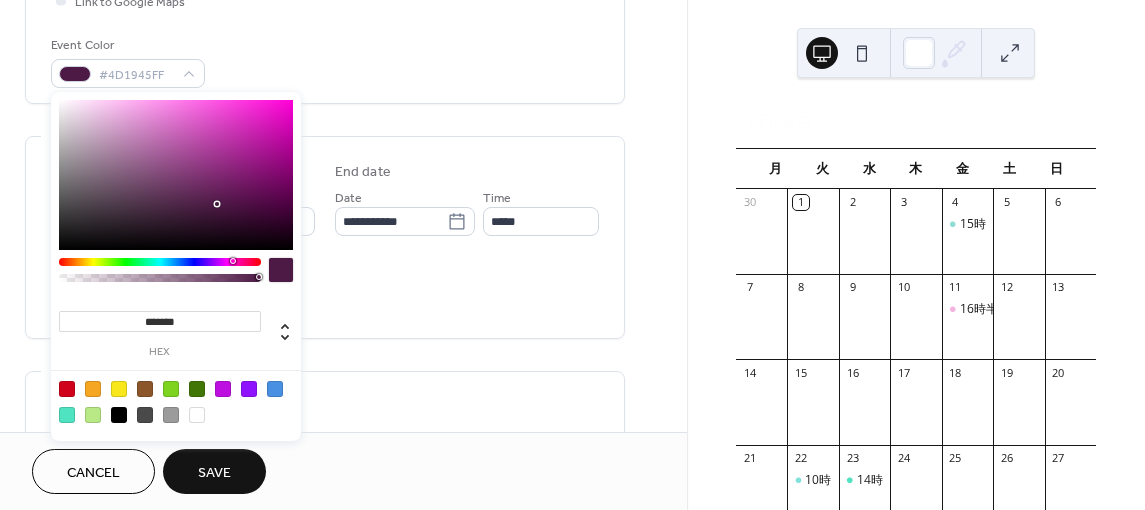 click at bounding box center [160, 262] 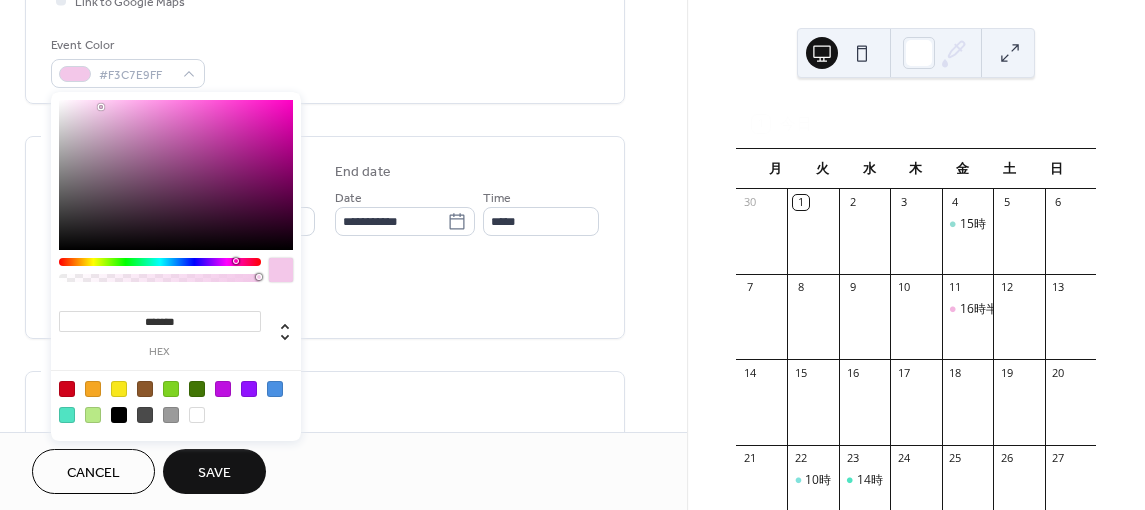 drag, startPoint x: 135, startPoint y: 131, endPoint x: 103, endPoint y: 107, distance: 40 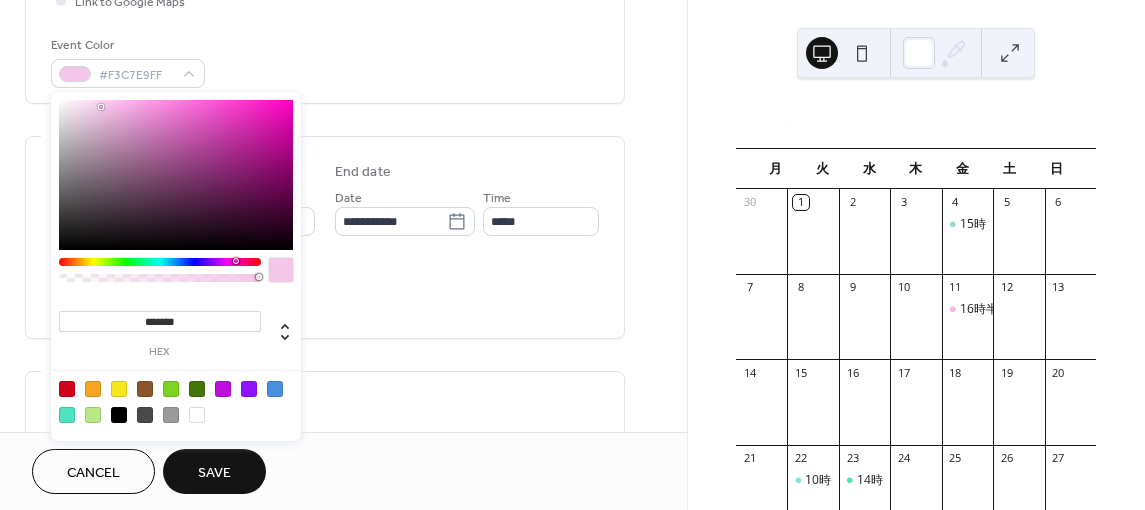 click at bounding box center [176, 175] 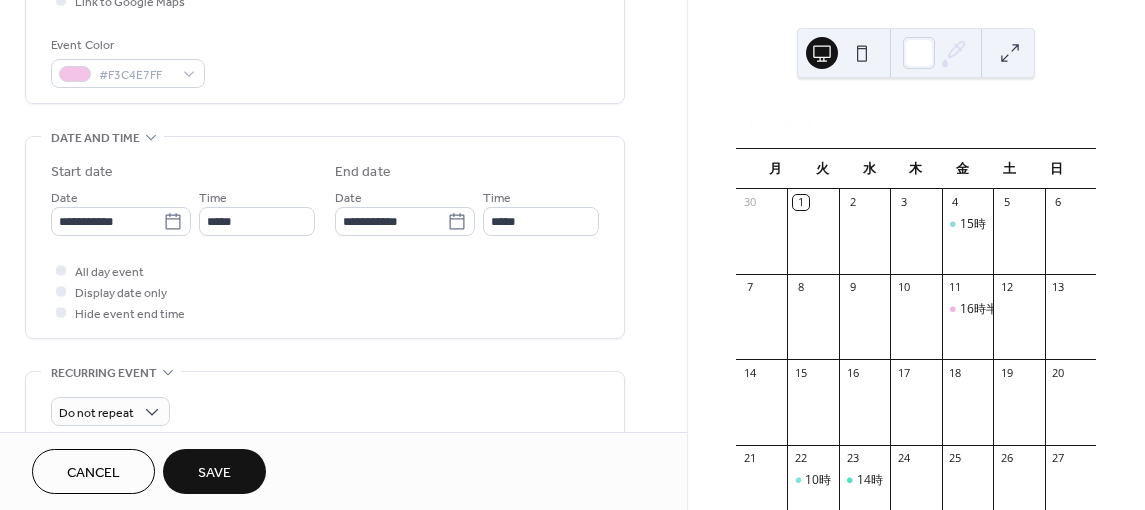 click on "**********" at bounding box center [325, 237] 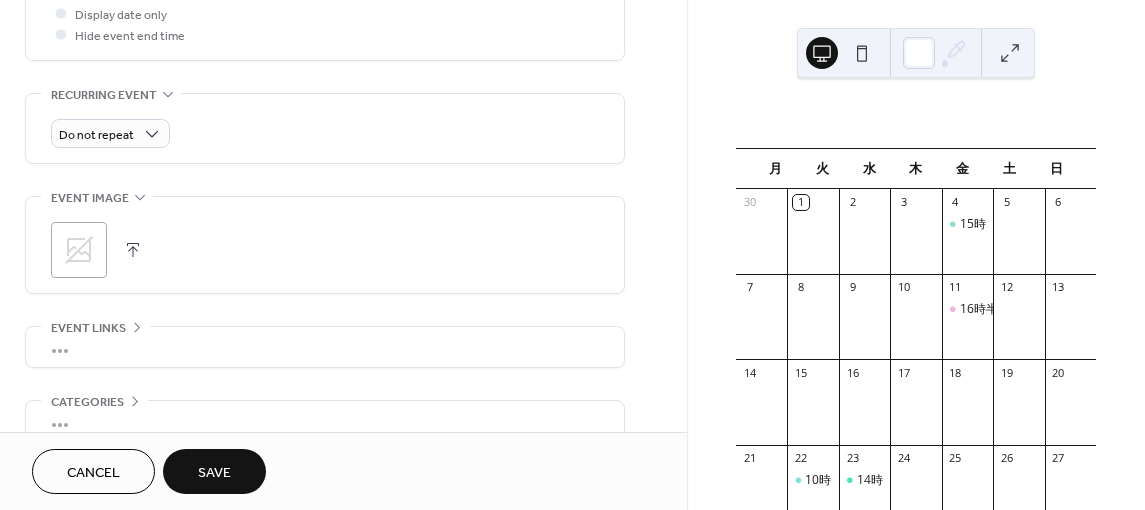 scroll, scrollTop: 800, scrollLeft: 0, axis: vertical 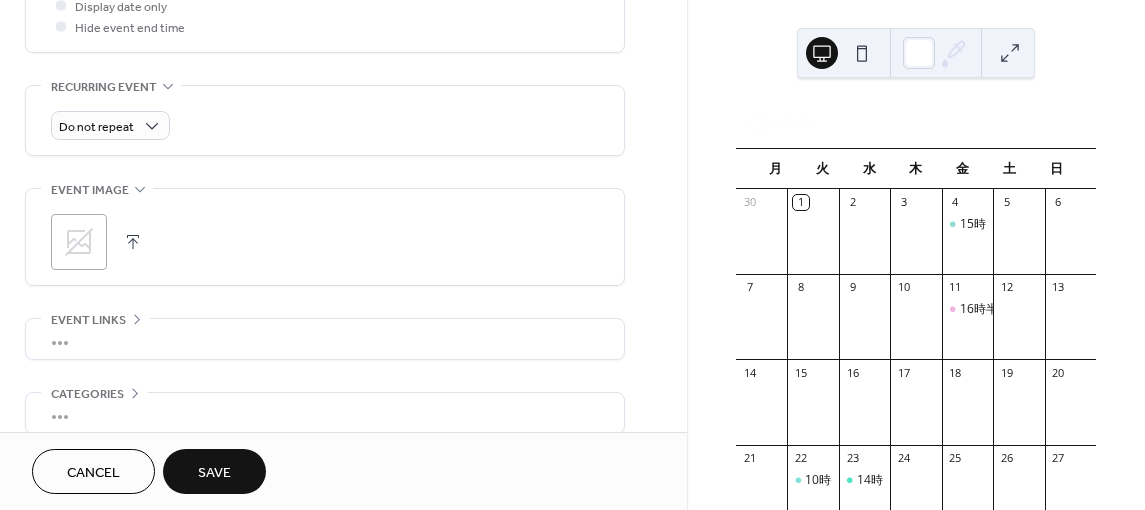 click on "Save" at bounding box center [214, 473] 